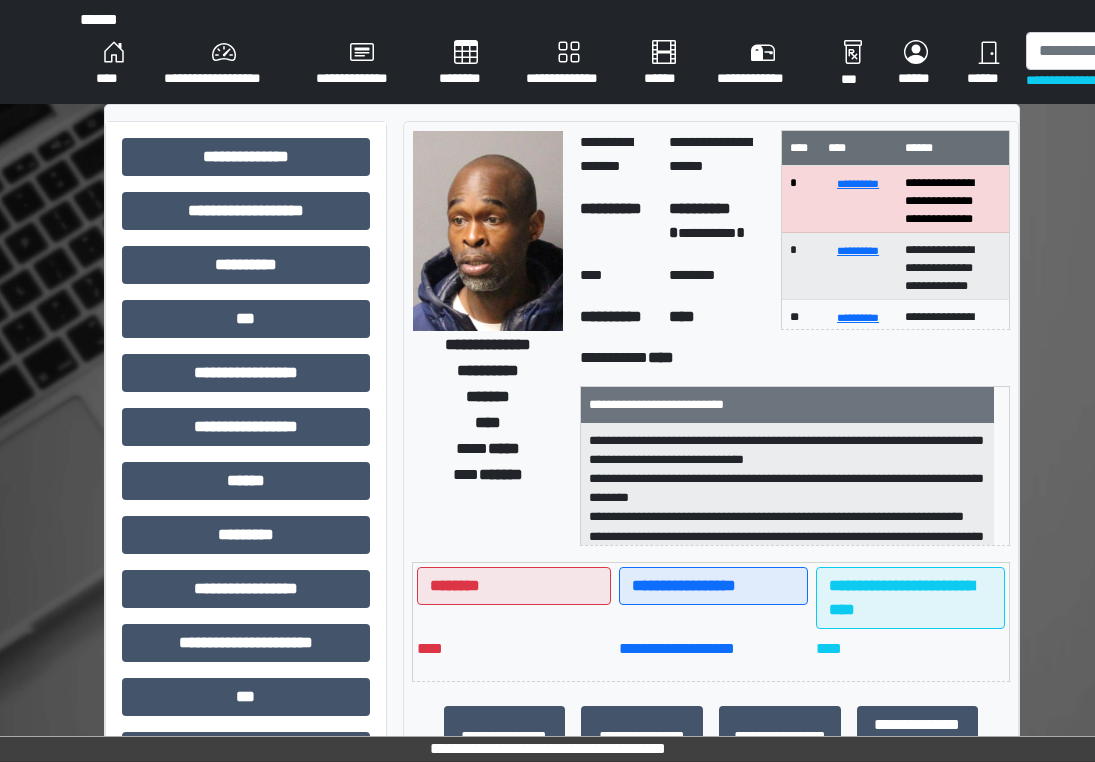 scroll, scrollTop: 0, scrollLeft: 0, axis: both 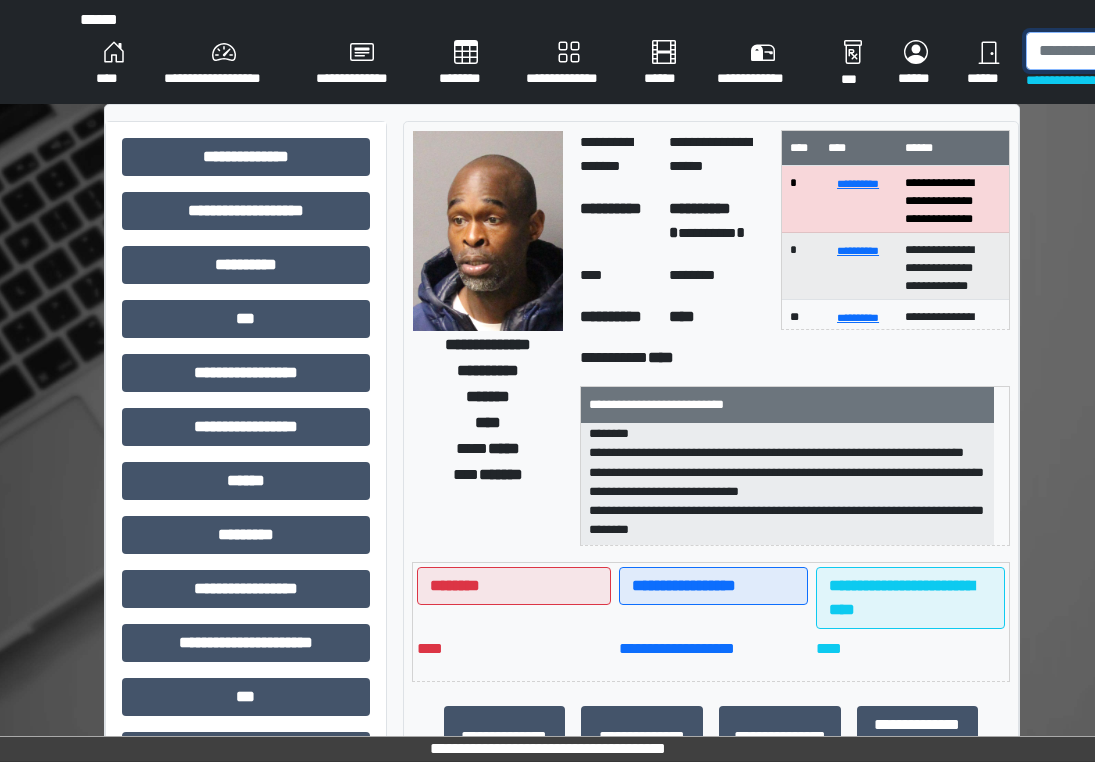 click at bounding box center [1129, 51] 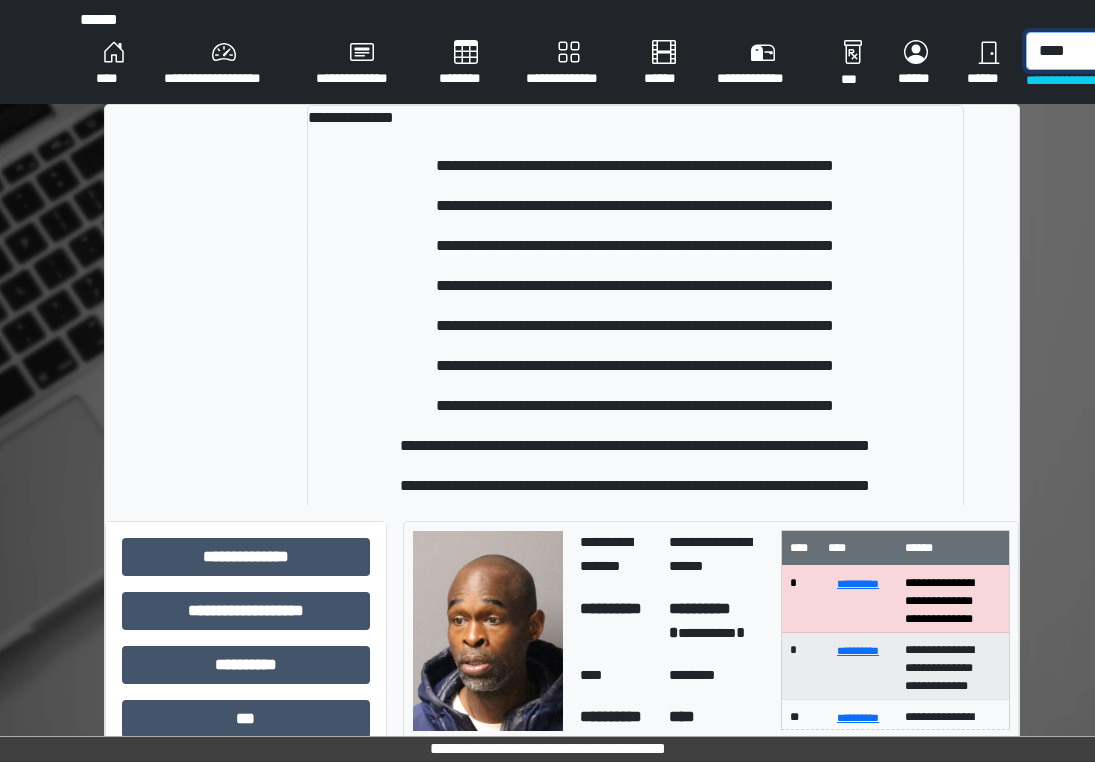 type on "****" 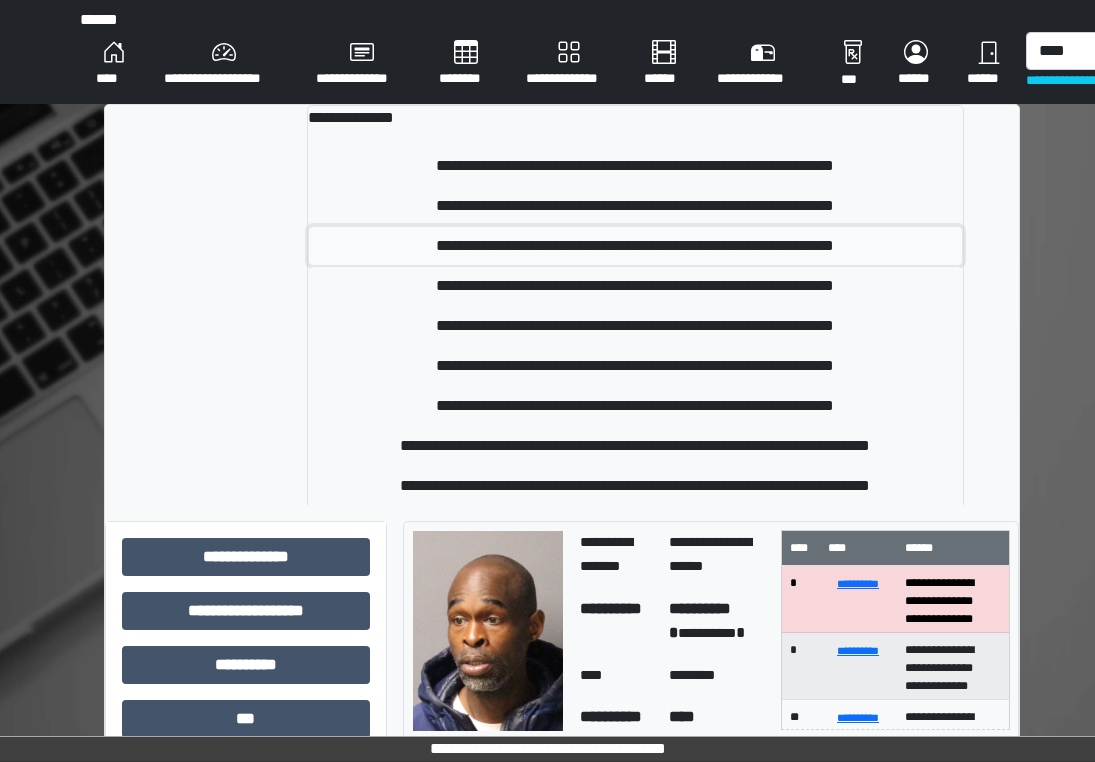 click on "**********" at bounding box center [635, 246] 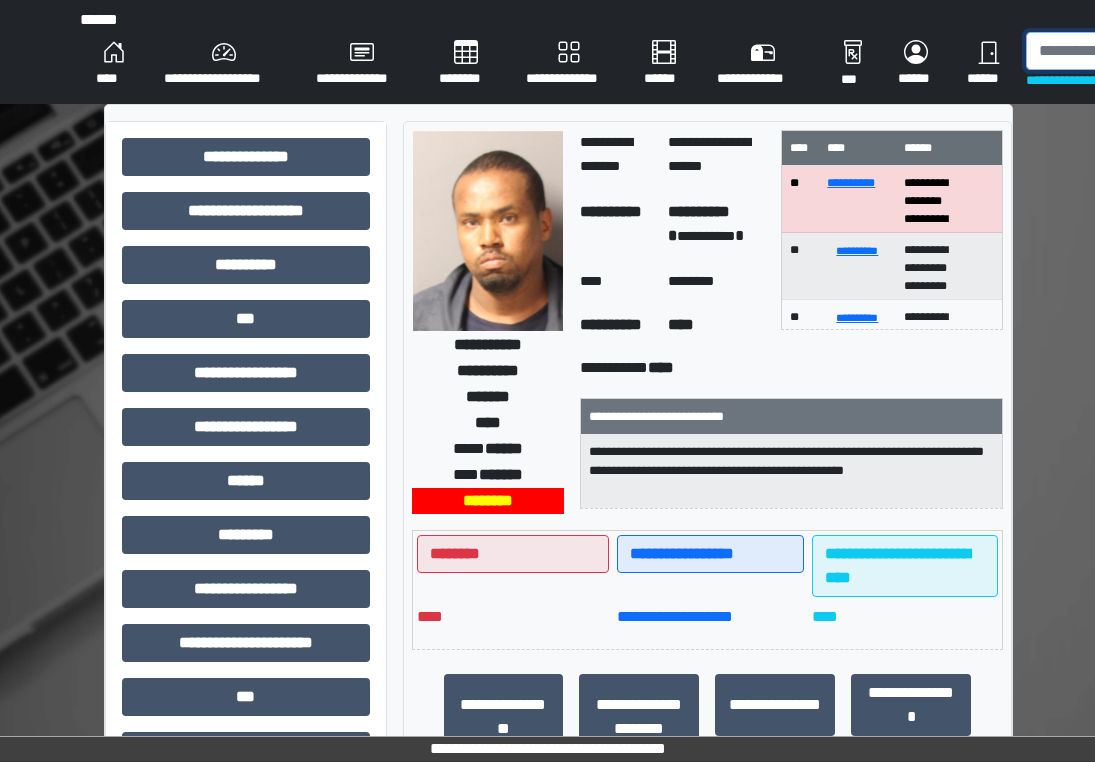 click at bounding box center [1129, 51] 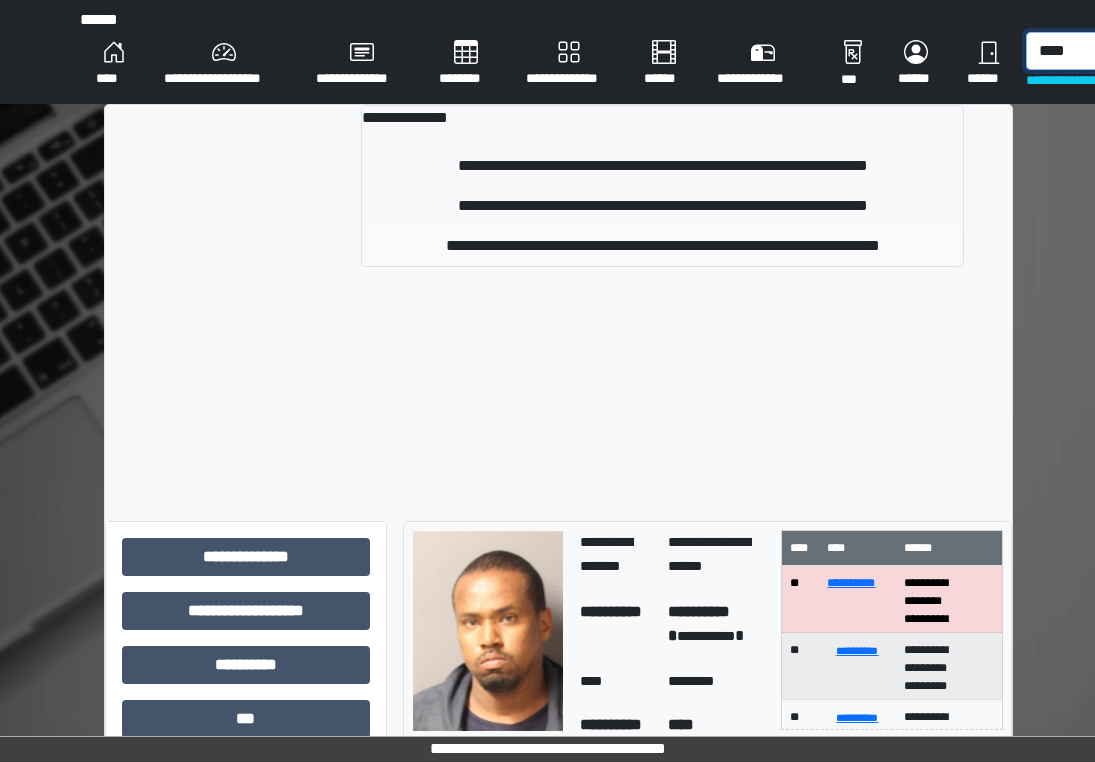 type on "****" 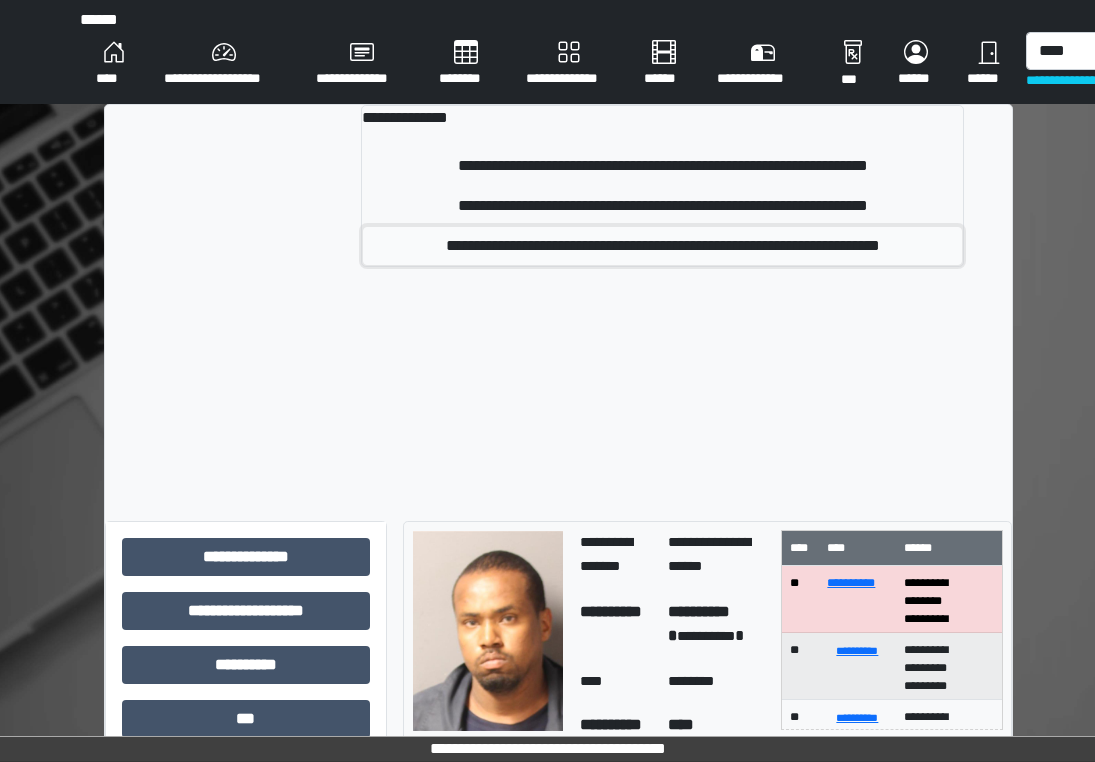 click on "**********" at bounding box center (662, 246) 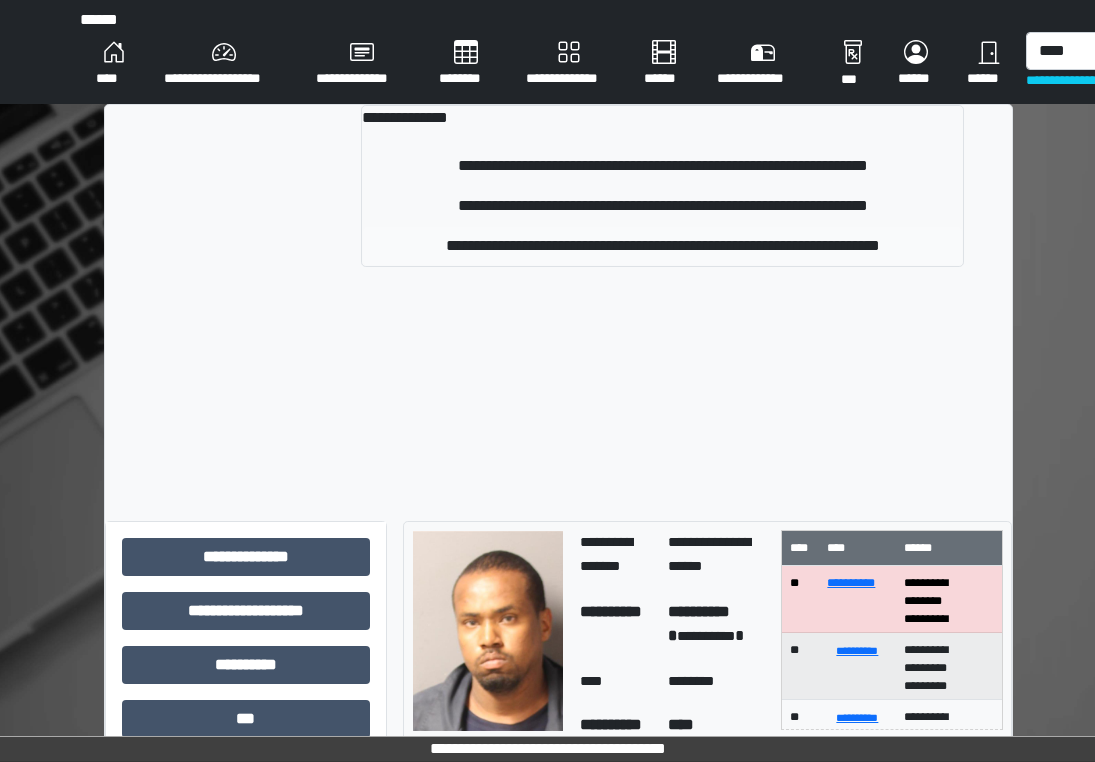 type 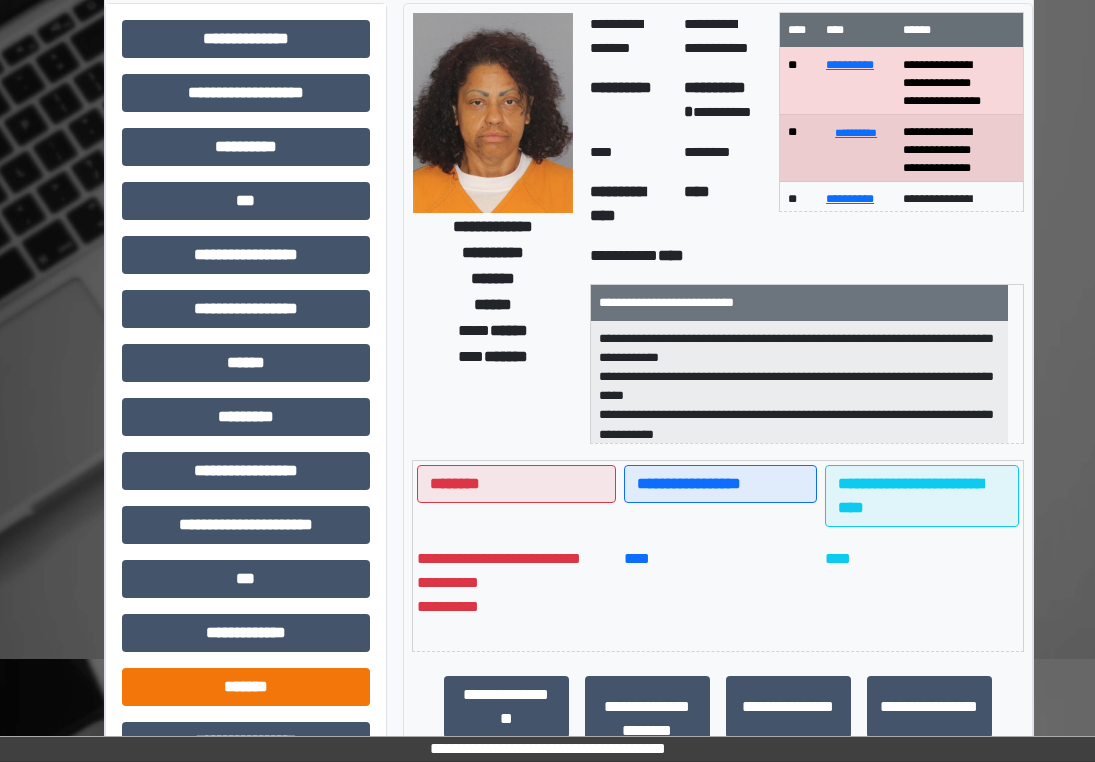 scroll, scrollTop: 300, scrollLeft: 0, axis: vertical 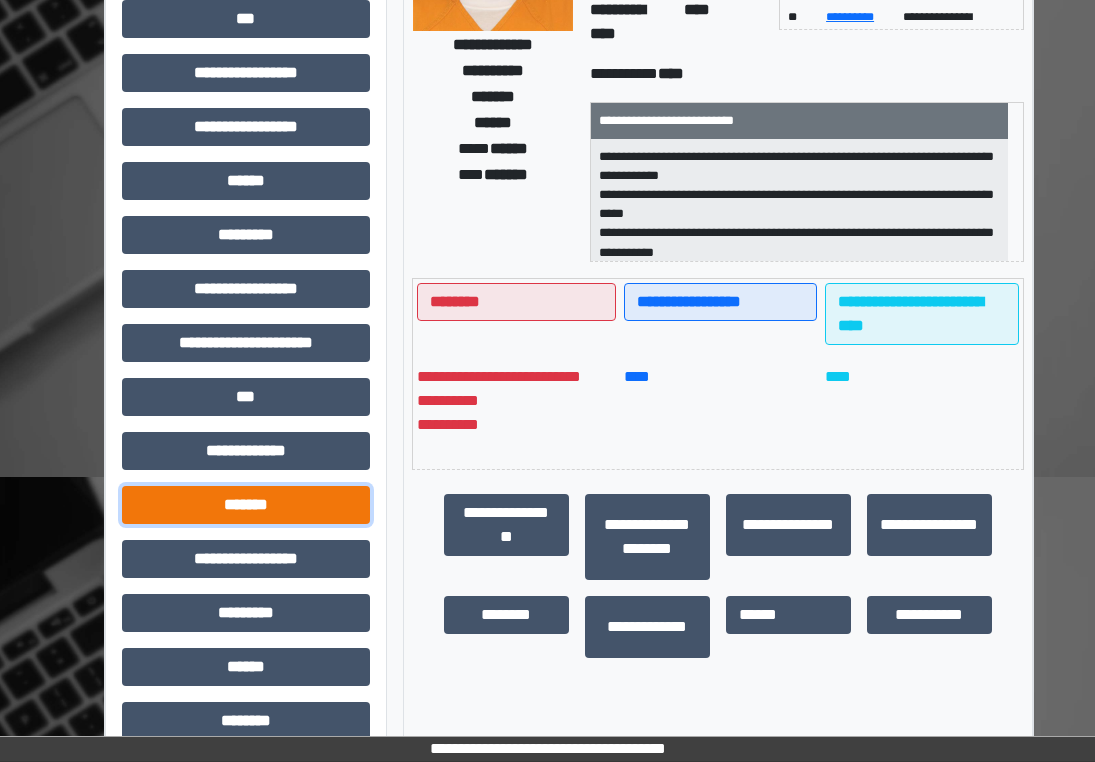 click on "*******" at bounding box center [246, 505] 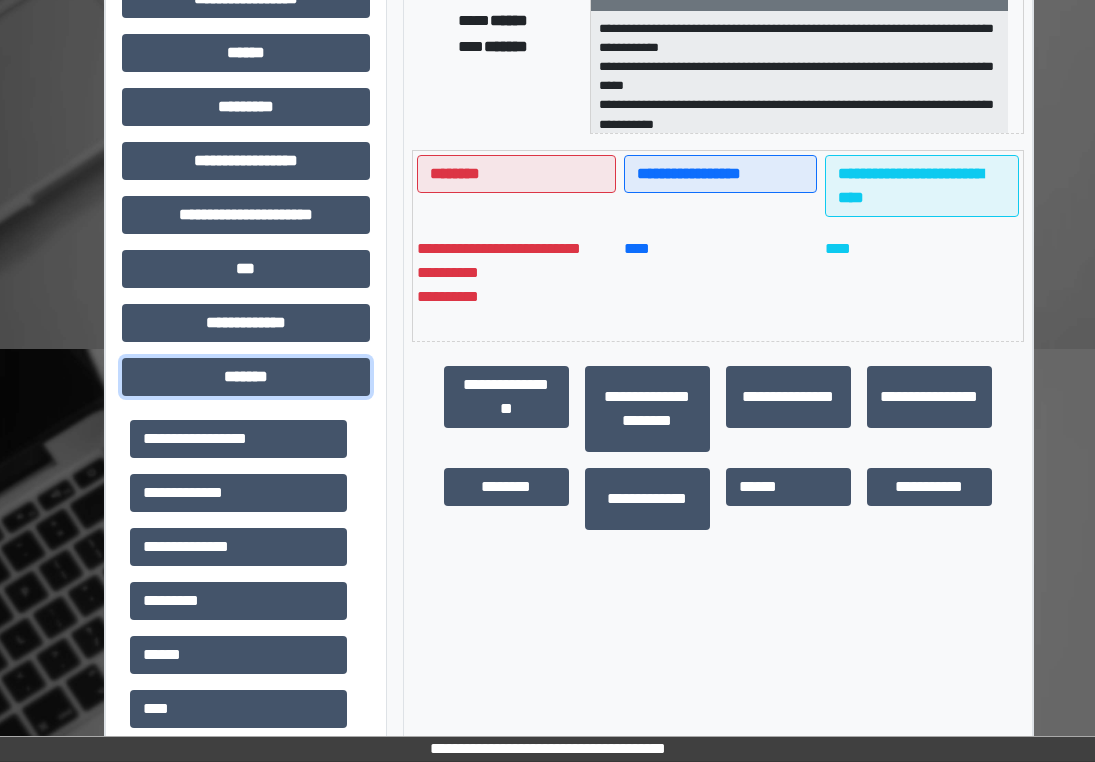 scroll, scrollTop: 700, scrollLeft: 0, axis: vertical 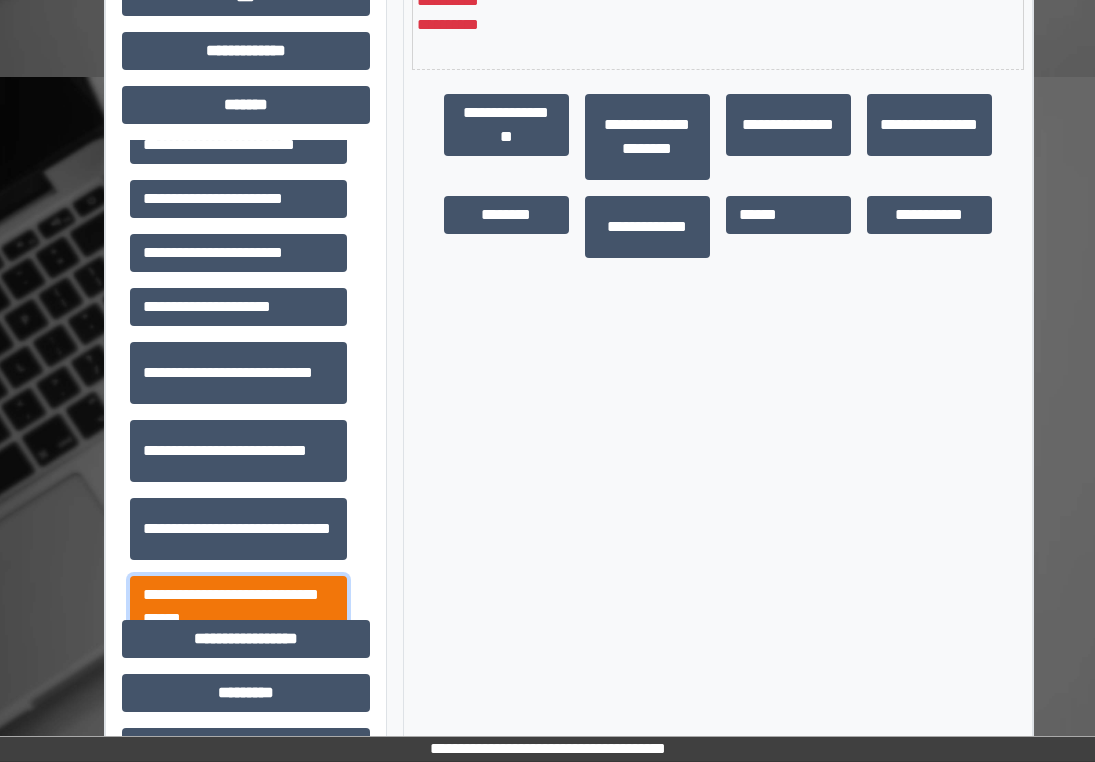 click on "**********" at bounding box center (238, 607) 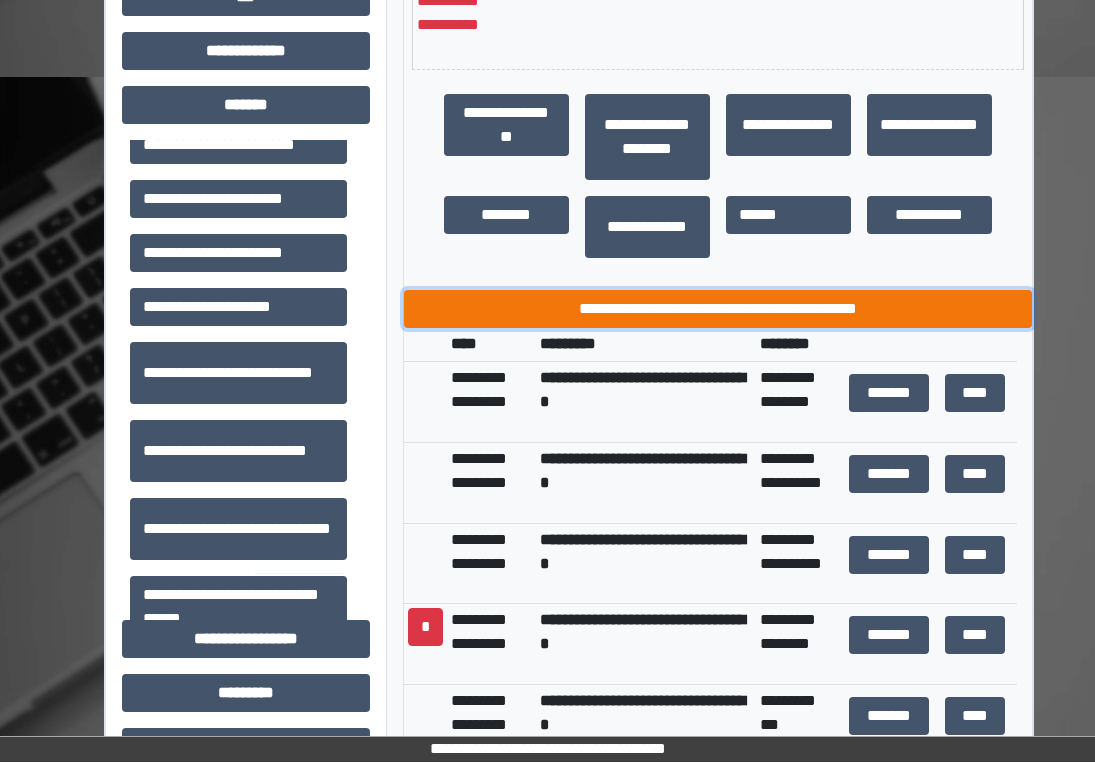 click on "**********" at bounding box center (718, 309) 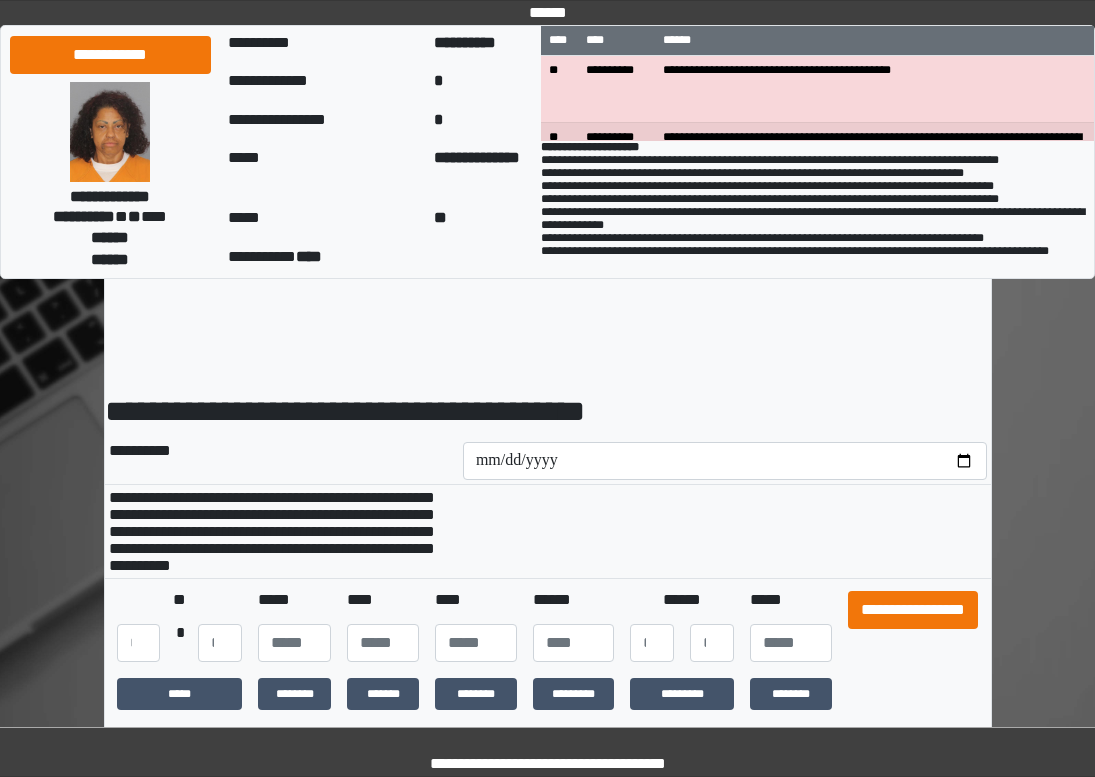 scroll, scrollTop: 0, scrollLeft: 0, axis: both 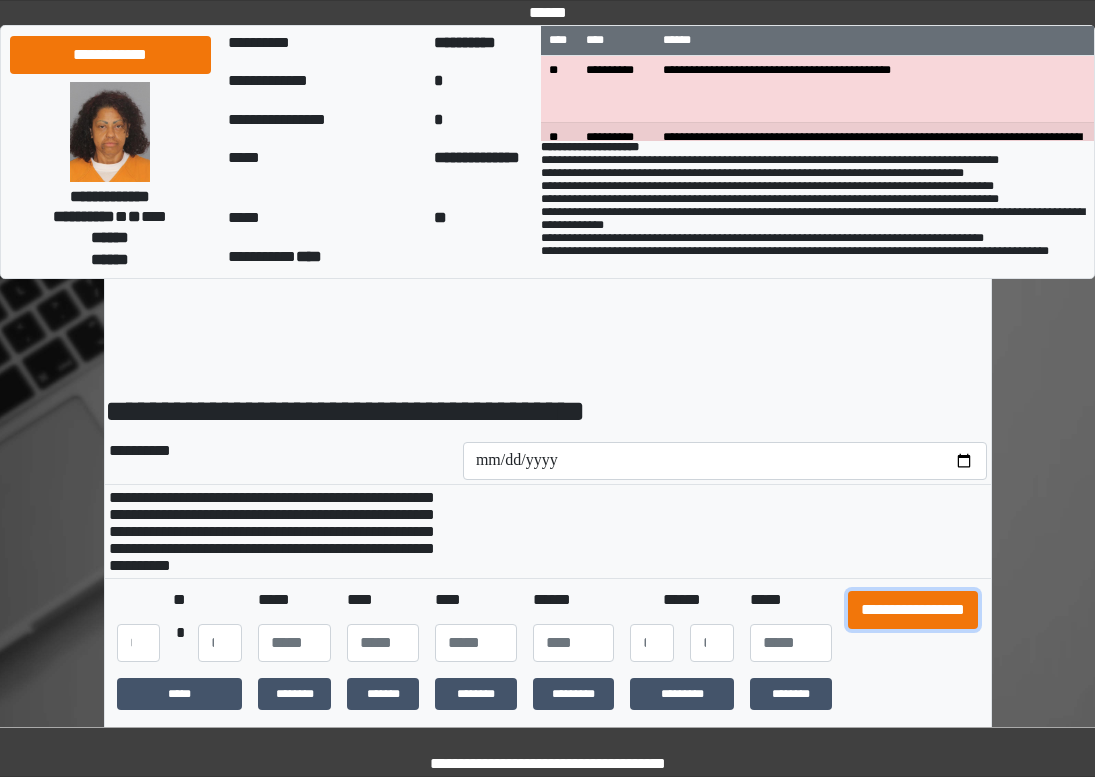 click on "**********" at bounding box center (913, 610) 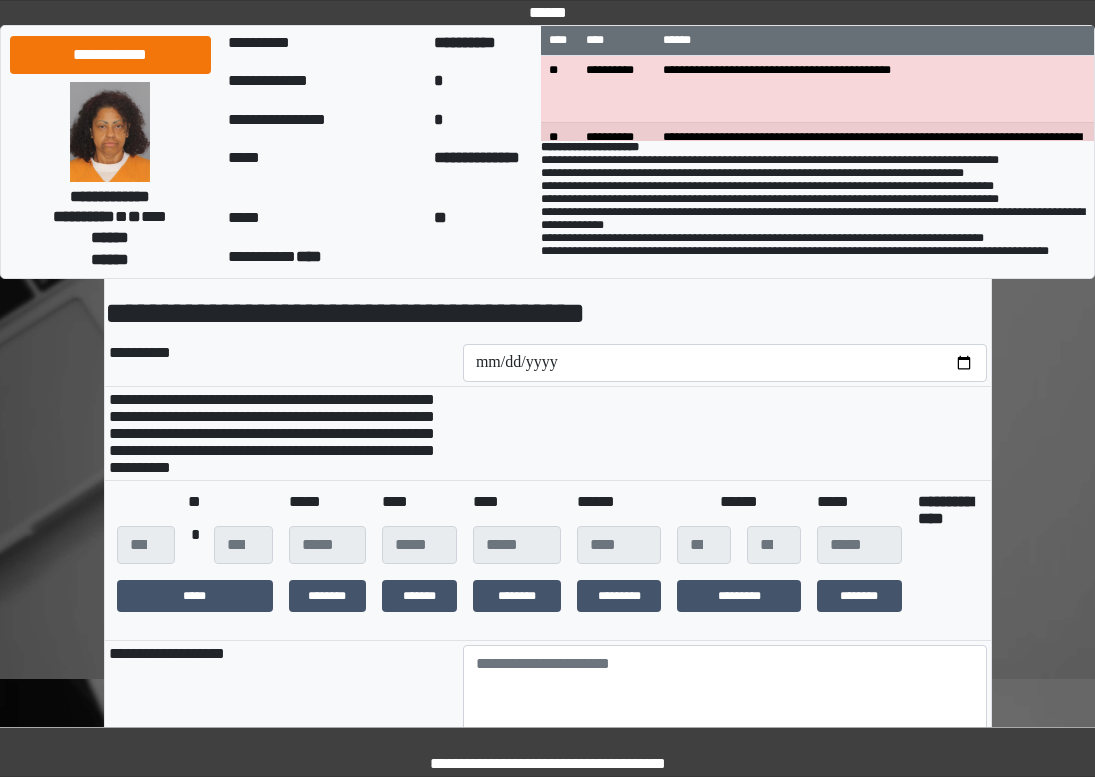 scroll, scrollTop: 300, scrollLeft: 0, axis: vertical 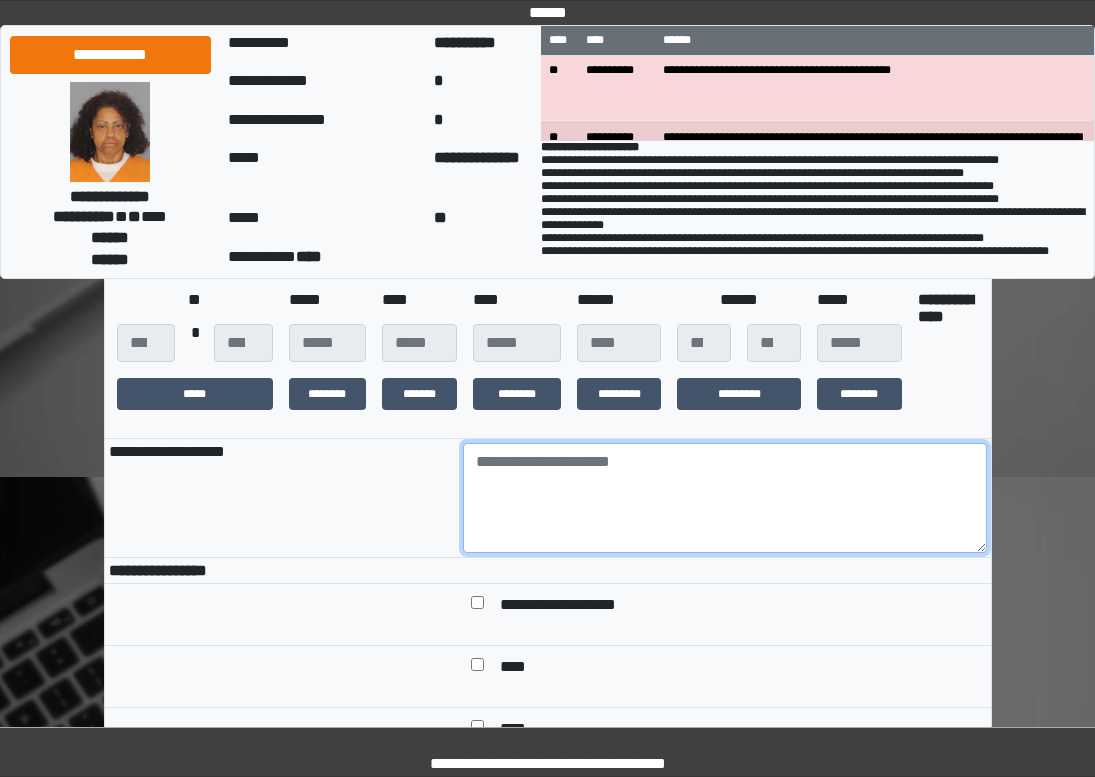 click at bounding box center (725, 498) 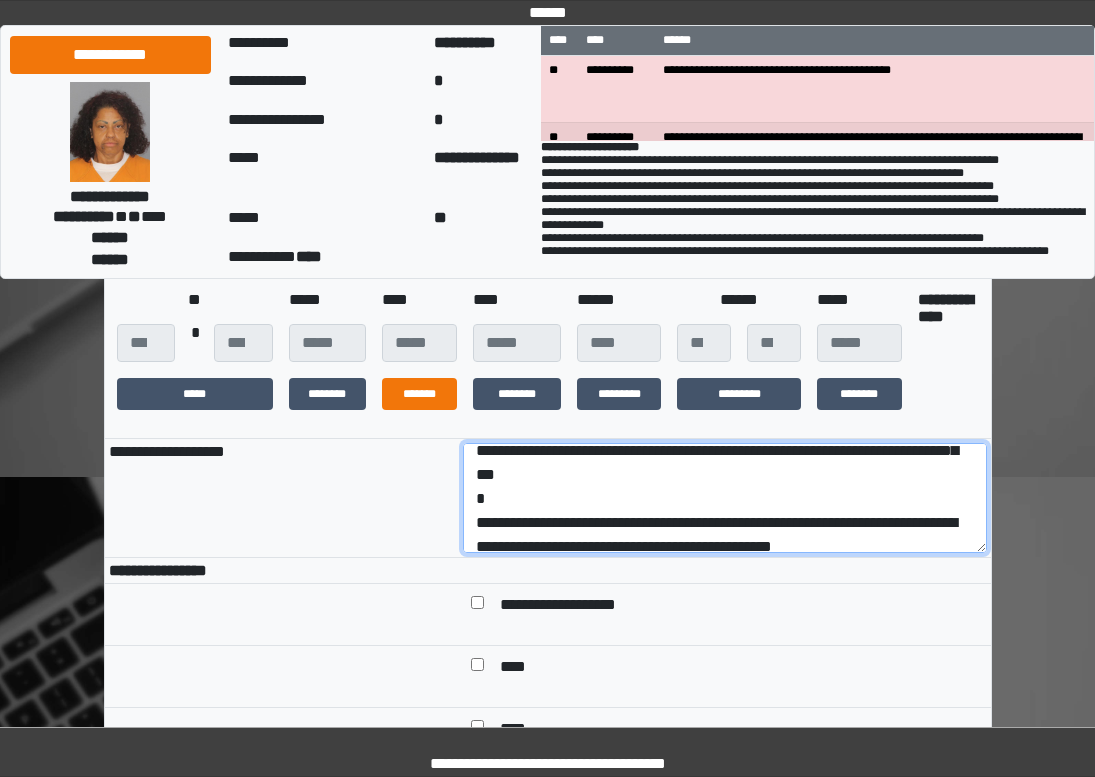 scroll, scrollTop: 0, scrollLeft: 0, axis: both 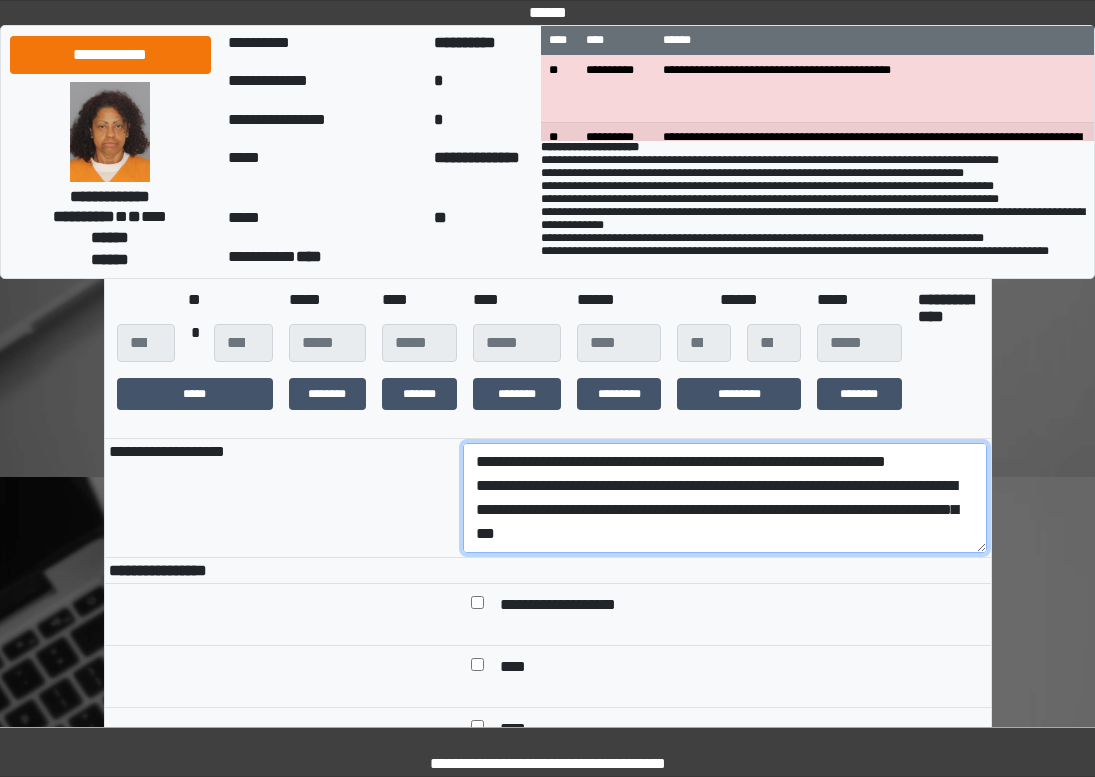 drag, startPoint x: 701, startPoint y: 545, endPoint x: 438, endPoint y: 536, distance: 263.15396 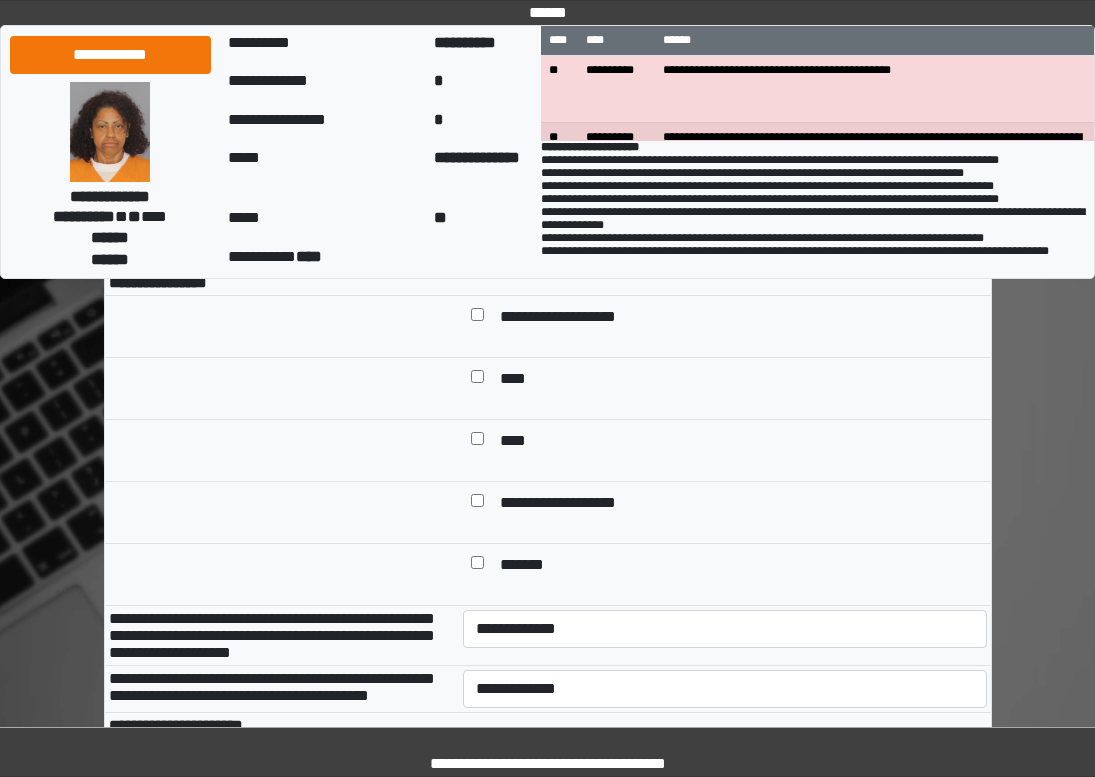 scroll, scrollTop: 600, scrollLeft: 0, axis: vertical 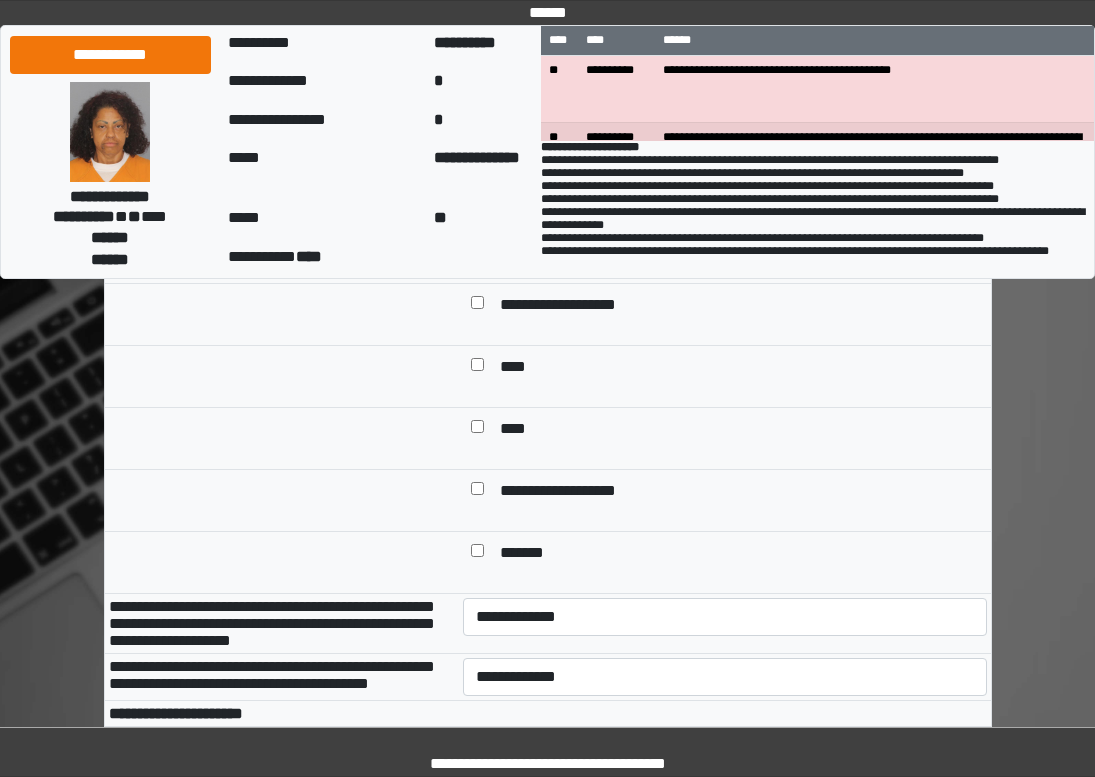 type on "**********" 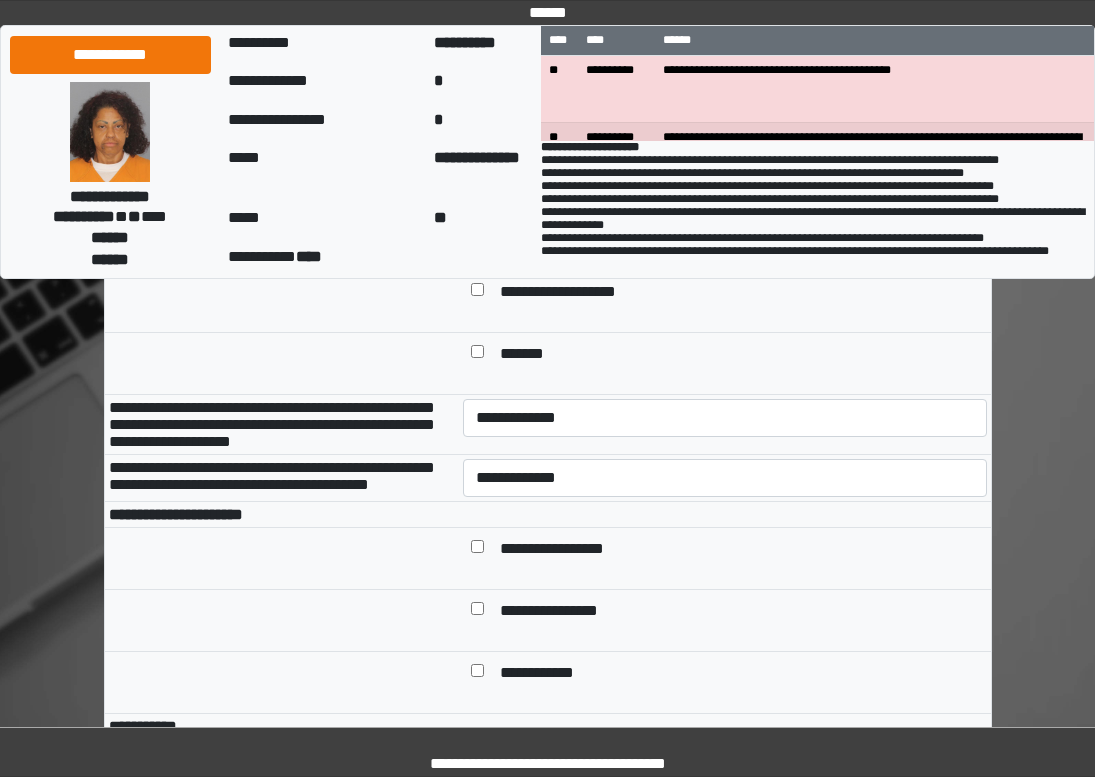 scroll, scrollTop: 800, scrollLeft: 0, axis: vertical 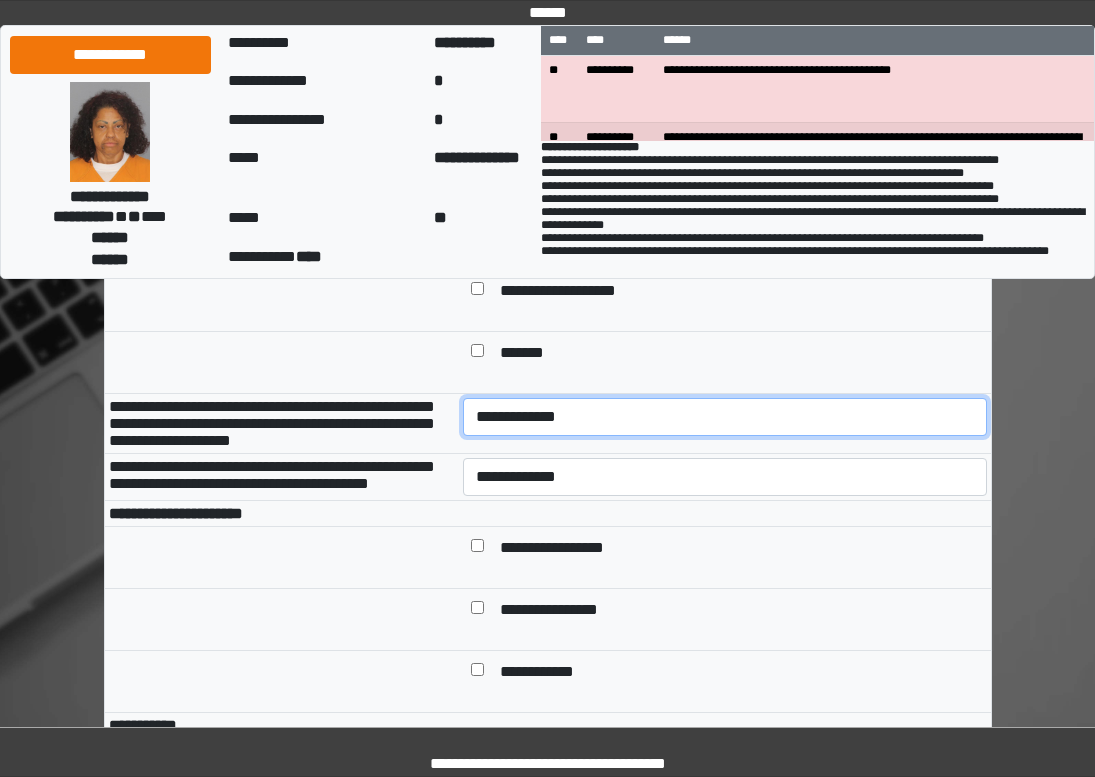 click on "**********" at bounding box center [725, 417] 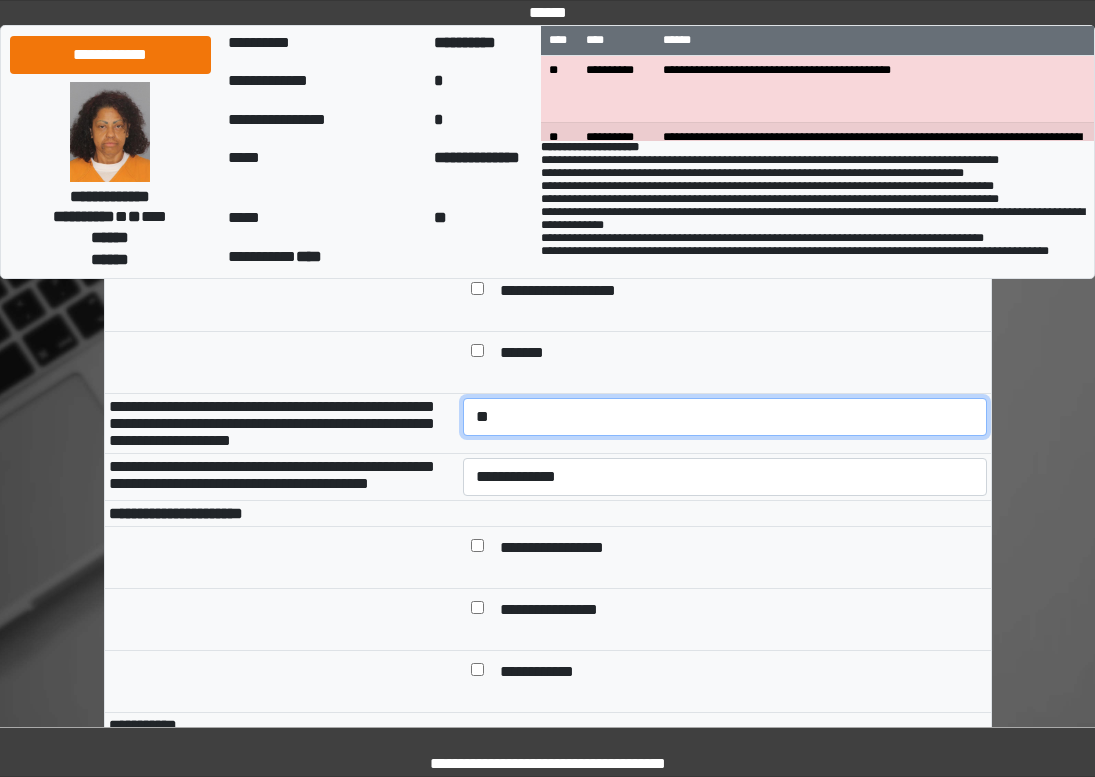click on "**********" at bounding box center [725, 417] 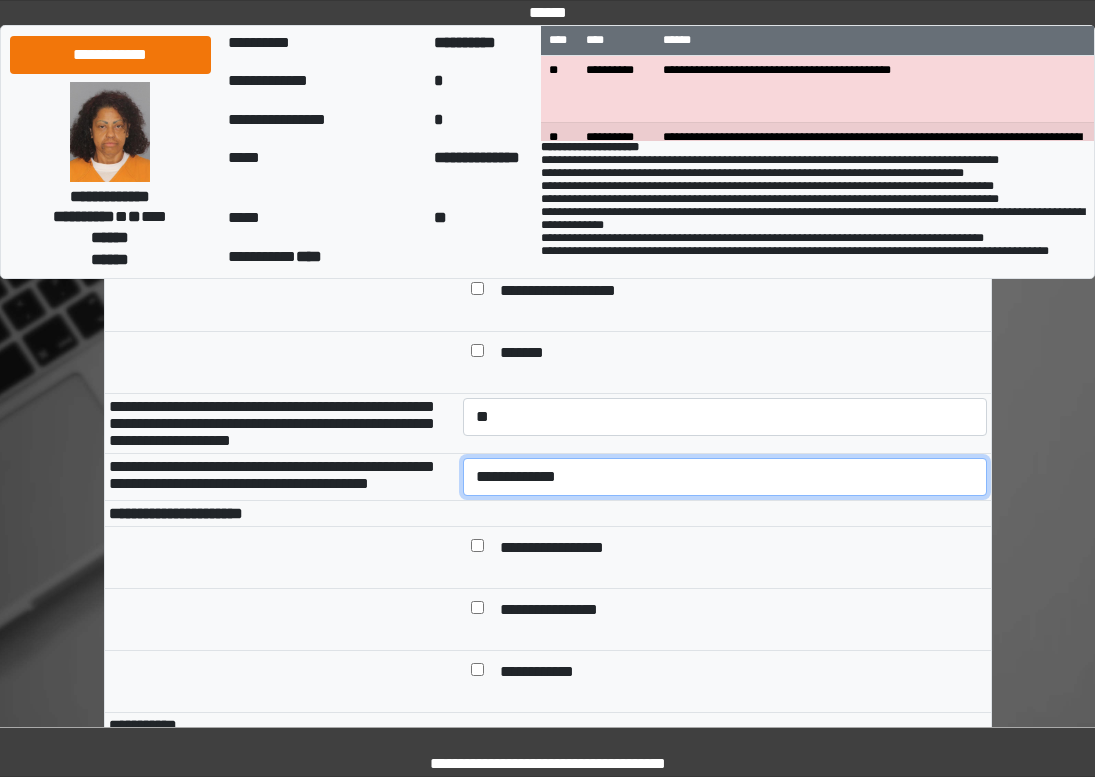 drag, startPoint x: 616, startPoint y: 502, endPoint x: 615, endPoint y: 522, distance: 20.024984 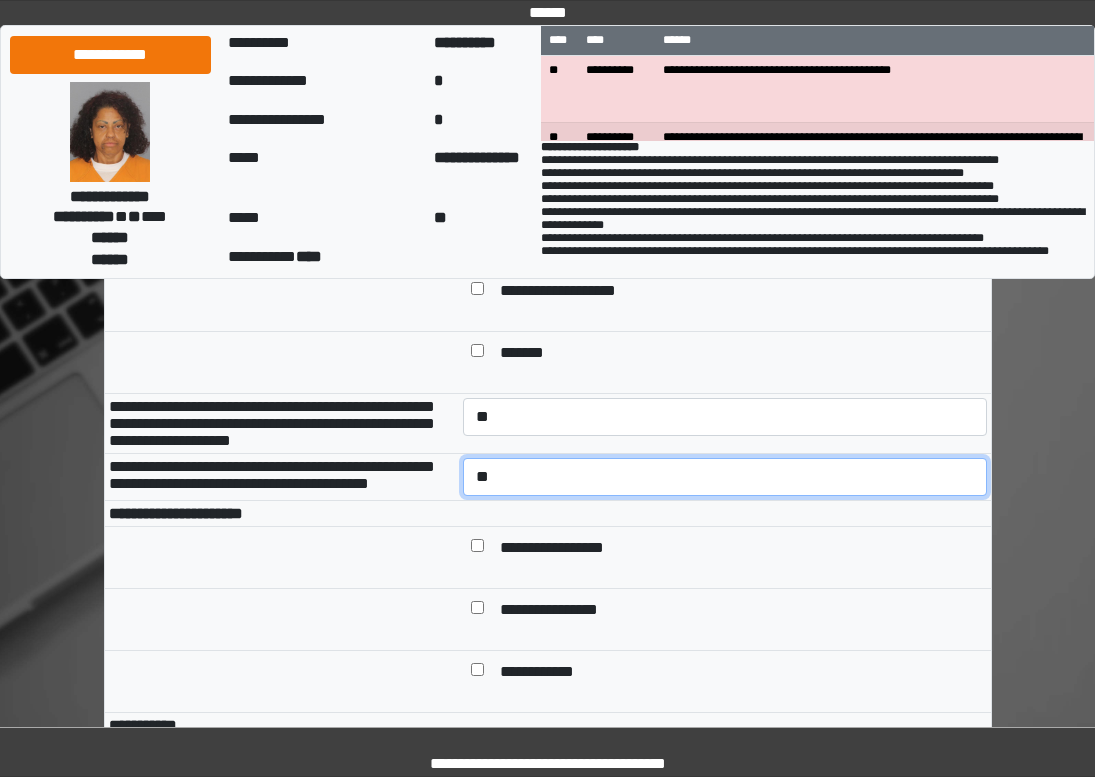 click on "**********" at bounding box center (725, 477) 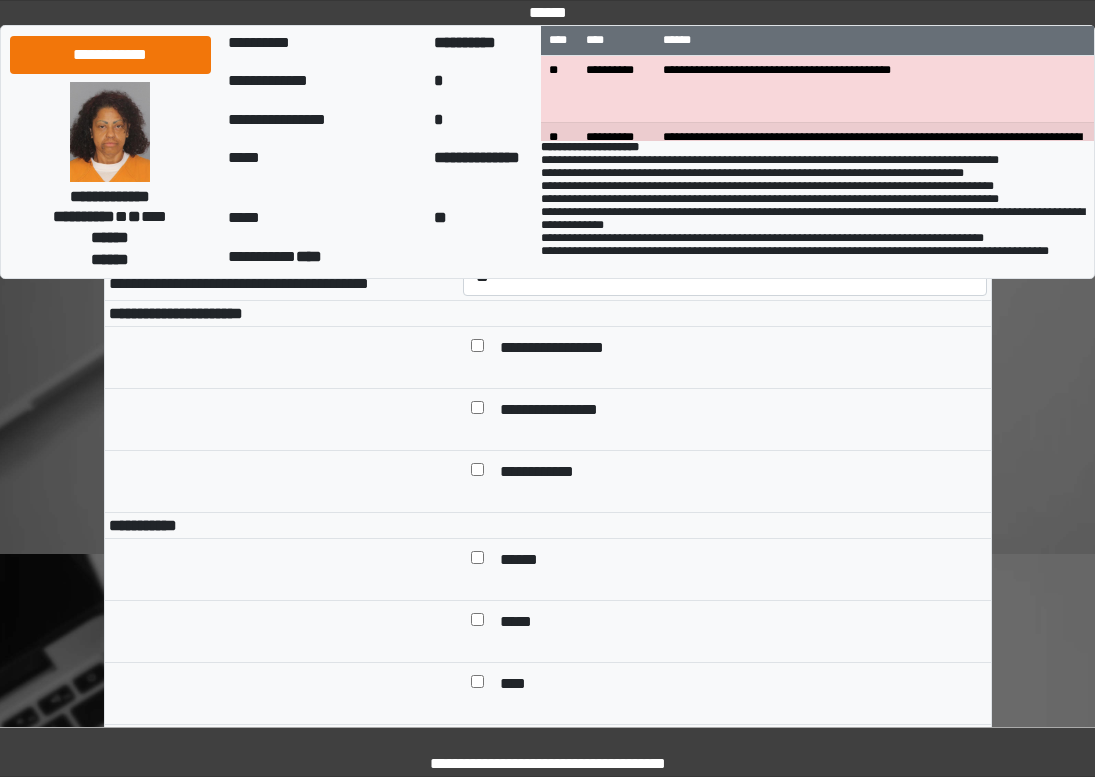 click on "**********" at bounding box center (567, 349) 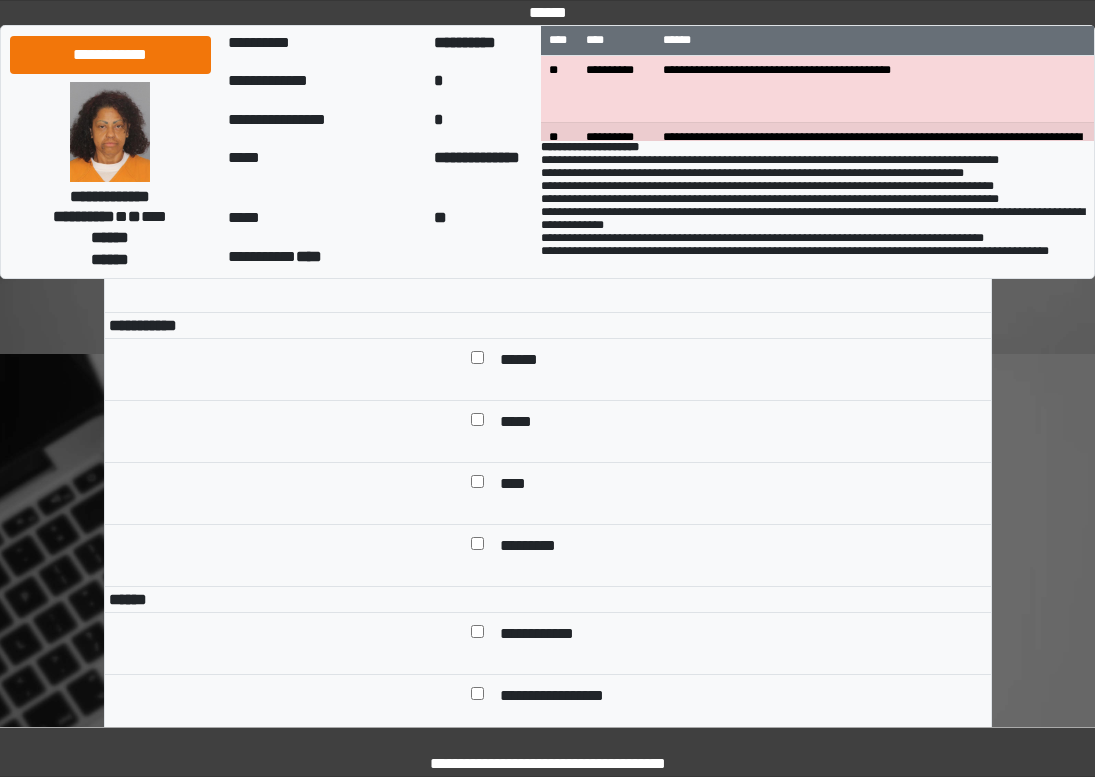 click on "******" at bounding box center [526, 361] 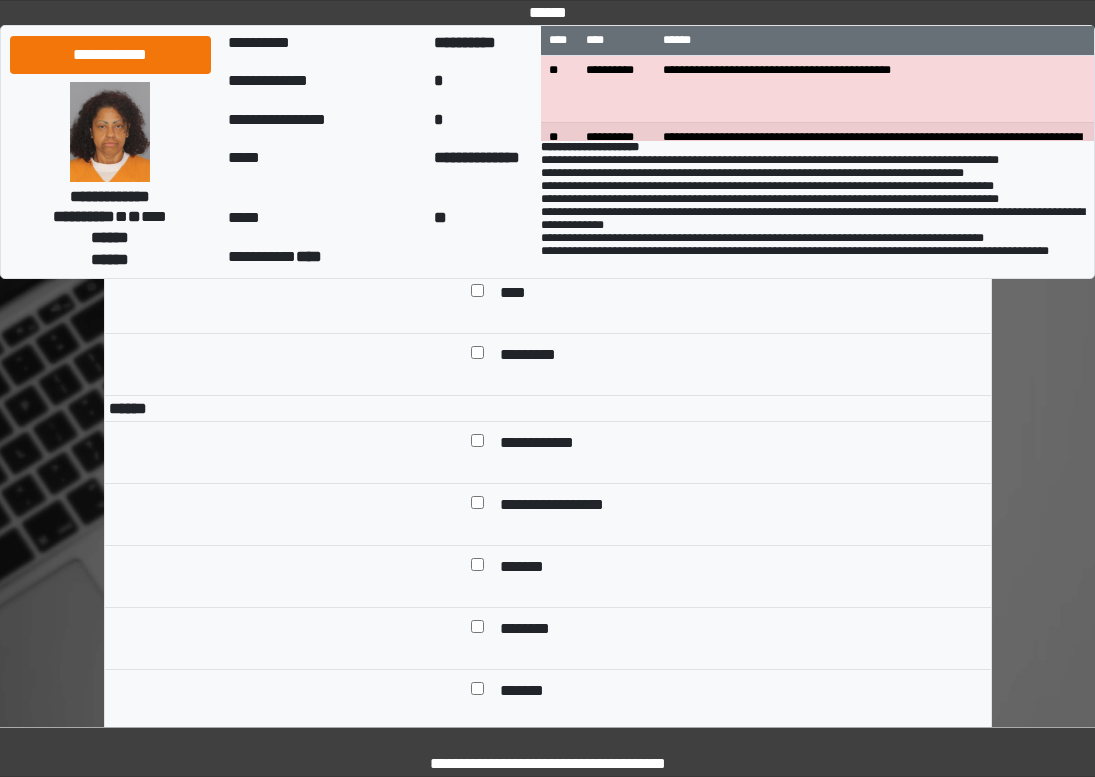 scroll, scrollTop: 1400, scrollLeft: 0, axis: vertical 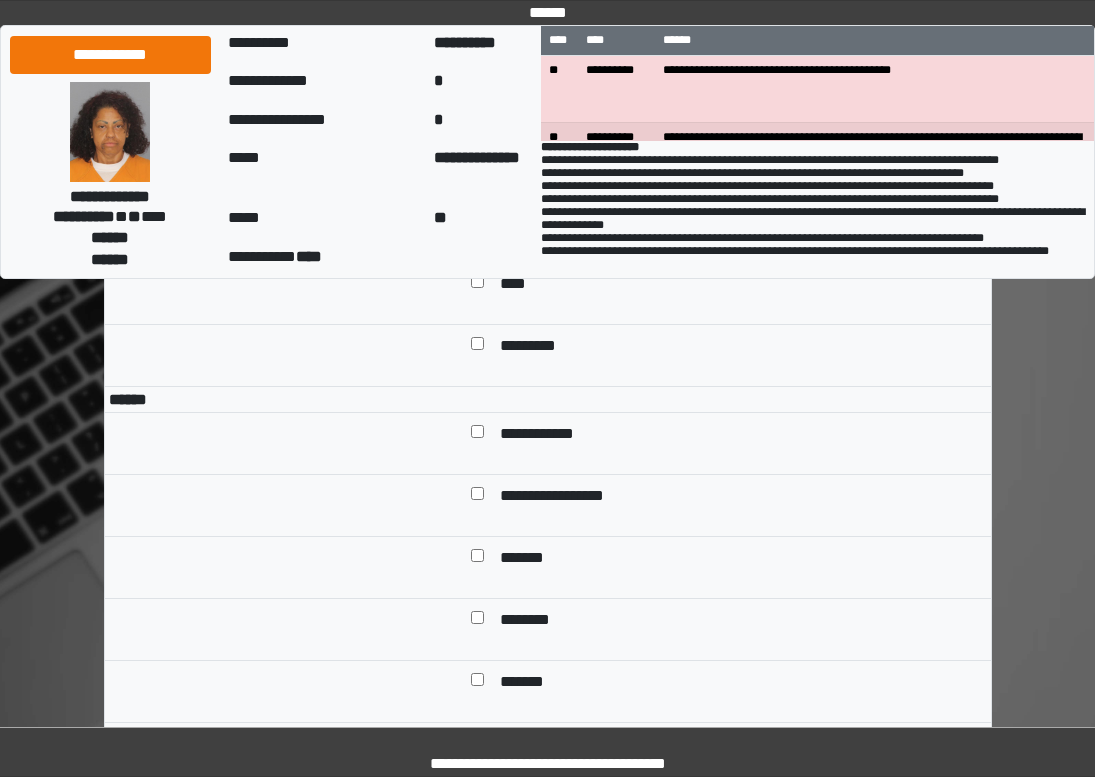 click on "**********" at bounding box center (725, 444) 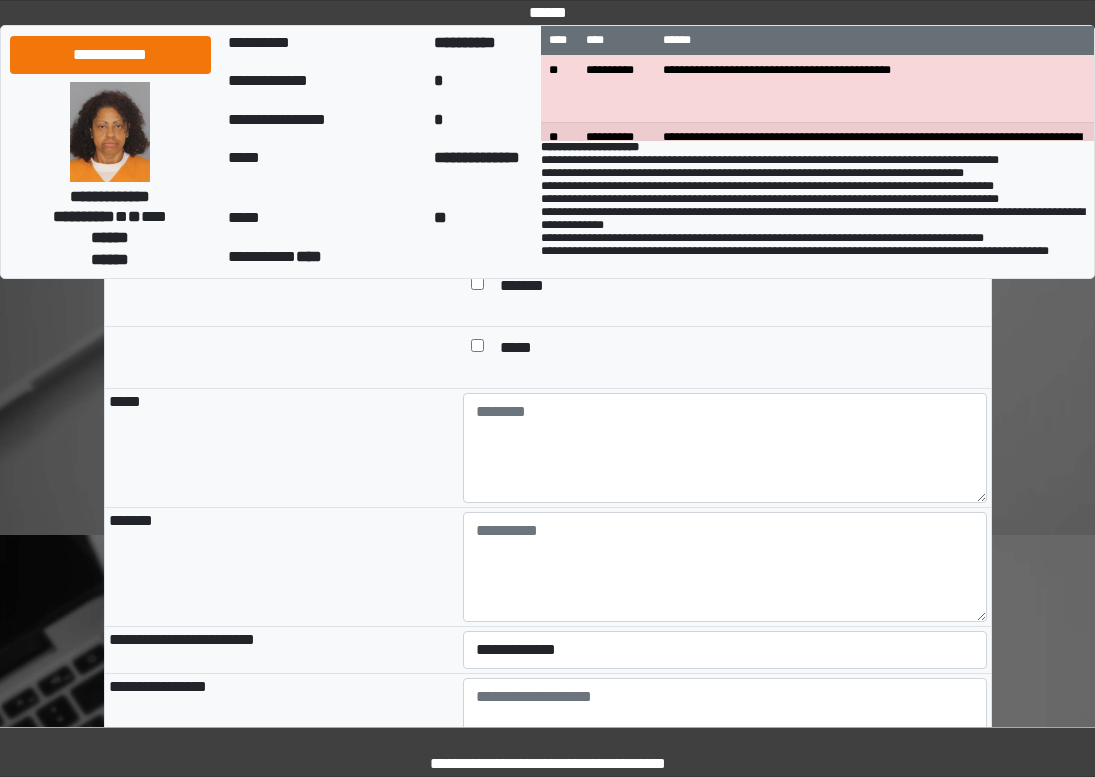 scroll, scrollTop: 1800, scrollLeft: 0, axis: vertical 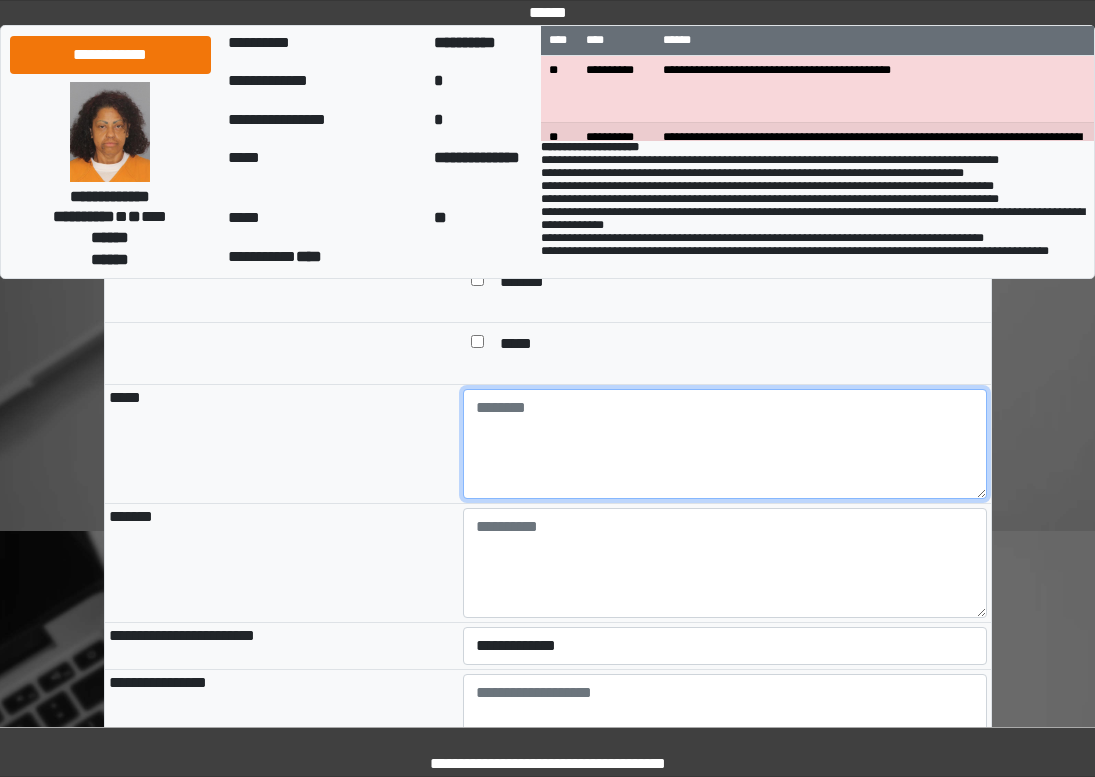 click at bounding box center [725, 444] 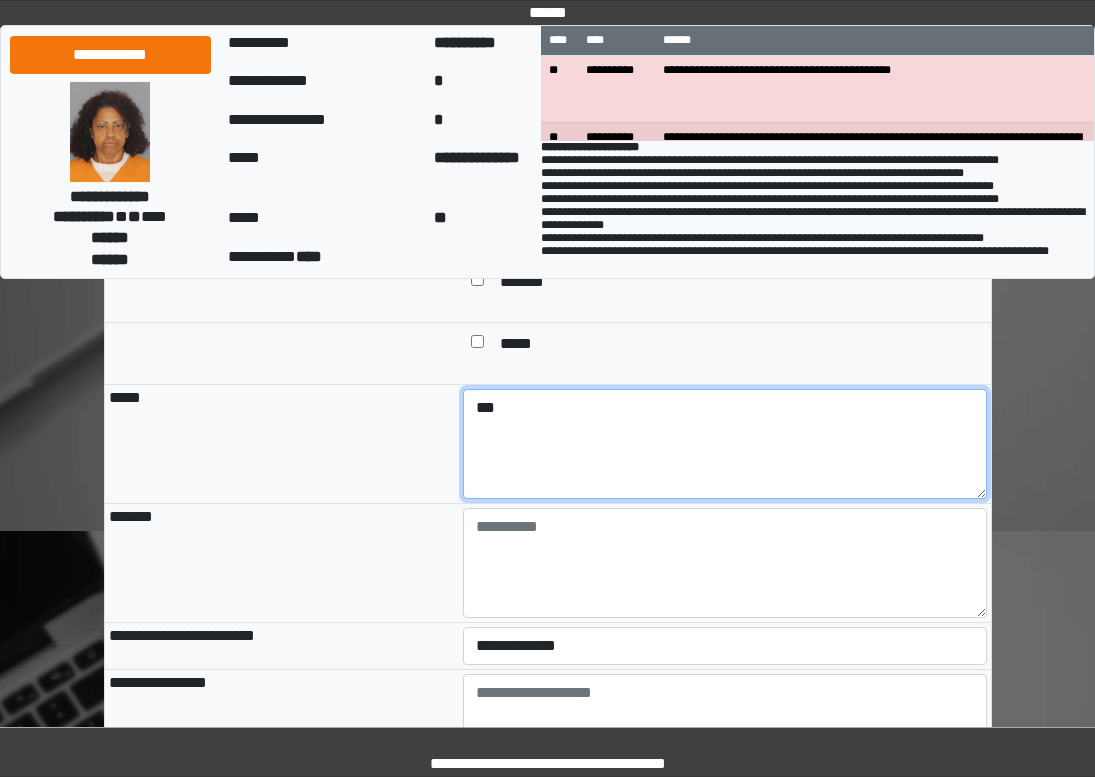 type on "***" 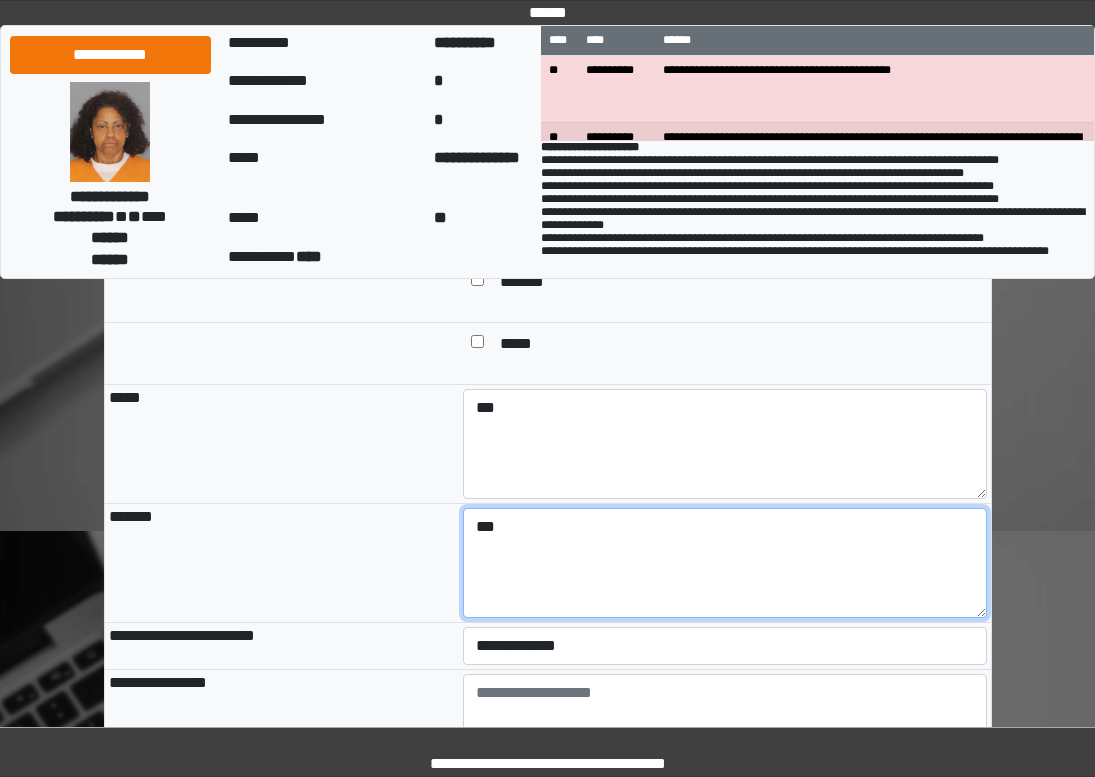 type on "***" 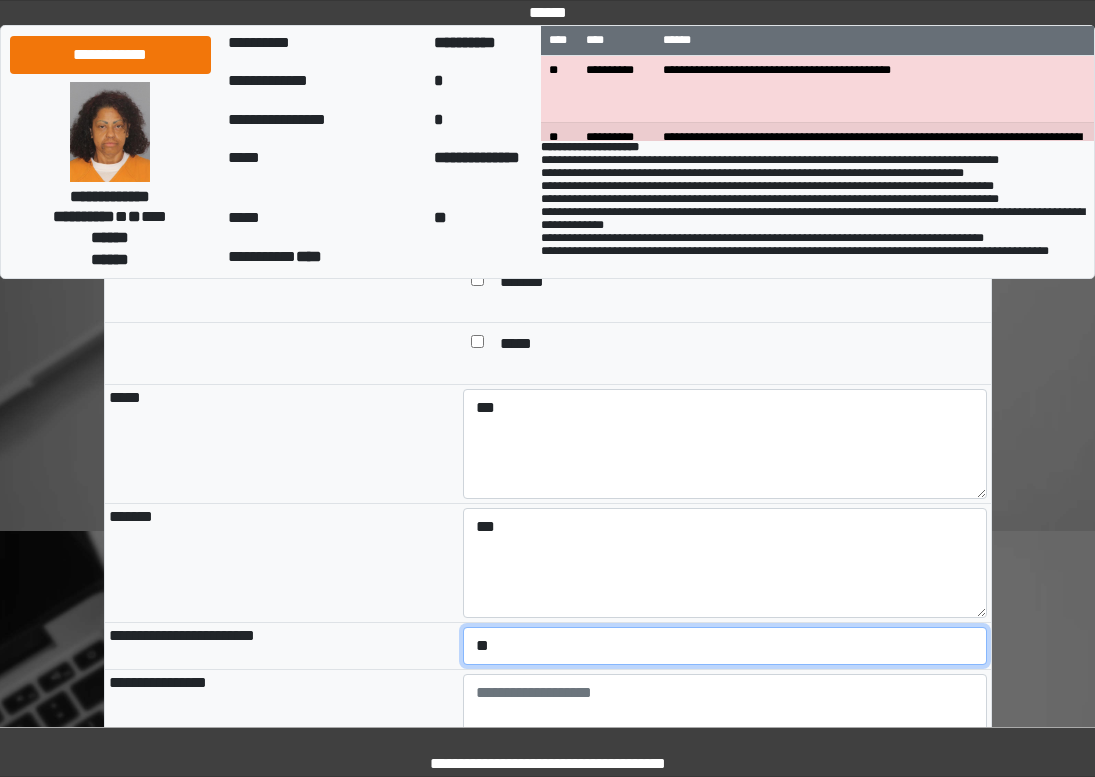 select on "*" 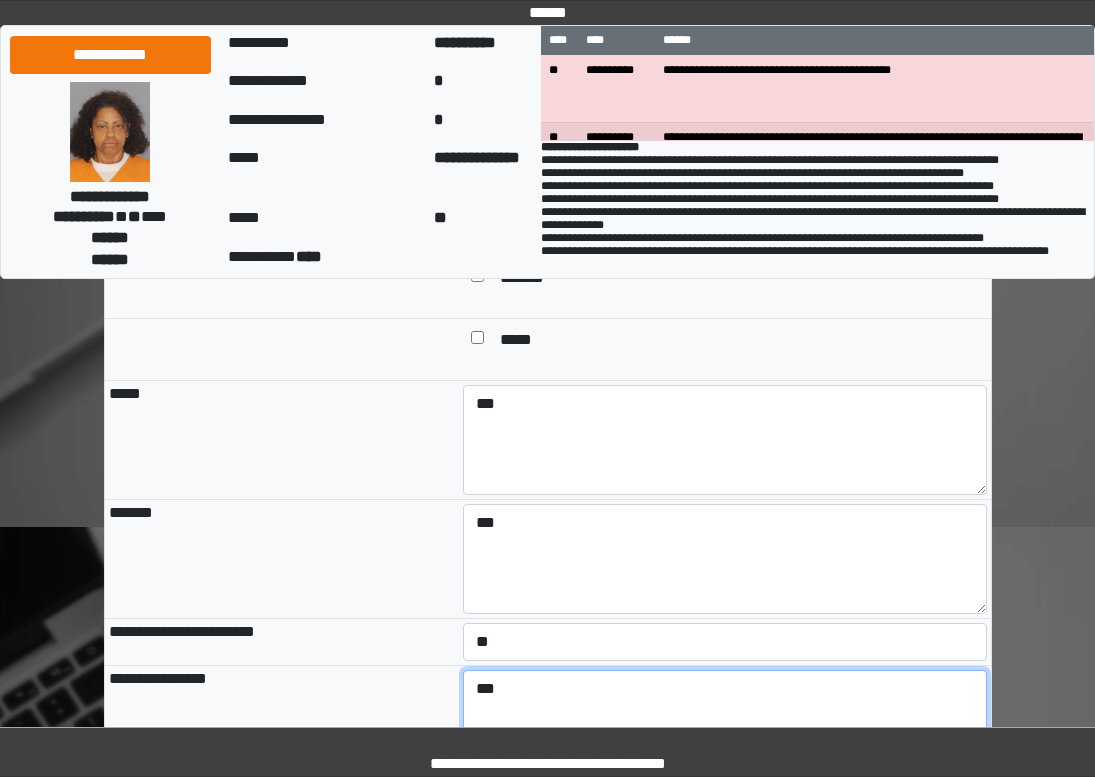 type on "***" 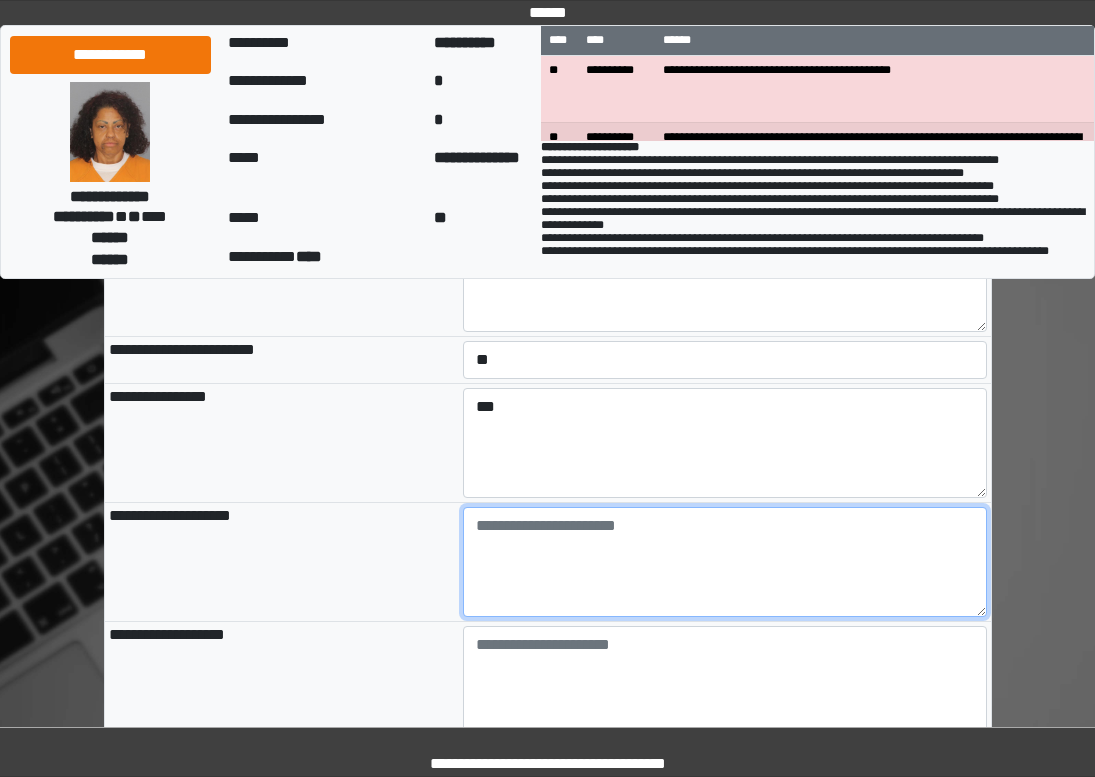 scroll, scrollTop: 2301, scrollLeft: 0, axis: vertical 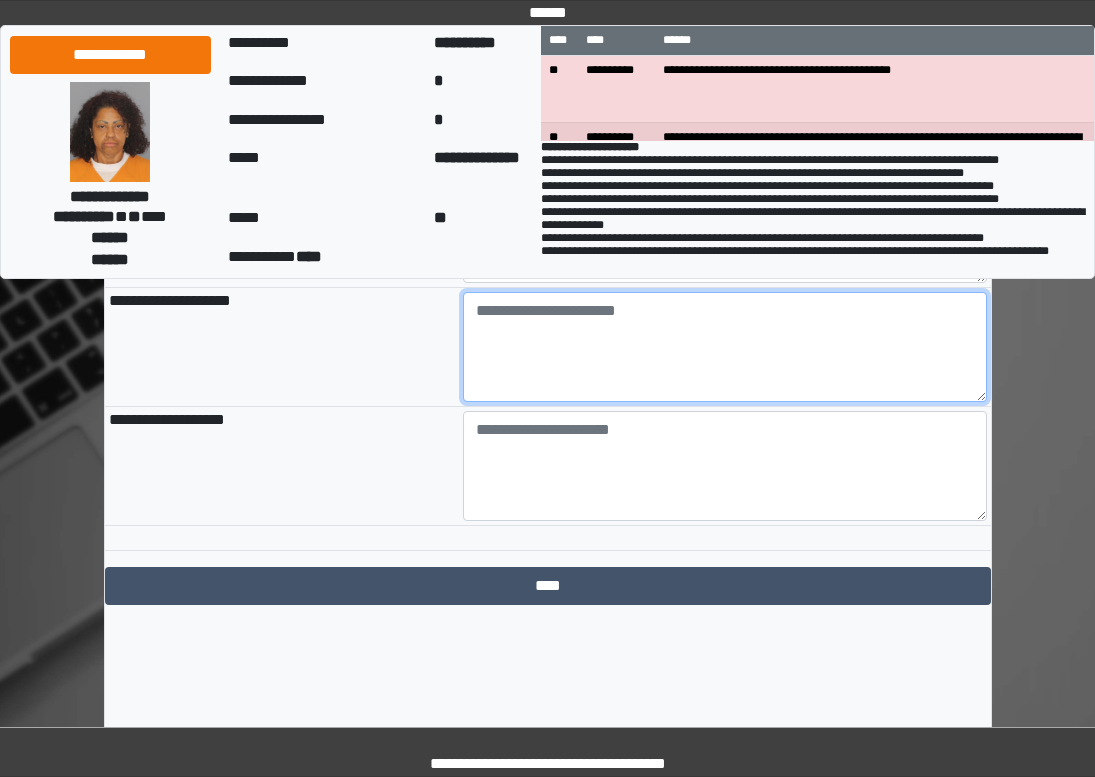 paste on "**********" 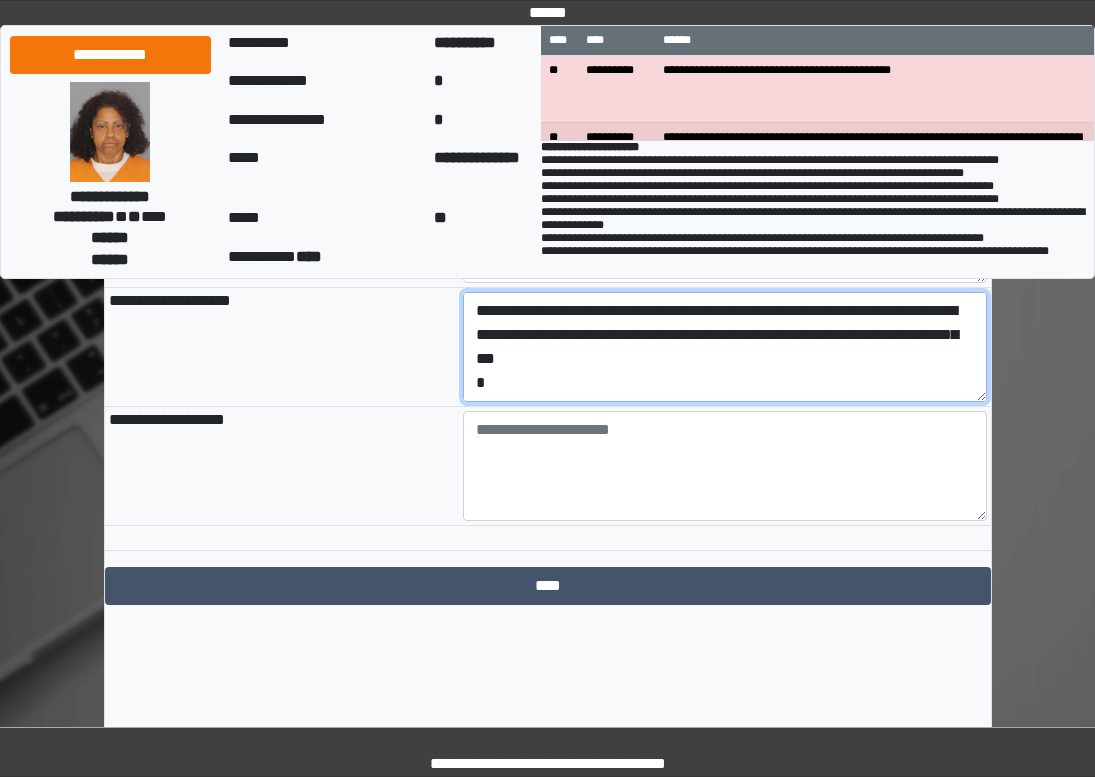 scroll, scrollTop: 161, scrollLeft: 0, axis: vertical 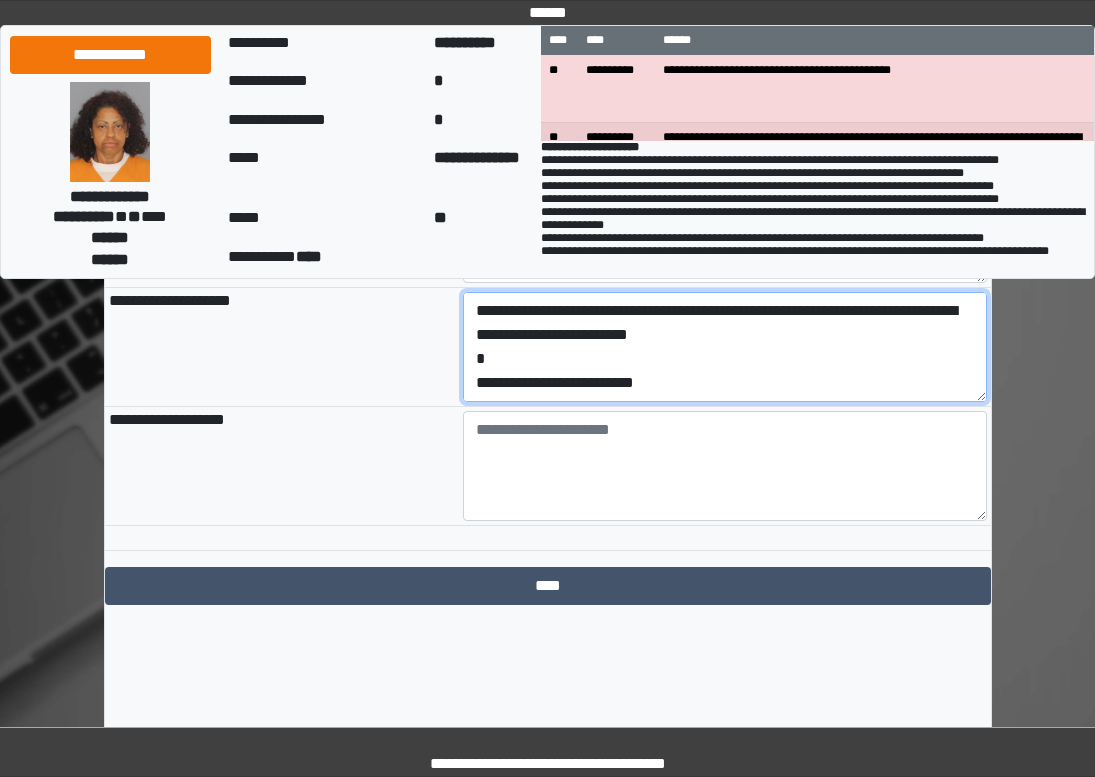 drag, startPoint x: 685, startPoint y: 469, endPoint x: 359, endPoint y: 474, distance: 326.03833 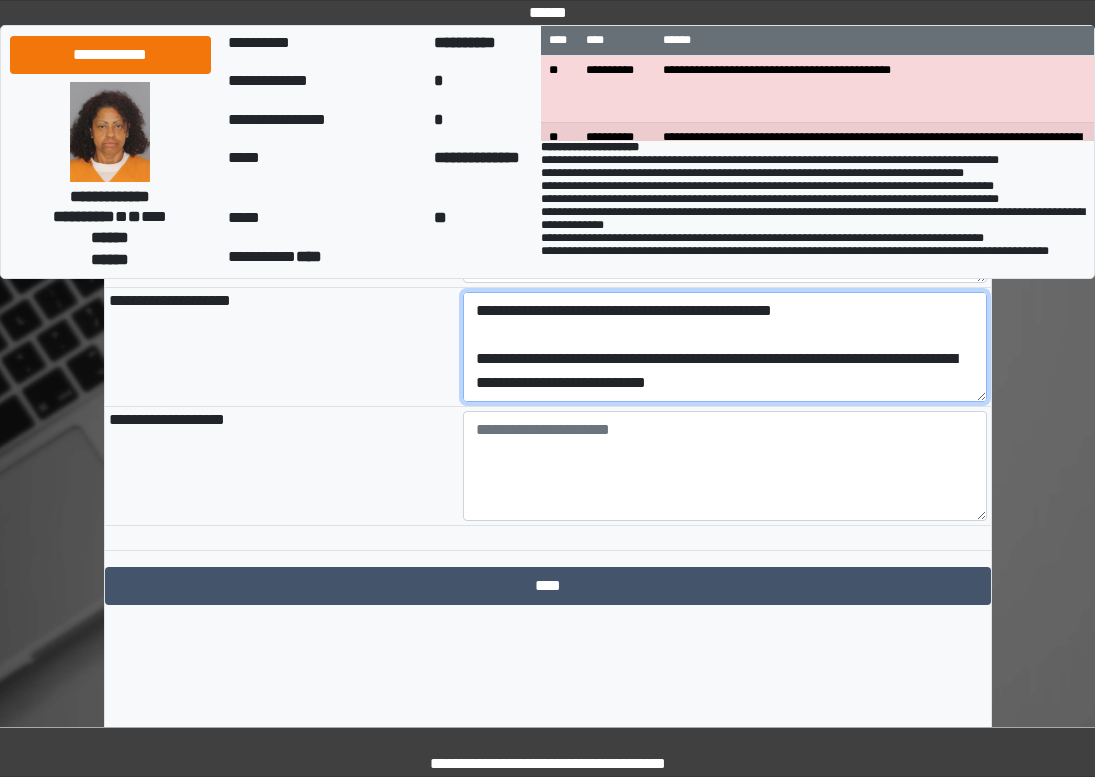 type on "**********" 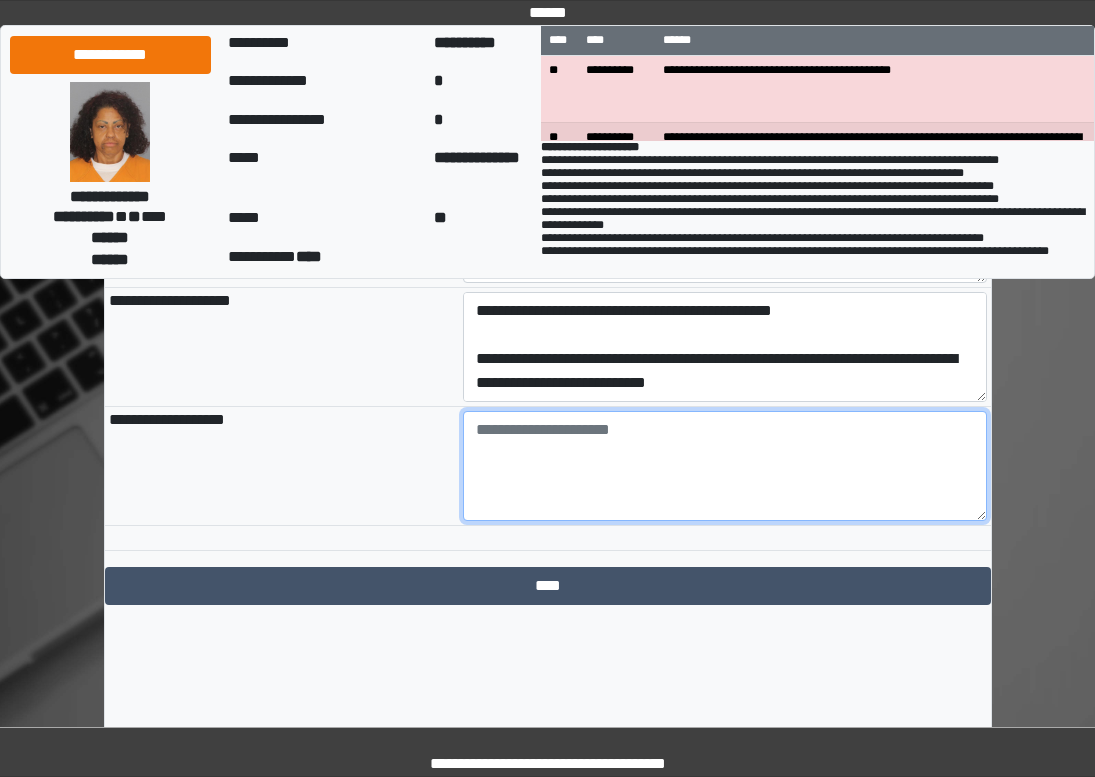 click at bounding box center (725, 466) 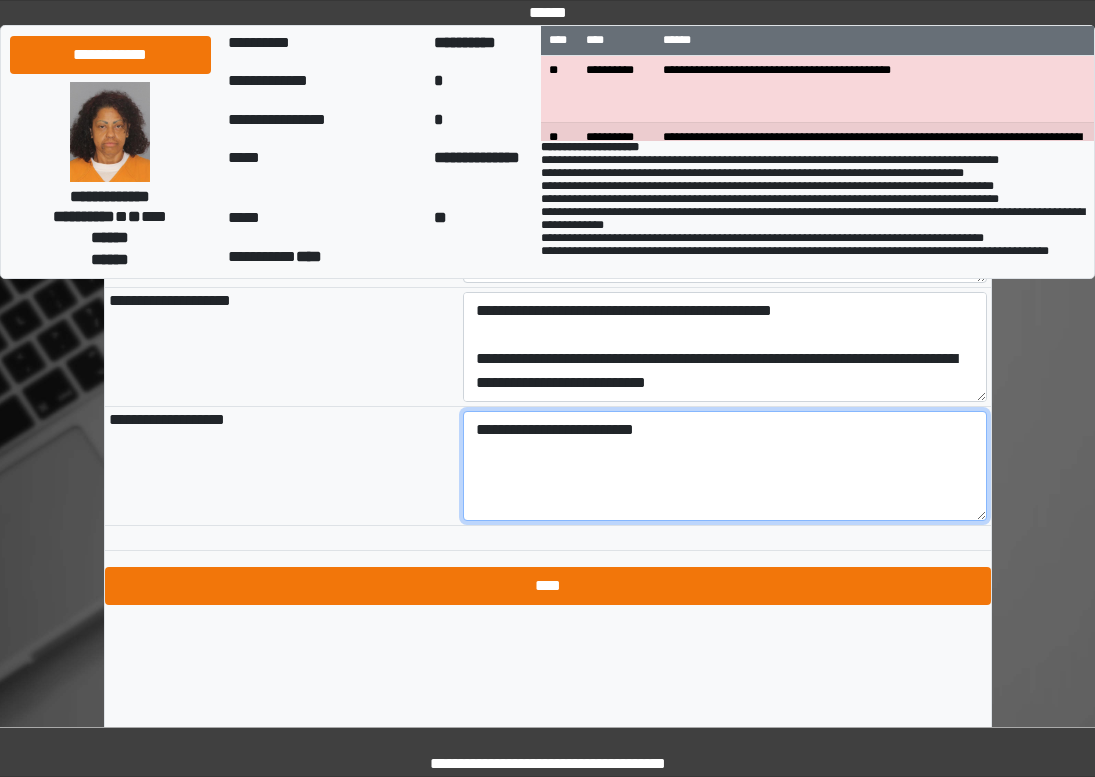 type on "**********" 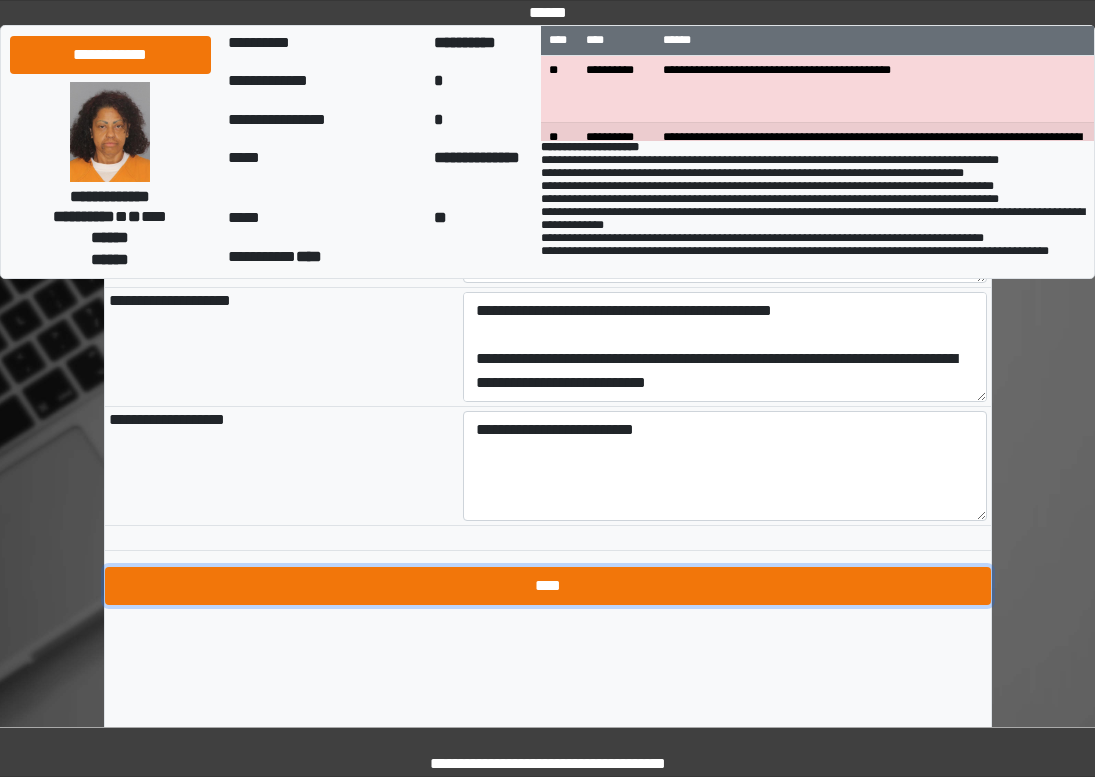 click on "****" at bounding box center (548, 586) 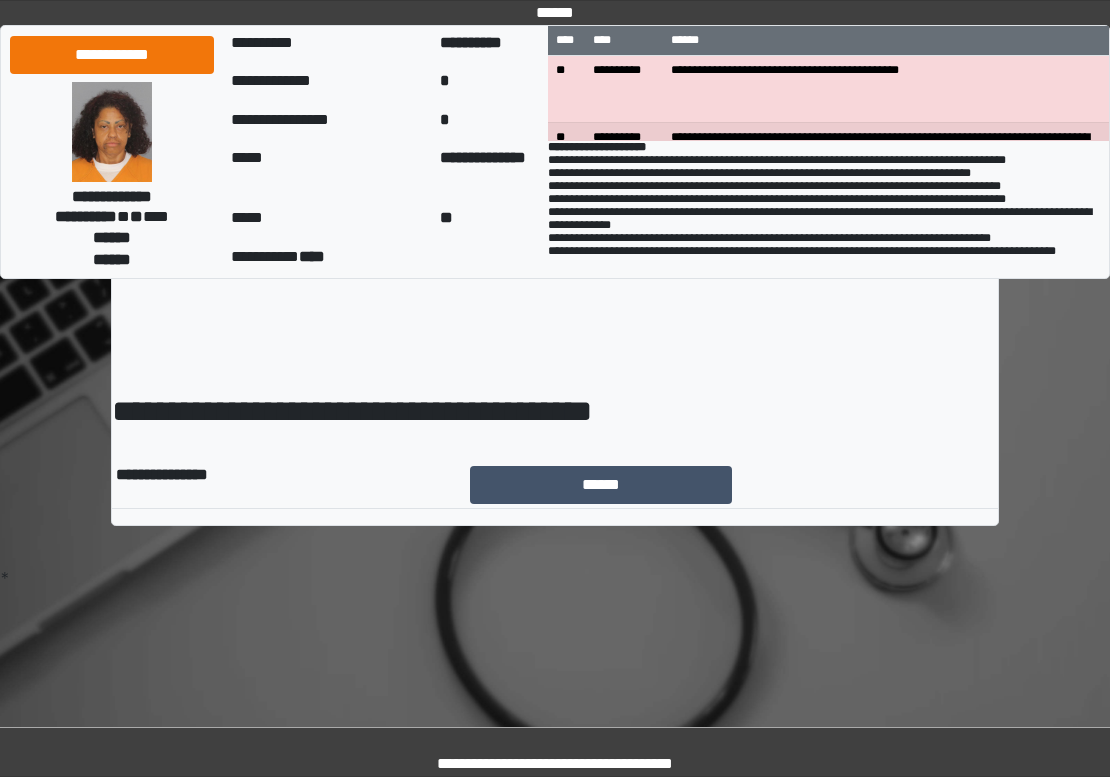 scroll, scrollTop: 0, scrollLeft: 0, axis: both 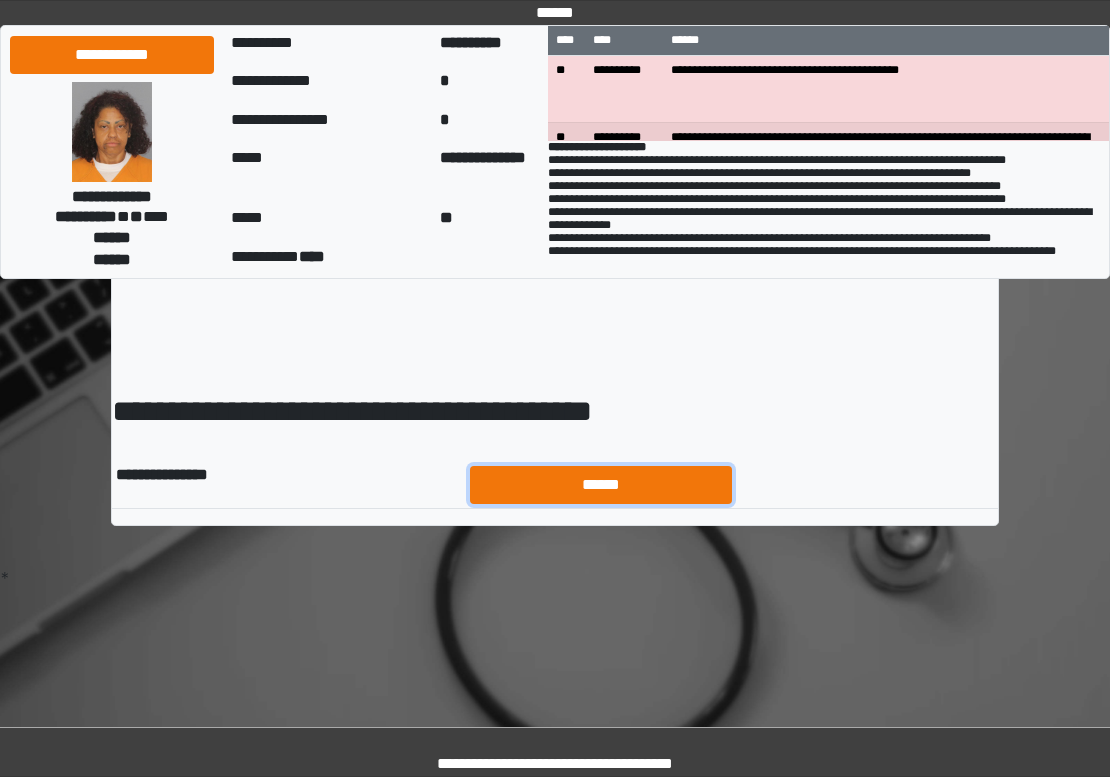 click on "******" at bounding box center (601, 485) 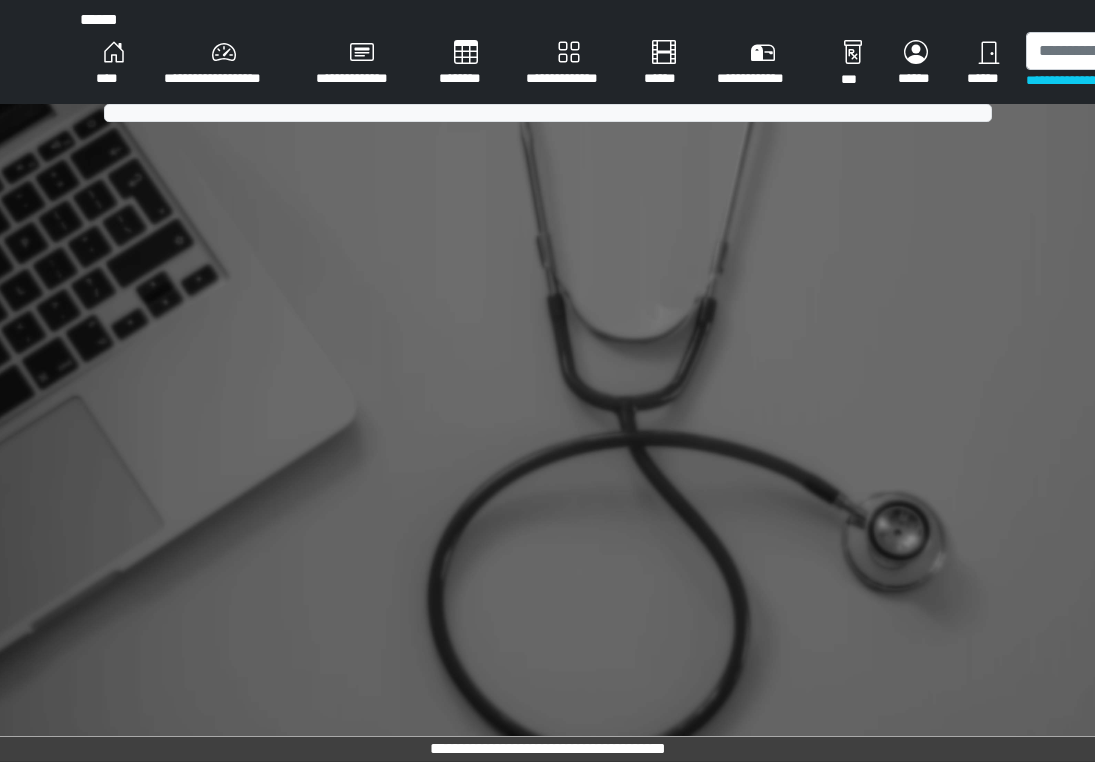 scroll, scrollTop: 0, scrollLeft: 0, axis: both 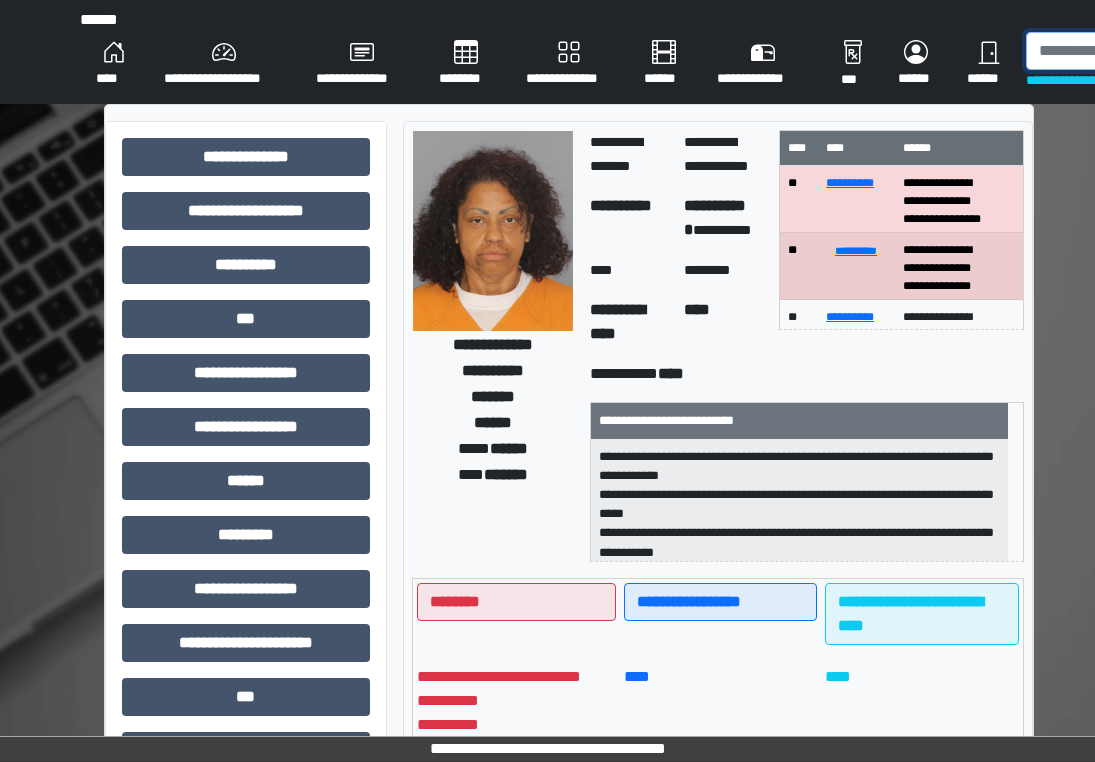 click at bounding box center [1129, 51] 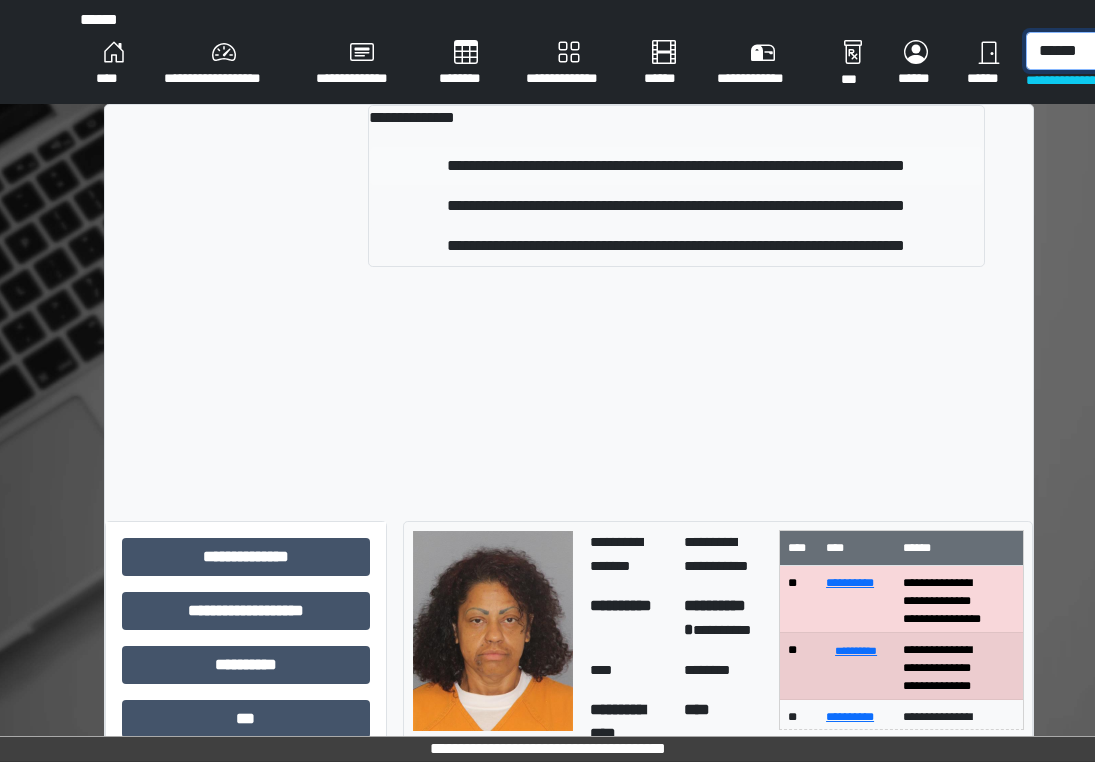 type on "******" 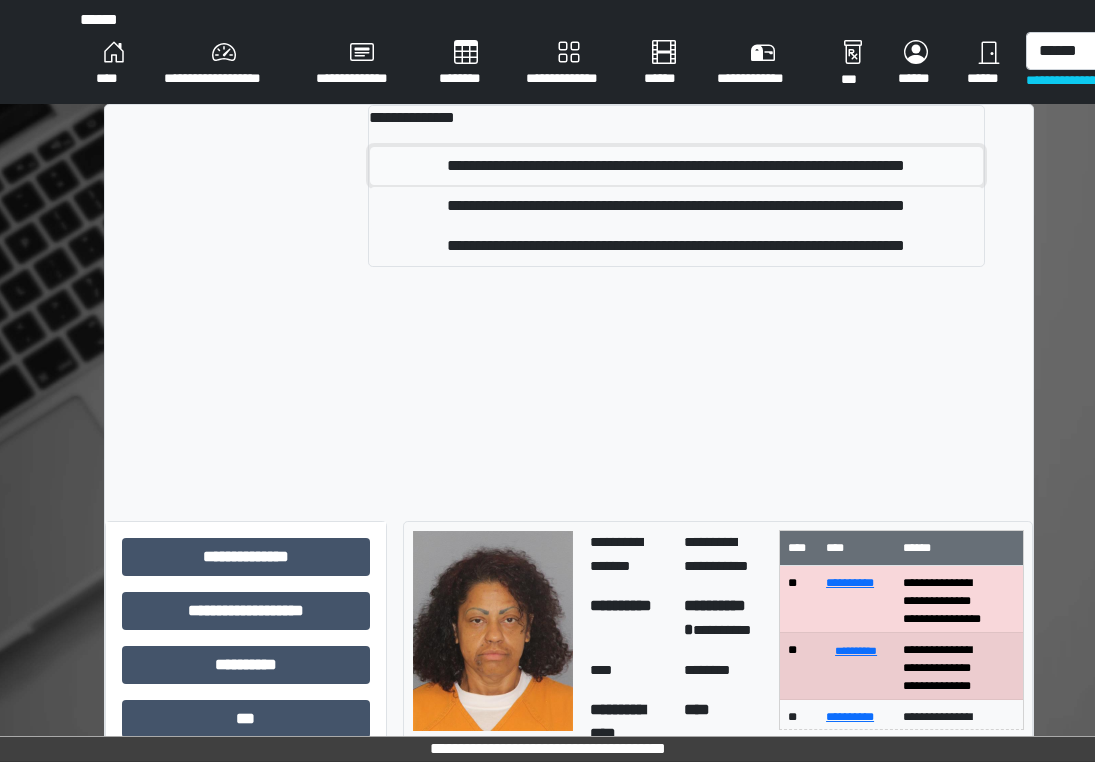 click on "**********" at bounding box center (676, 166) 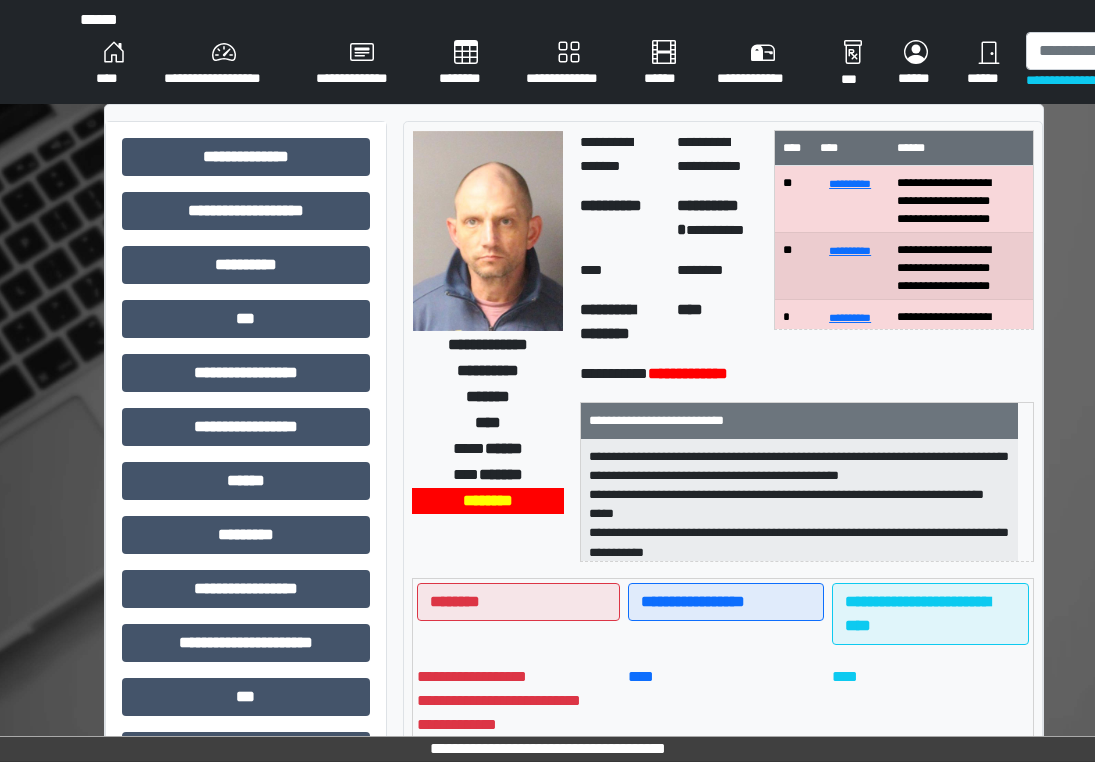 click on "**********" at bounding box center (547, 651) 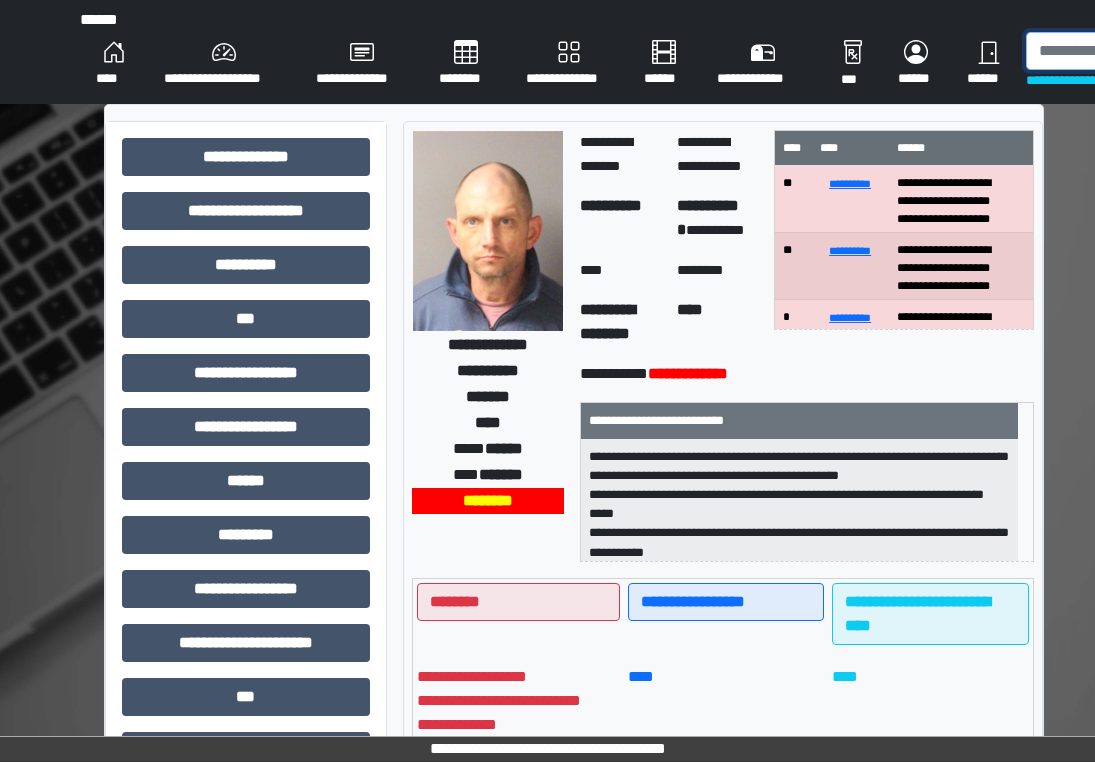click at bounding box center (1129, 51) 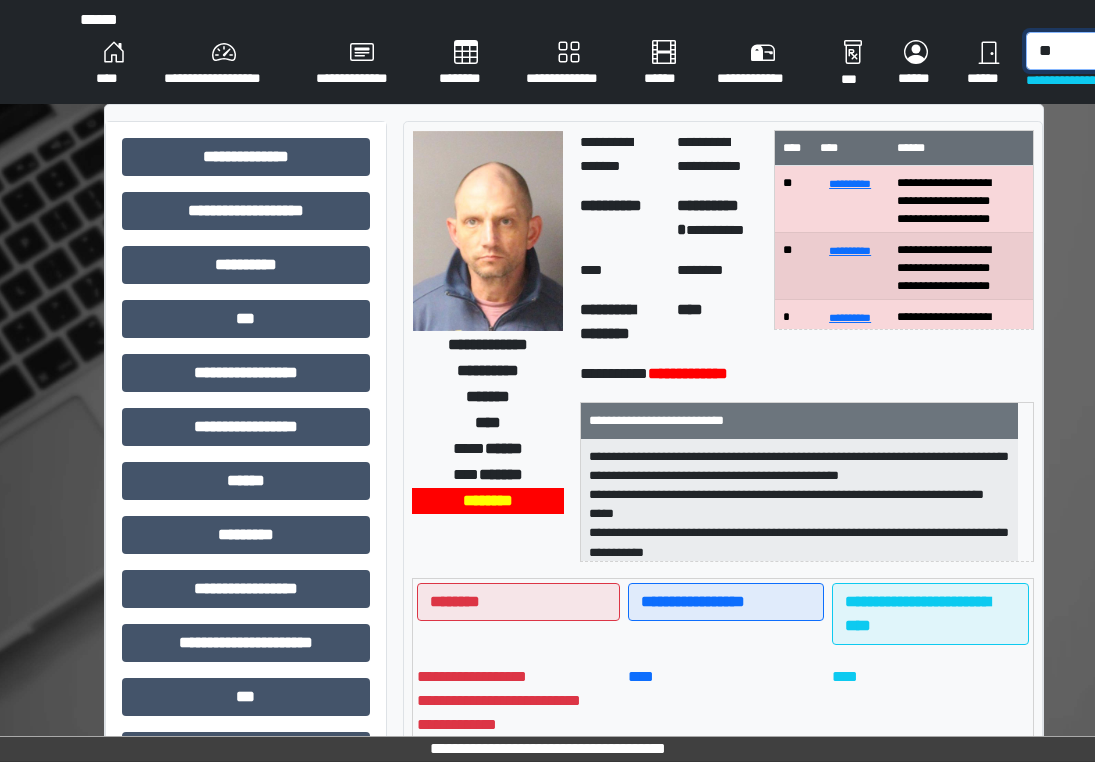 type on "*" 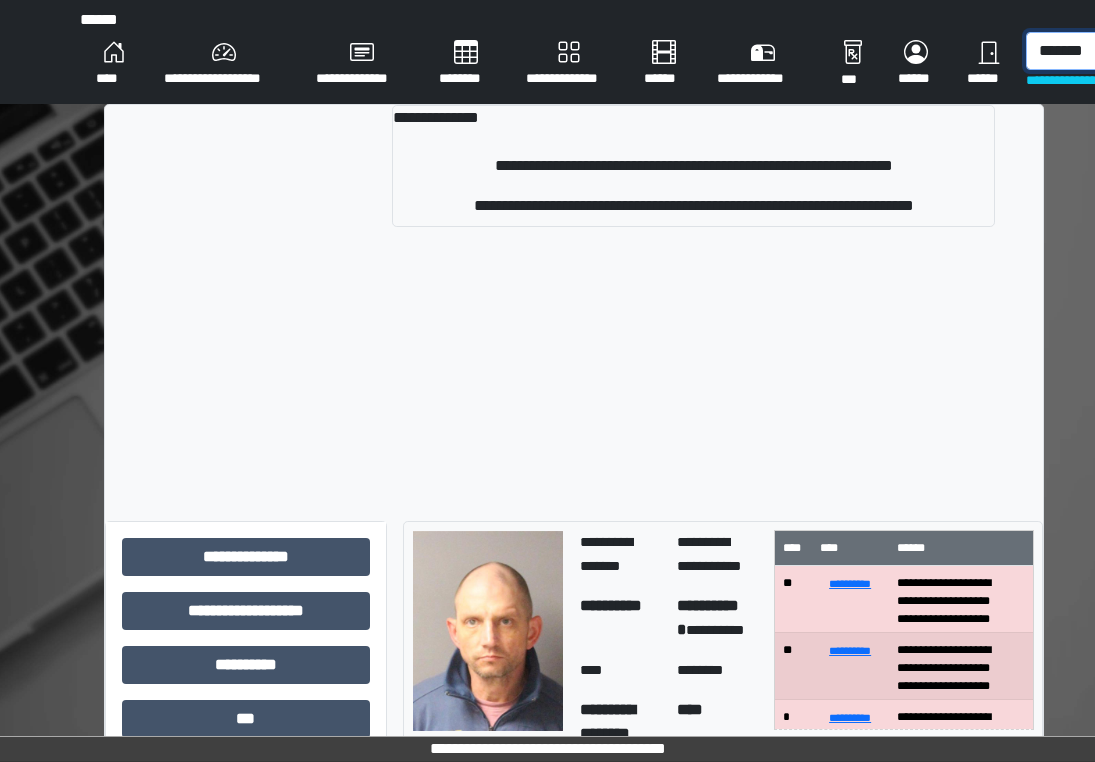 scroll, scrollTop: 0, scrollLeft: 1, axis: horizontal 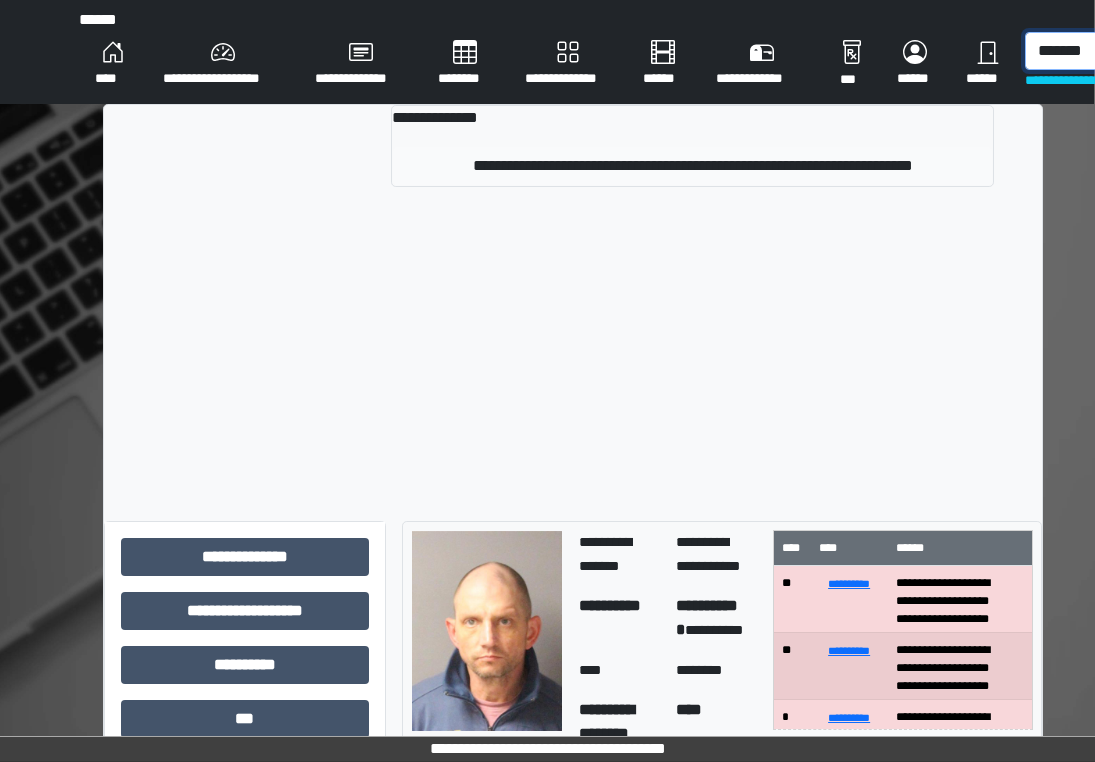 type on "*******" 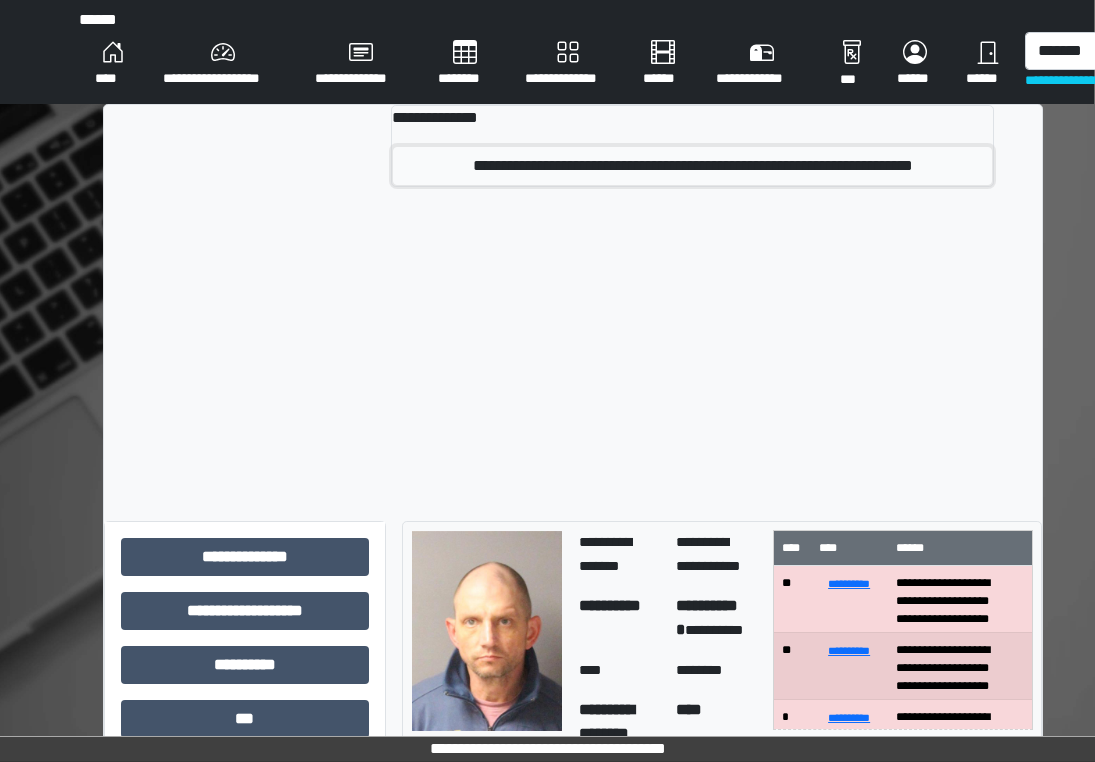click on "**********" at bounding box center (692, 166) 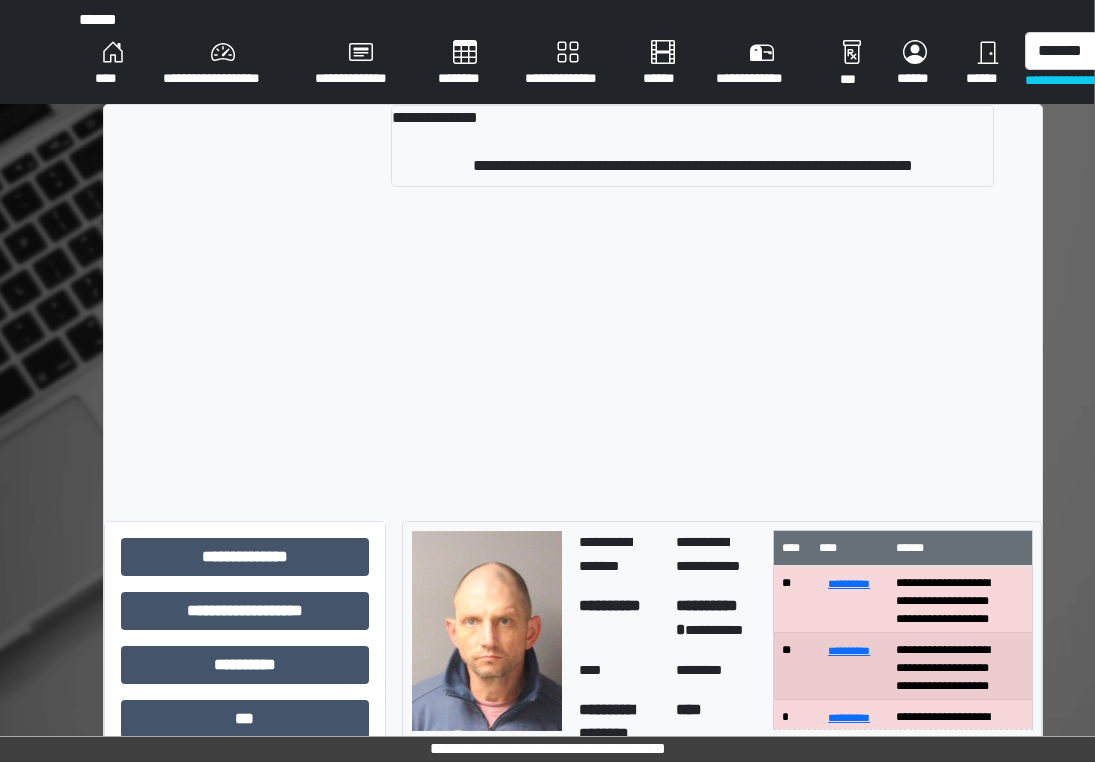 type 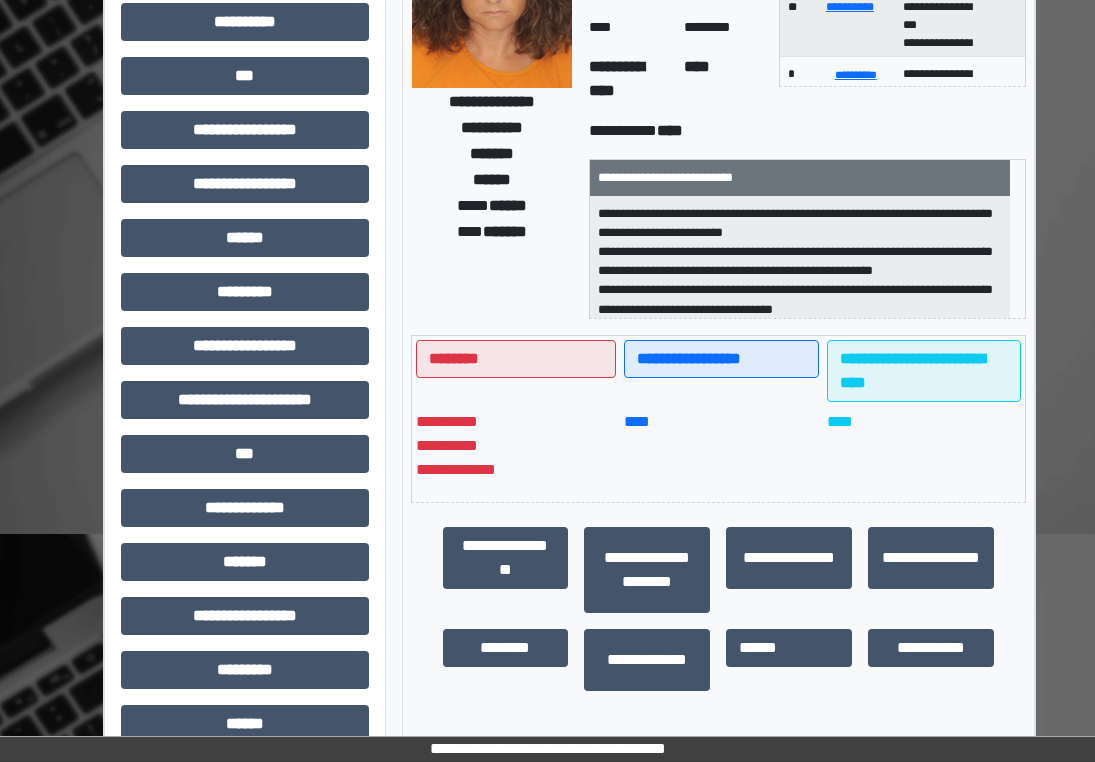 scroll, scrollTop: 300, scrollLeft: 1, axis: both 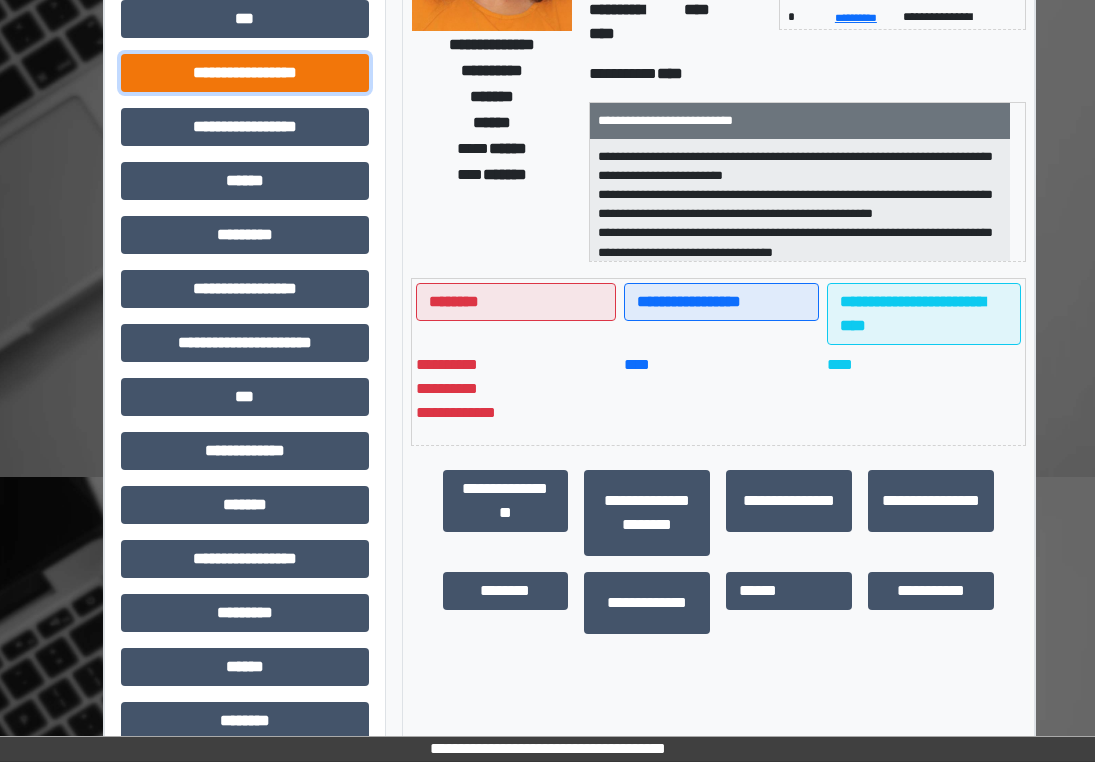 click on "**********" at bounding box center [245, 73] 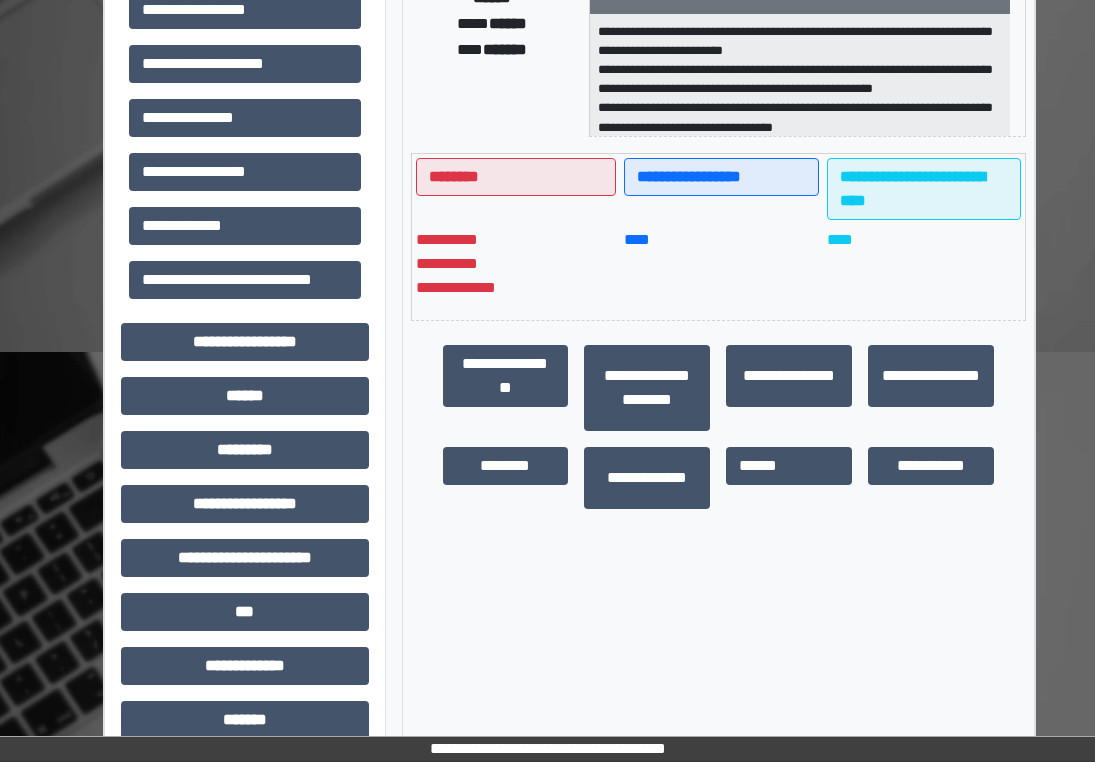 scroll, scrollTop: 376, scrollLeft: 1, axis: both 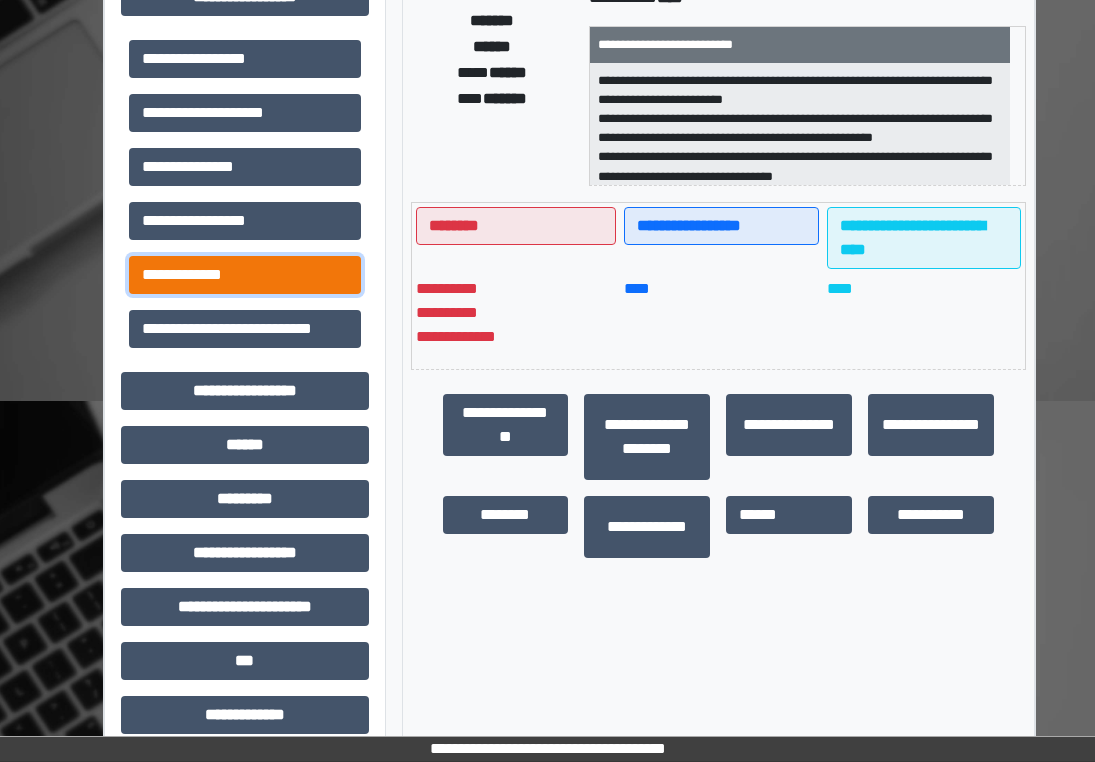 click on "**********" at bounding box center [245, 275] 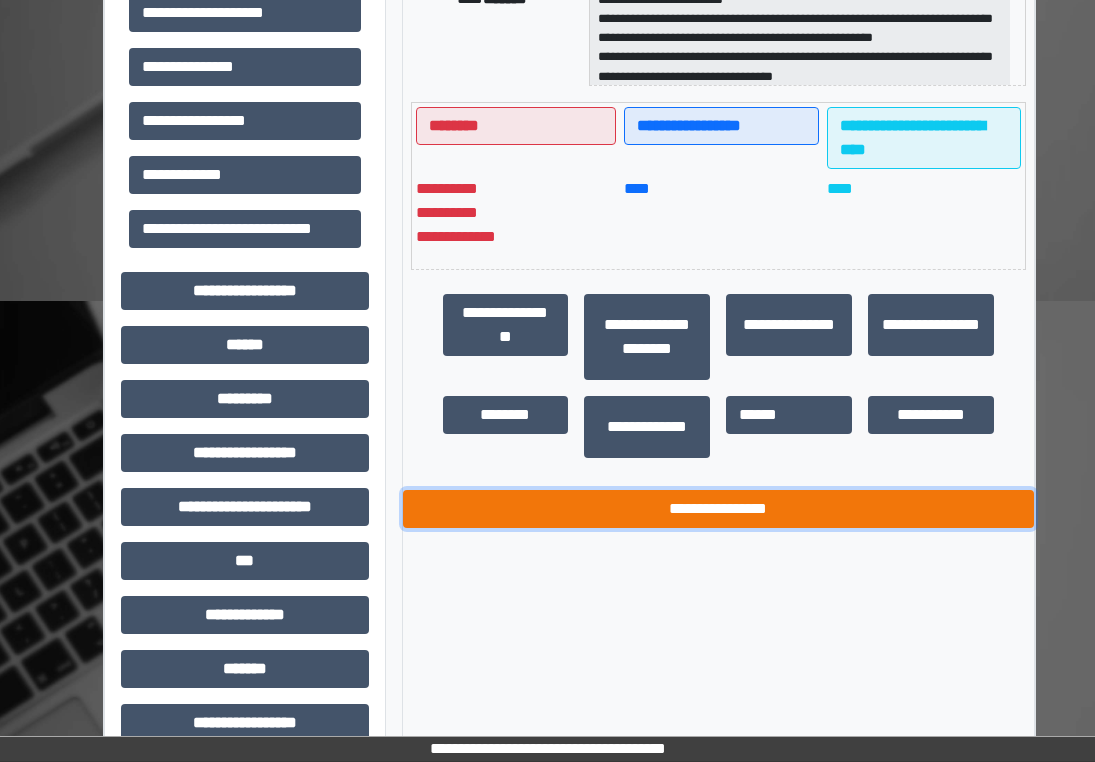 click on "**********" at bounding box center (719, 509) 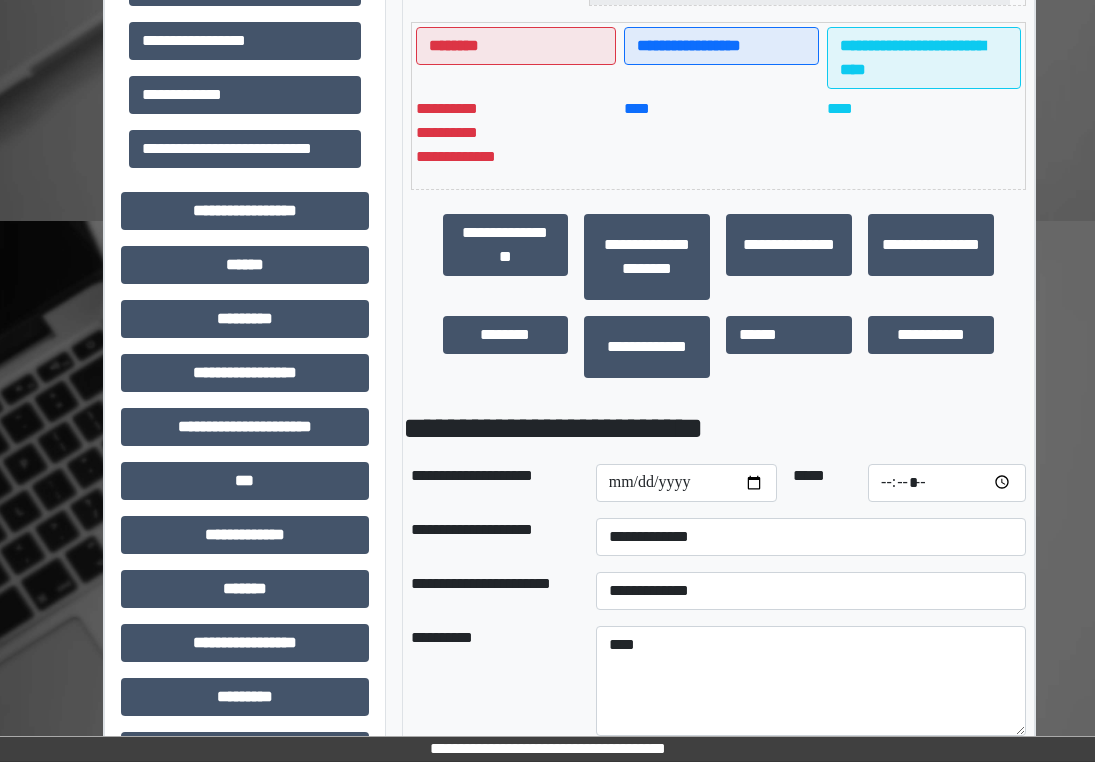scroll, scrollTop: 676, scrollLeft: 1, axis: both 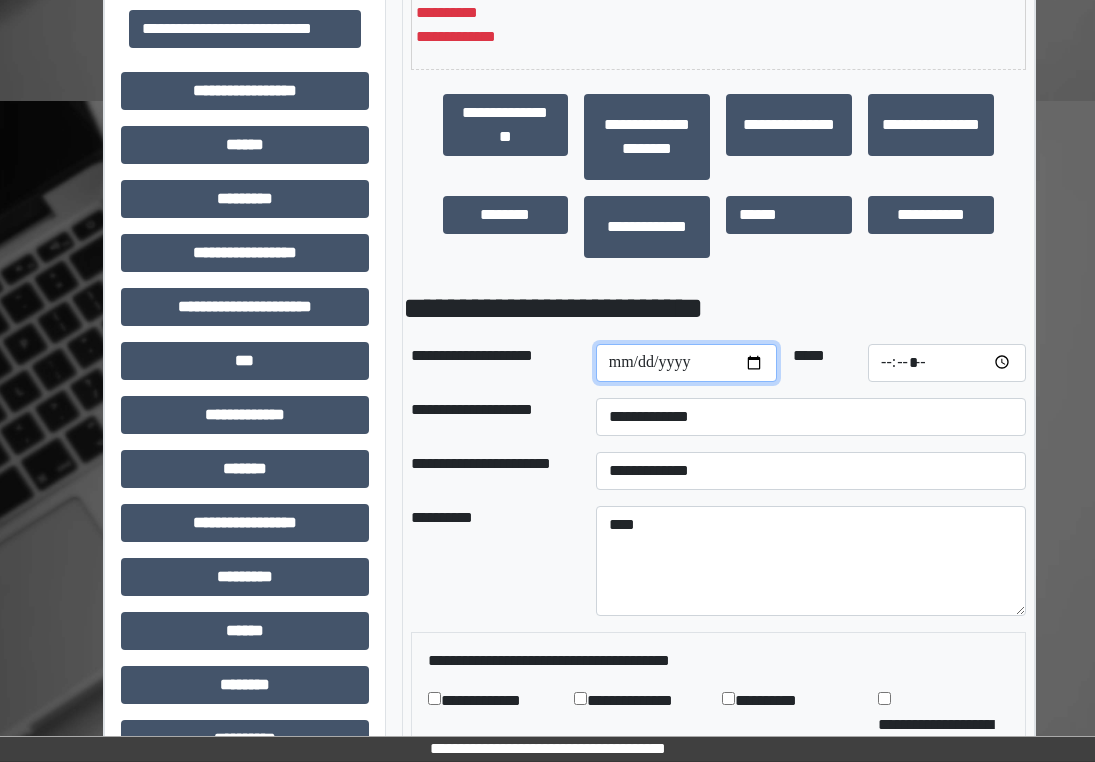 click at bounding box center (686, 363) 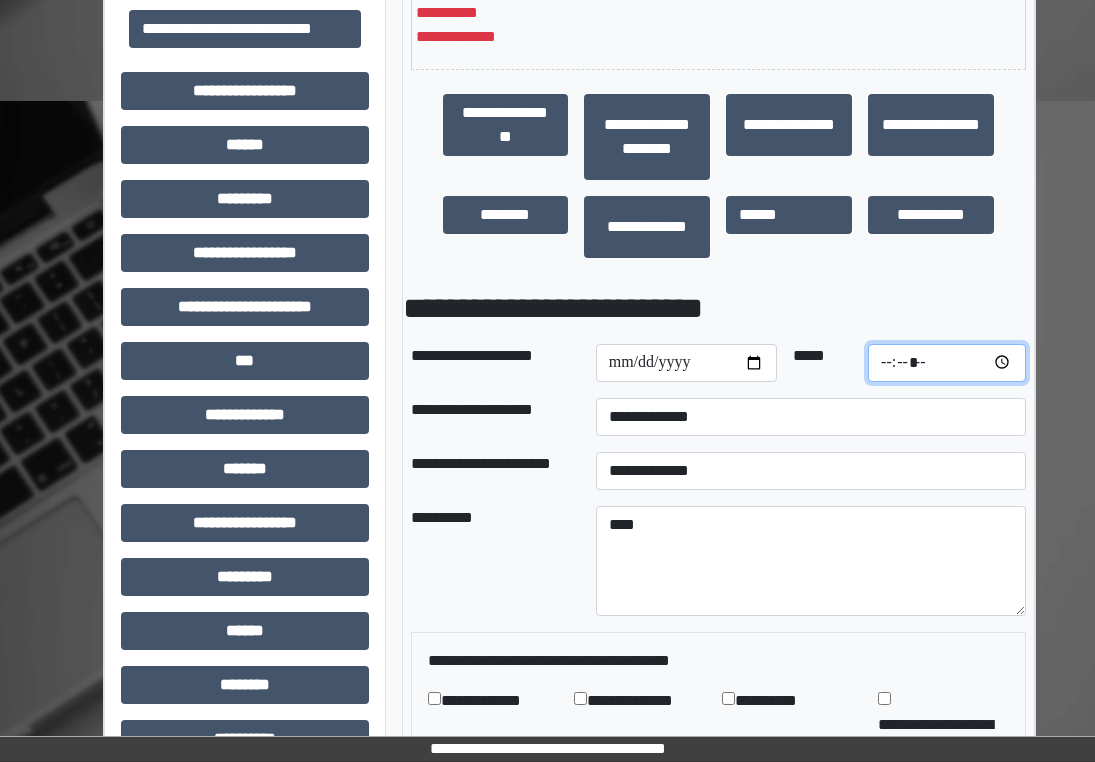 click at bounding box center (947, 363) 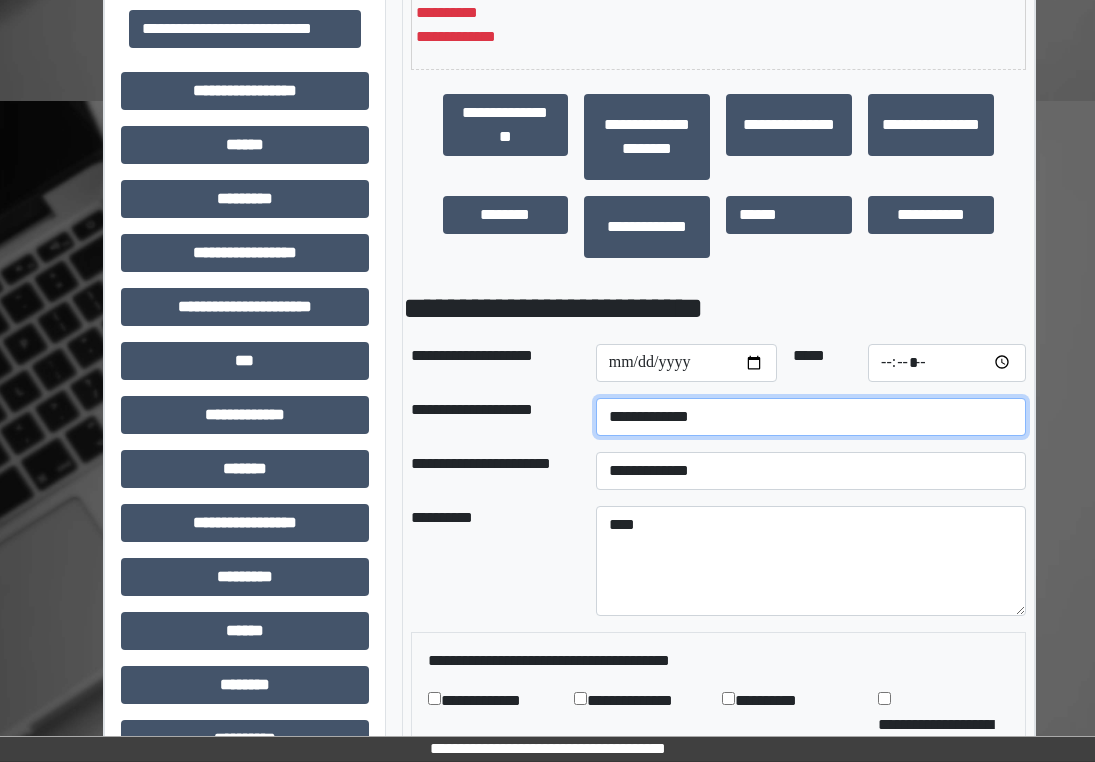 click on "**********" at bounding box center (811, 417) 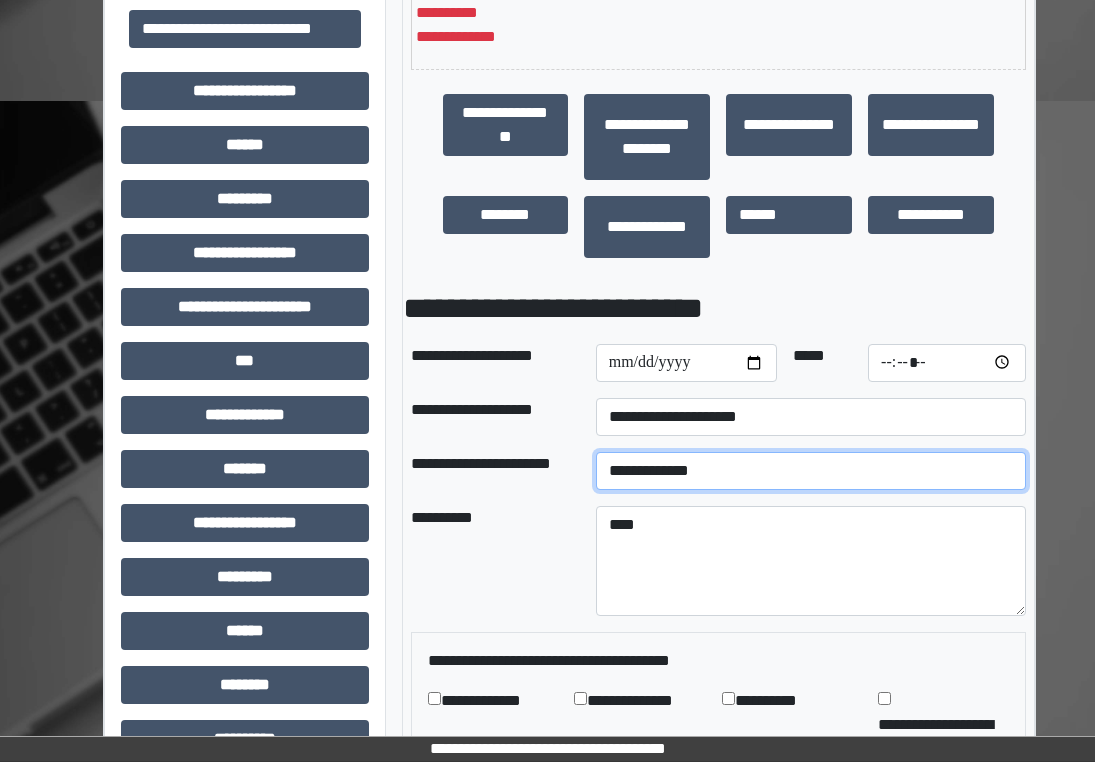 click on "**********" at bounding box center [811, 471] 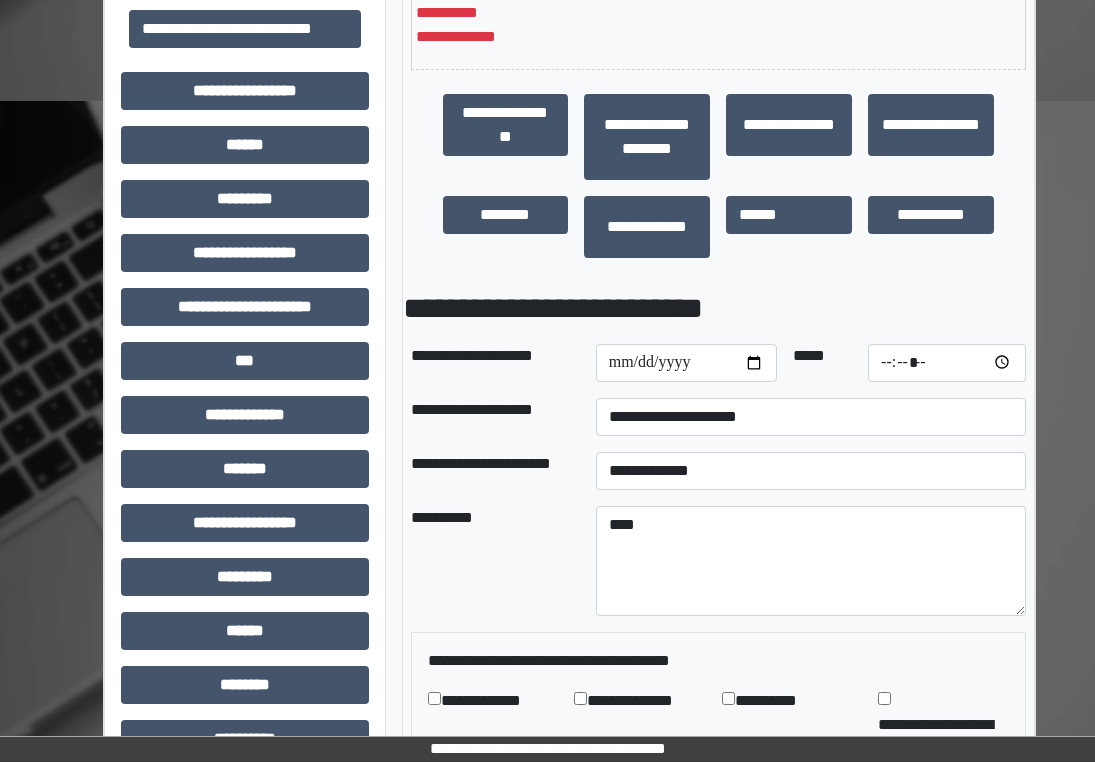 click on "**********" at bounding box center (719, 917) 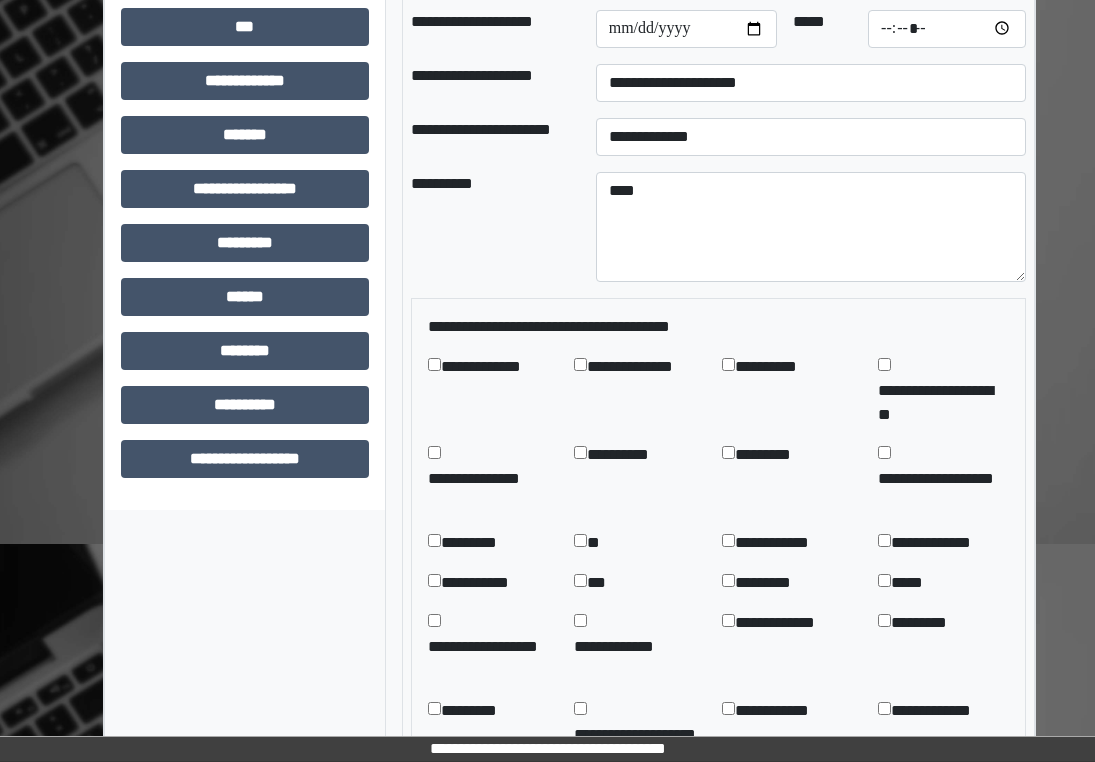 scroll, scrollTop: 1076, scrollLeft: 1, axis: both 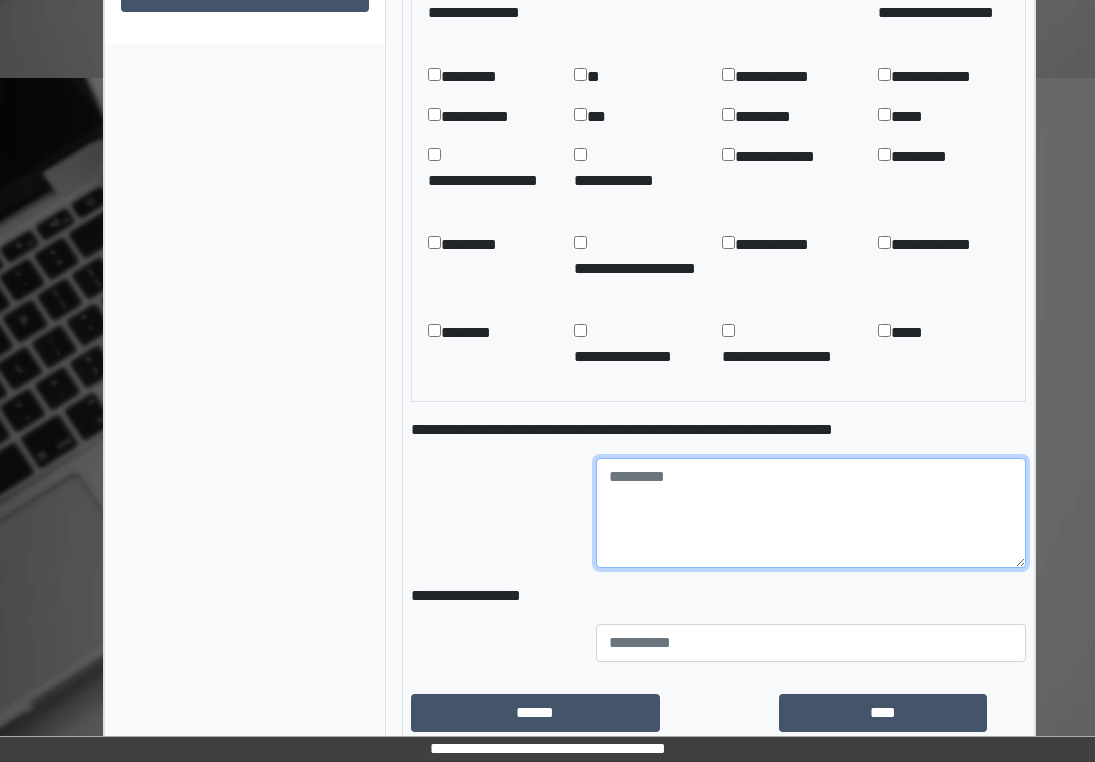 click at bounding box center [811, 513] 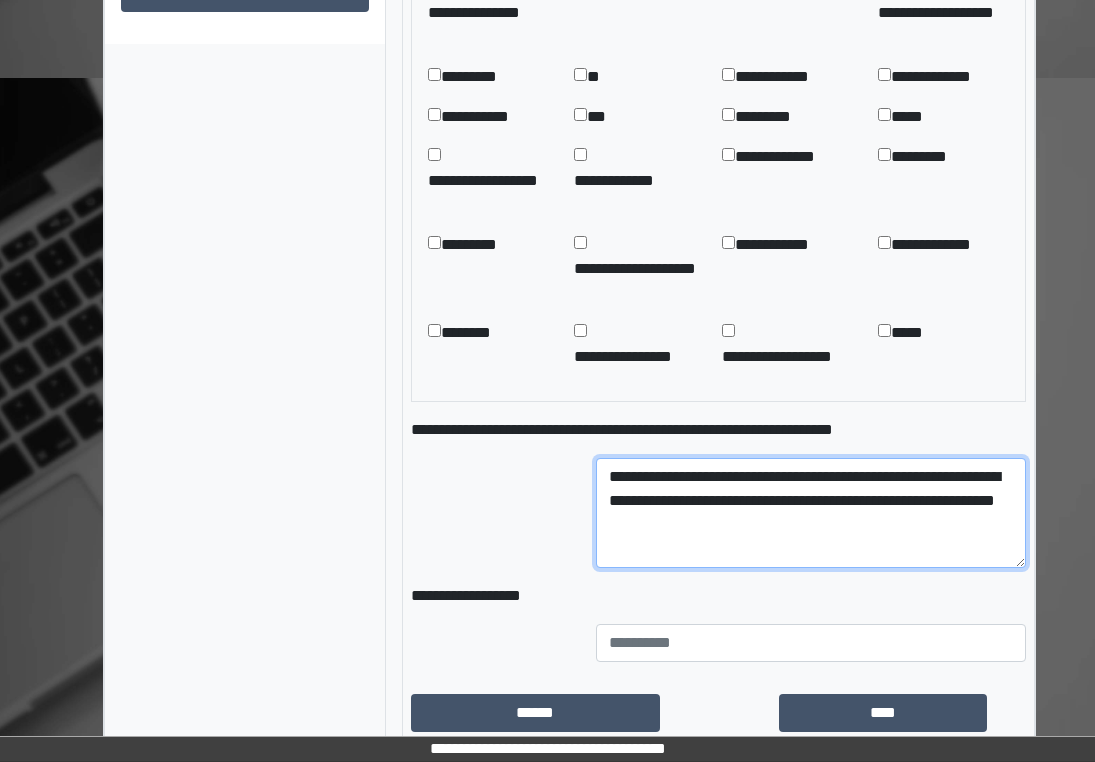 type on "**********" 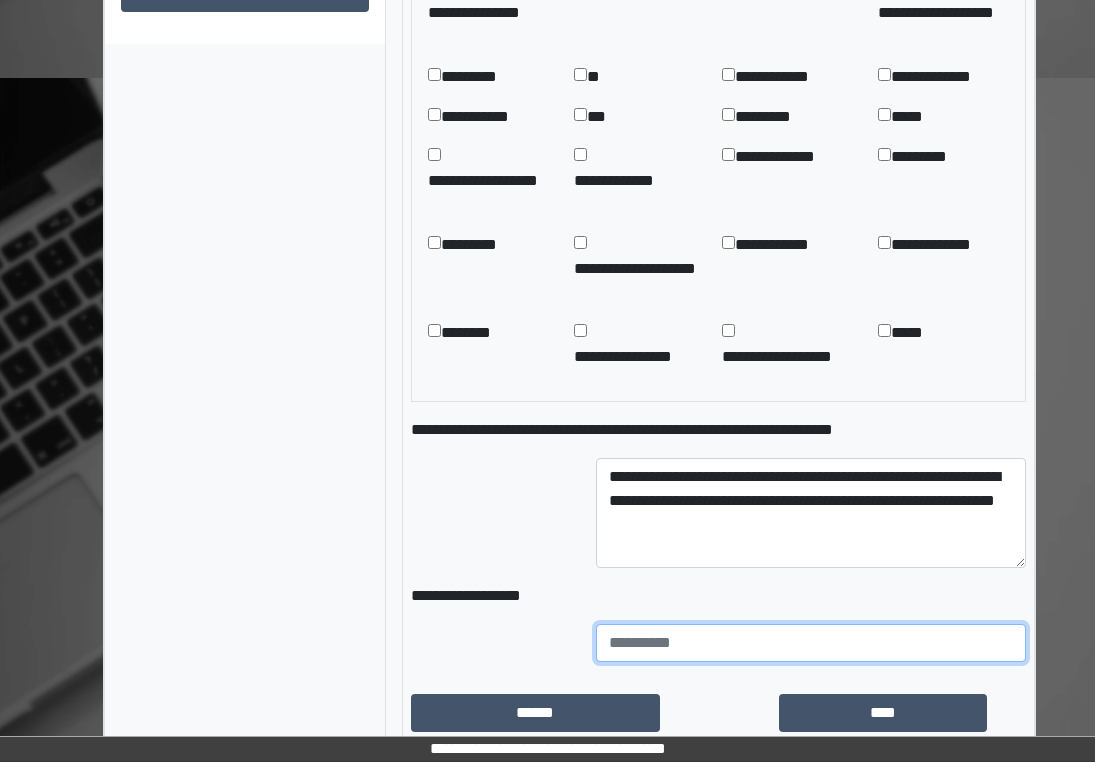 click at bounding box center (811, 643) 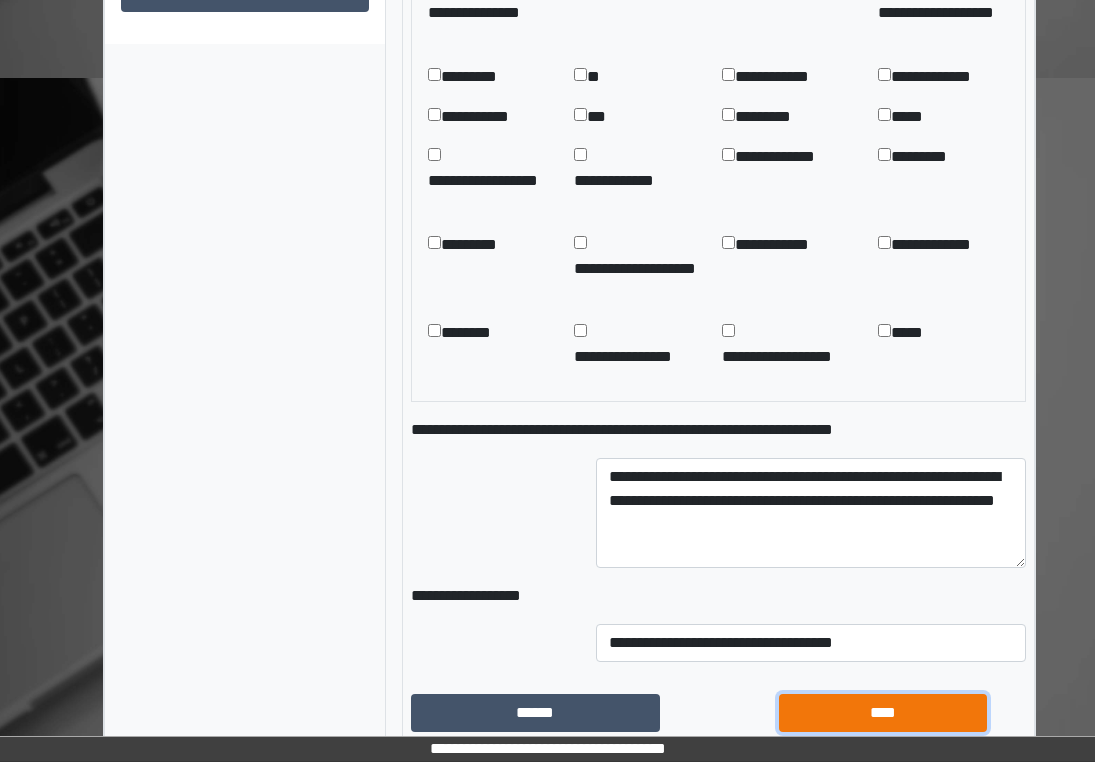 click on "****" at bounding box center [882, 713] 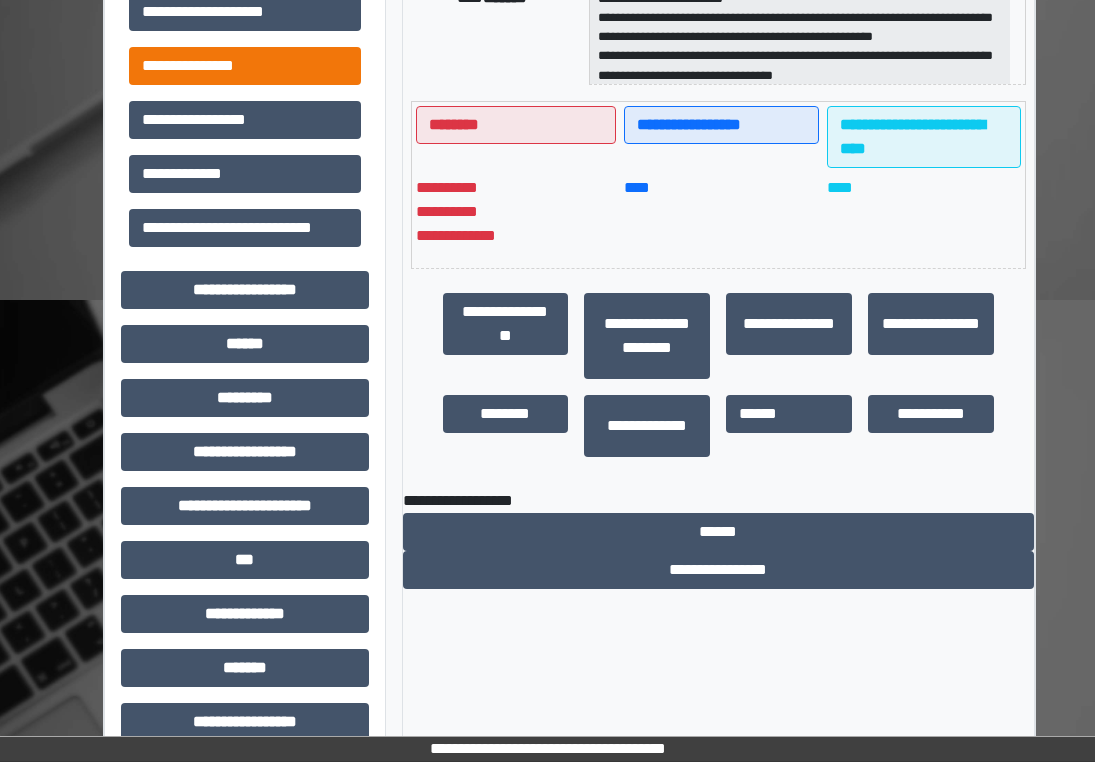 scroll, scrollTop: 476, scrollLeft: 1, axis: both 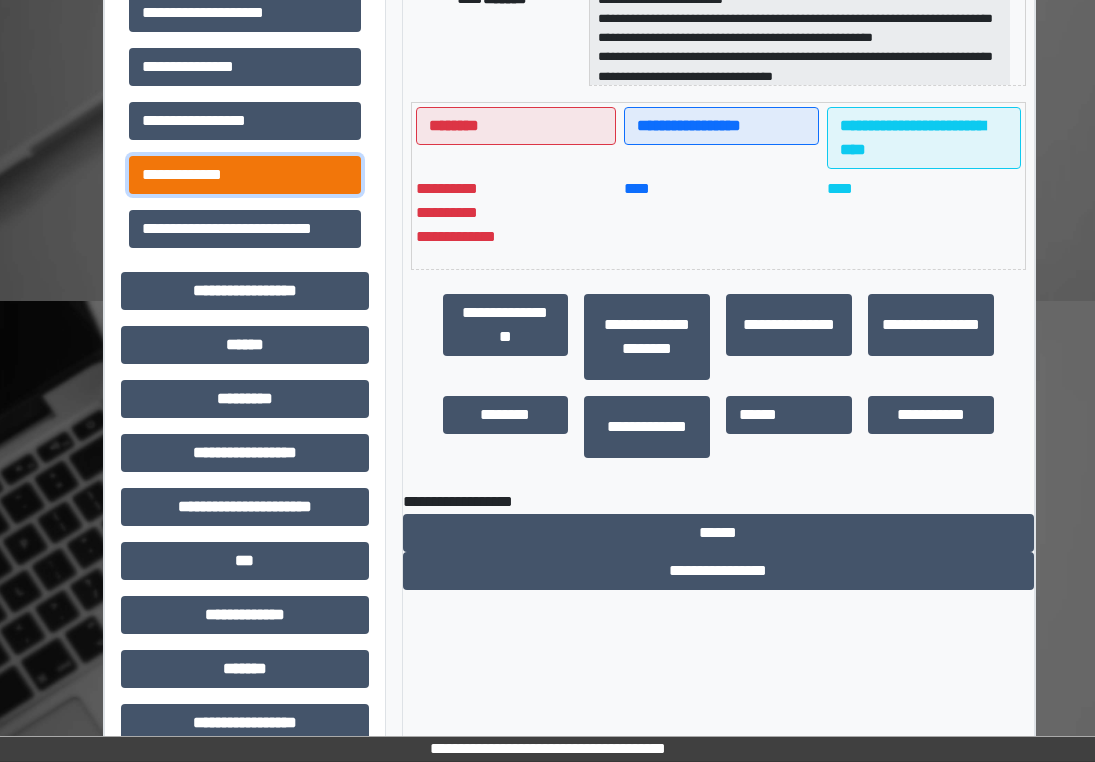 click on "**********" at bounding box center (245, 175) 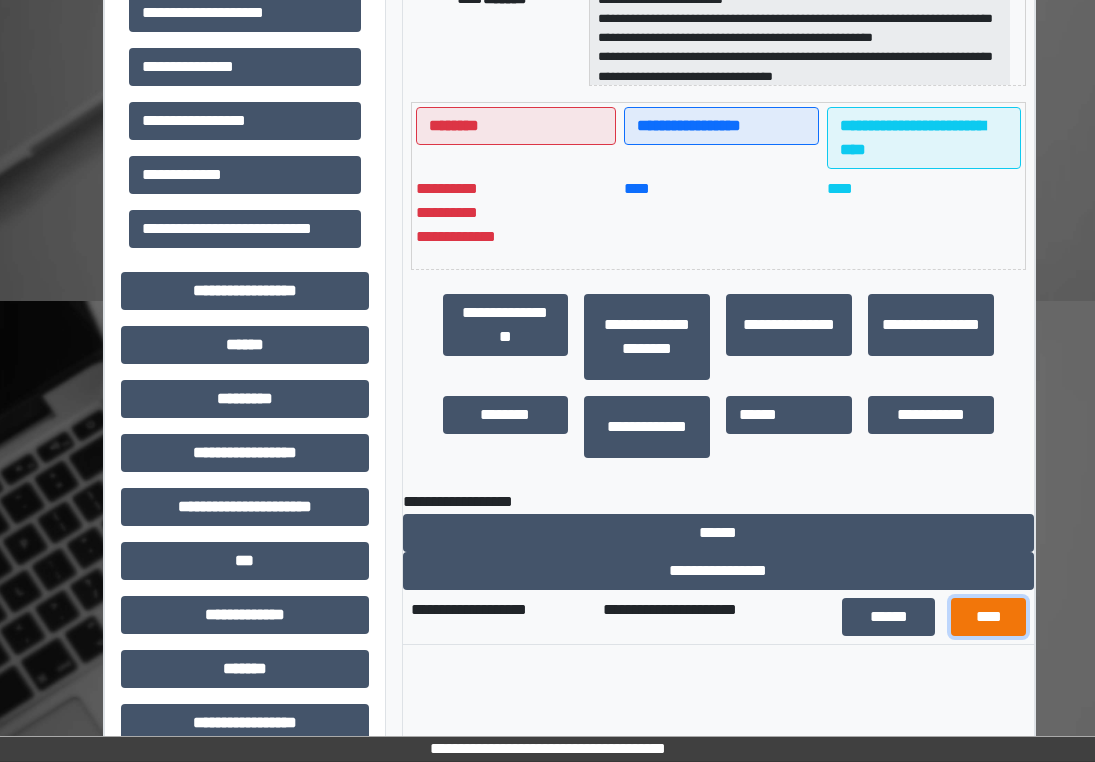 click on "****" at bounding box center [988, 617] 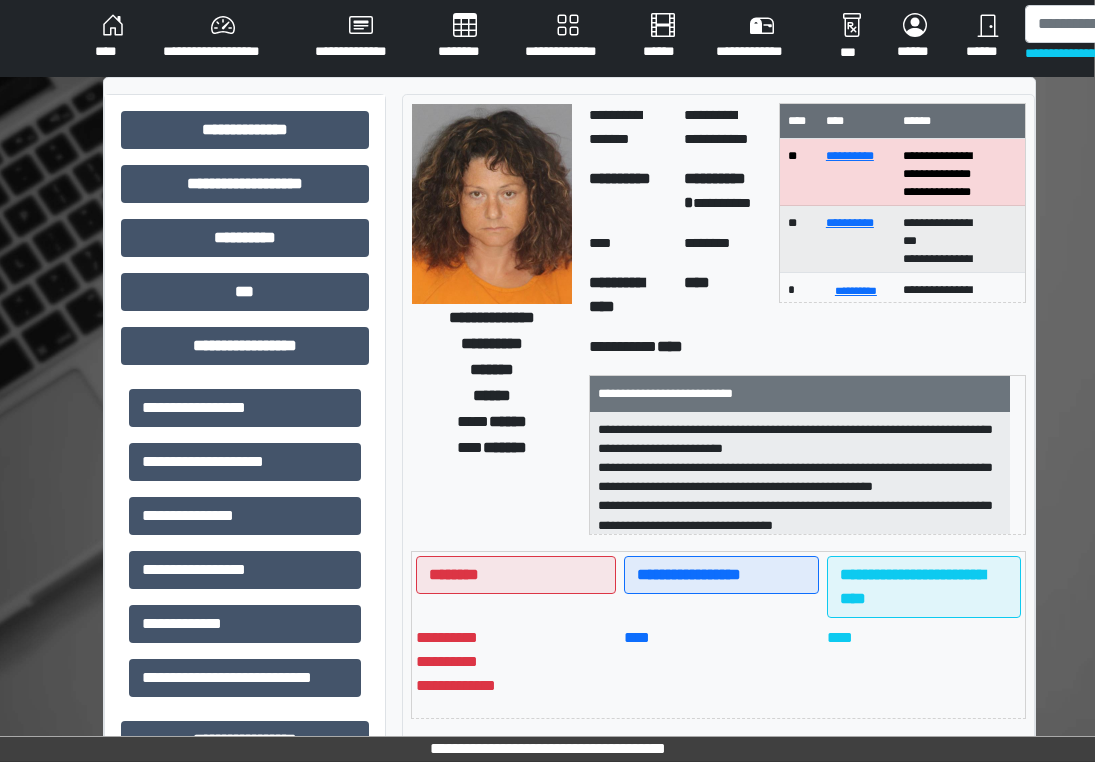 scroll, scrollTop: 0, scrollLeft: 1, axis: horizontal 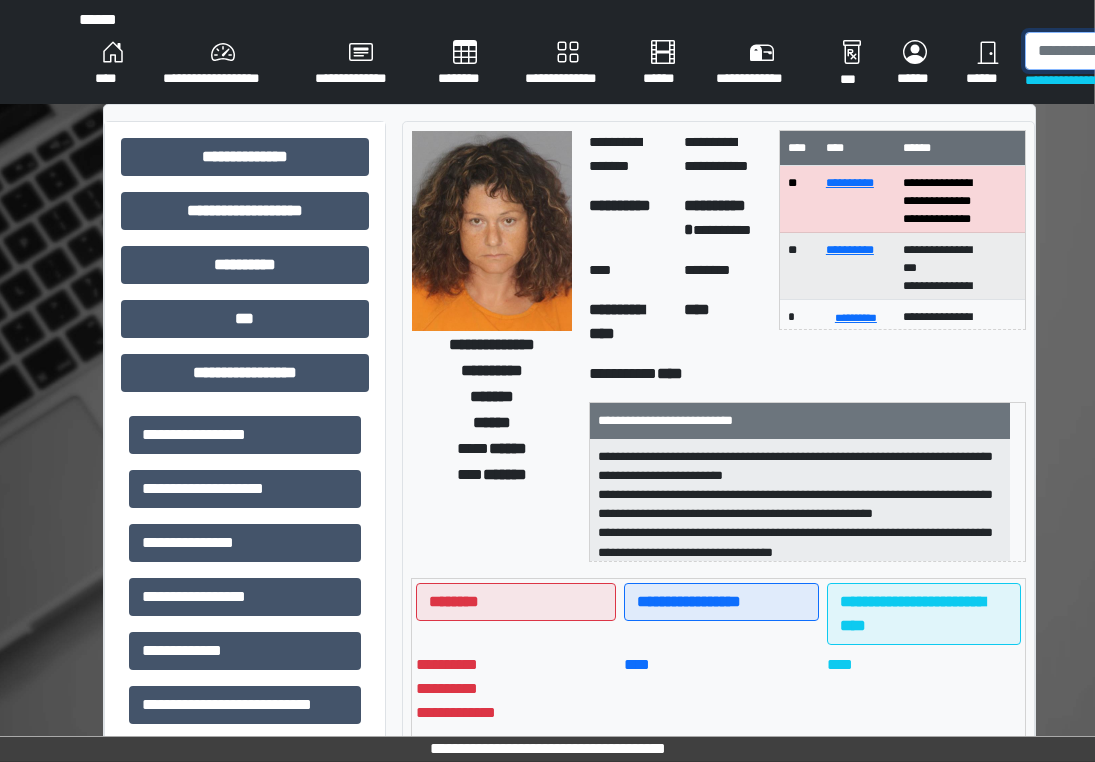 click at bounding box center (1128, 51) 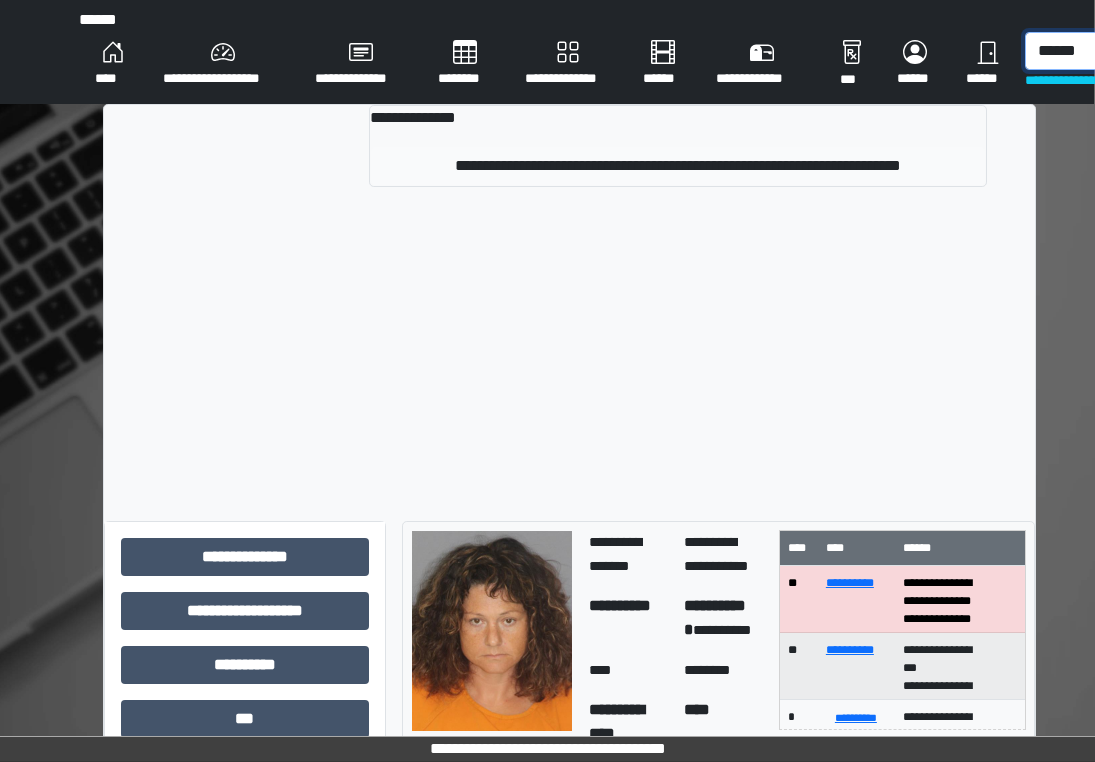 type on "******" 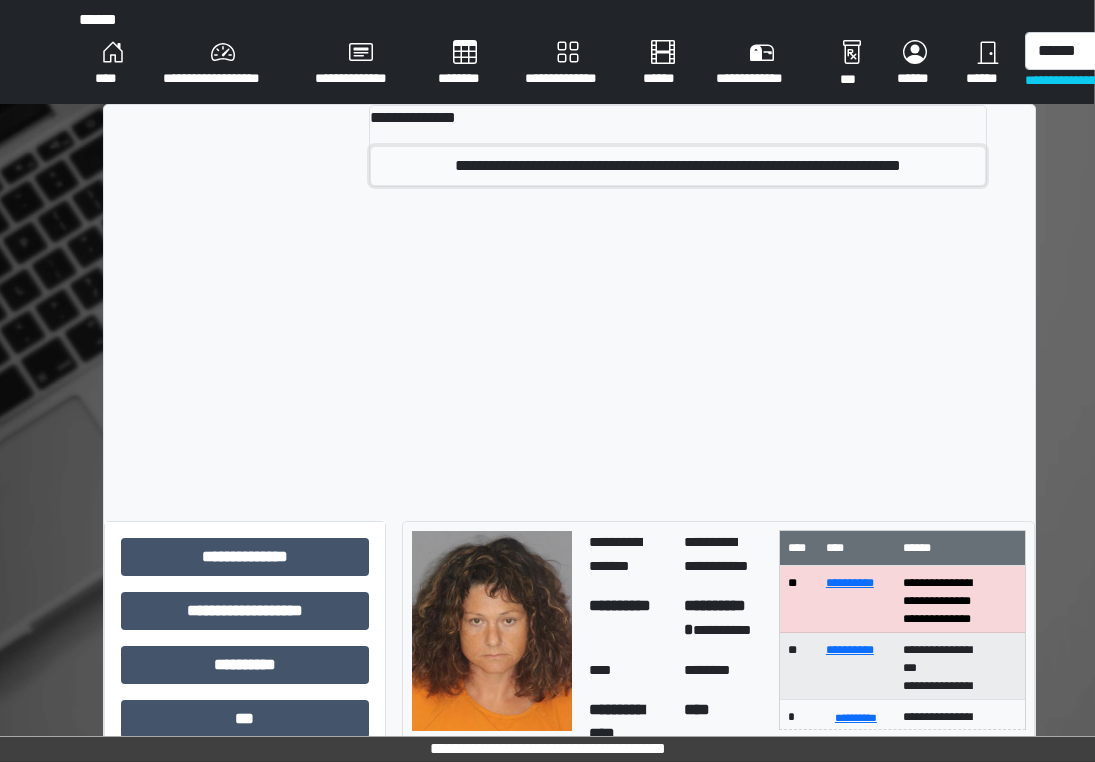 click on "**********" at bounding box center [678, 166] 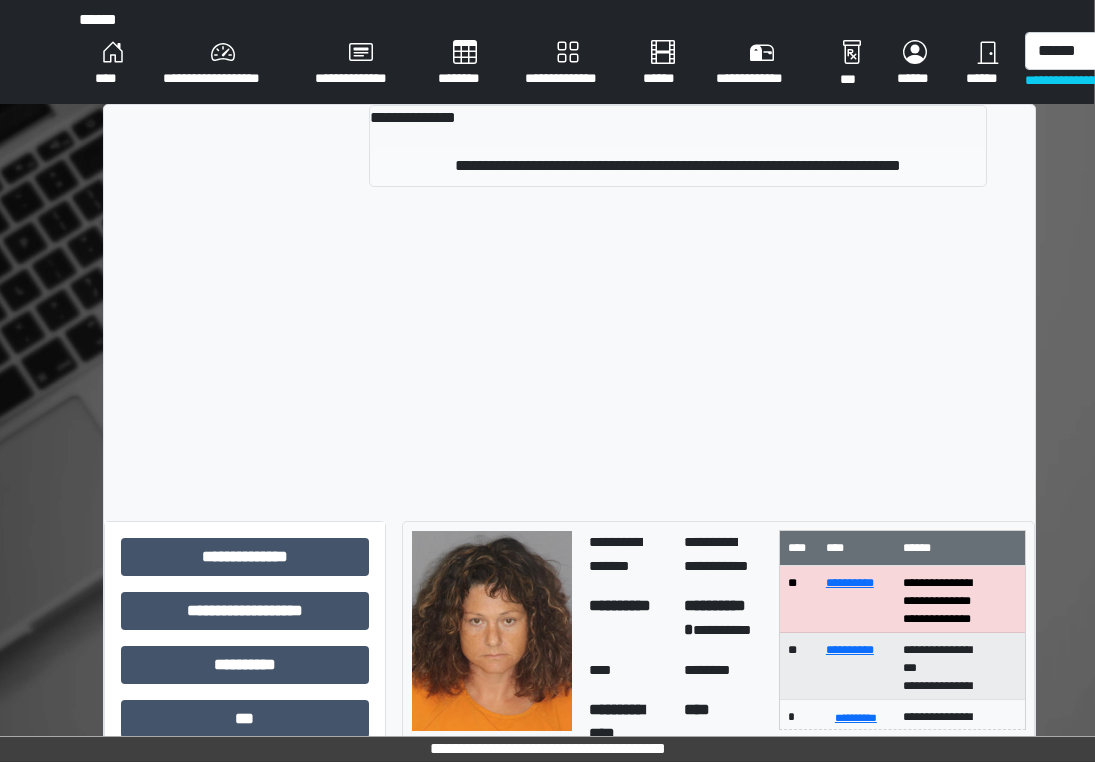 type 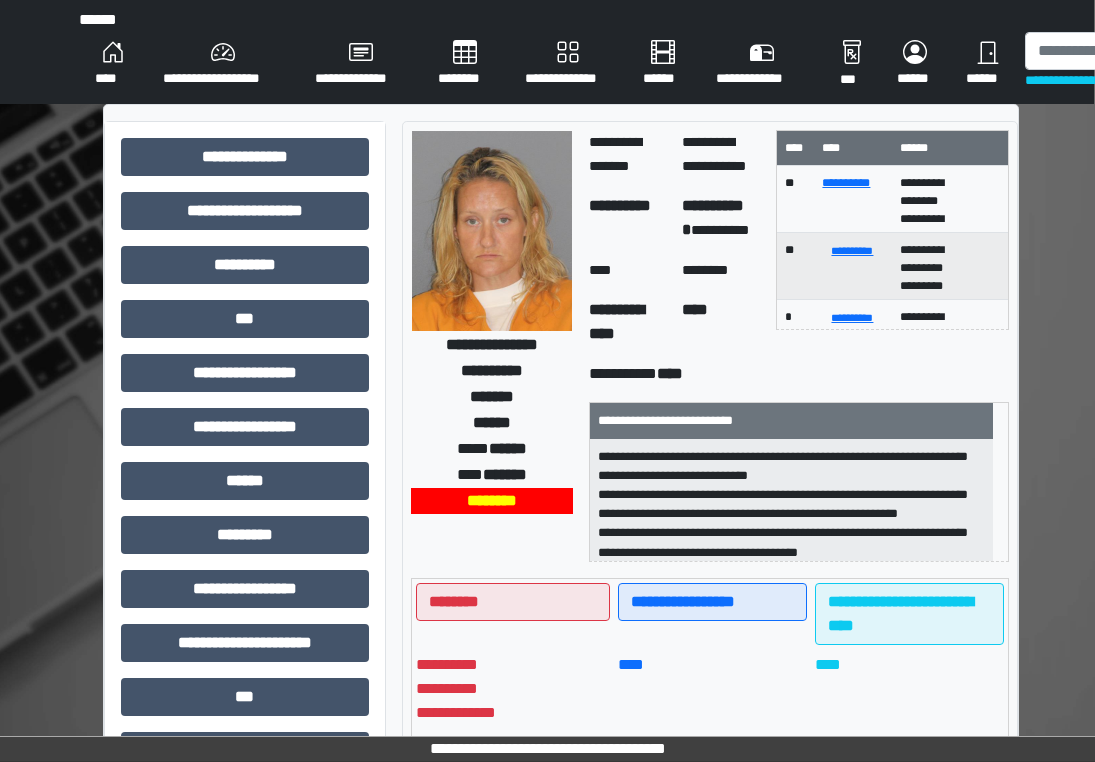 click on "**********" at bounding box center [547, 651] 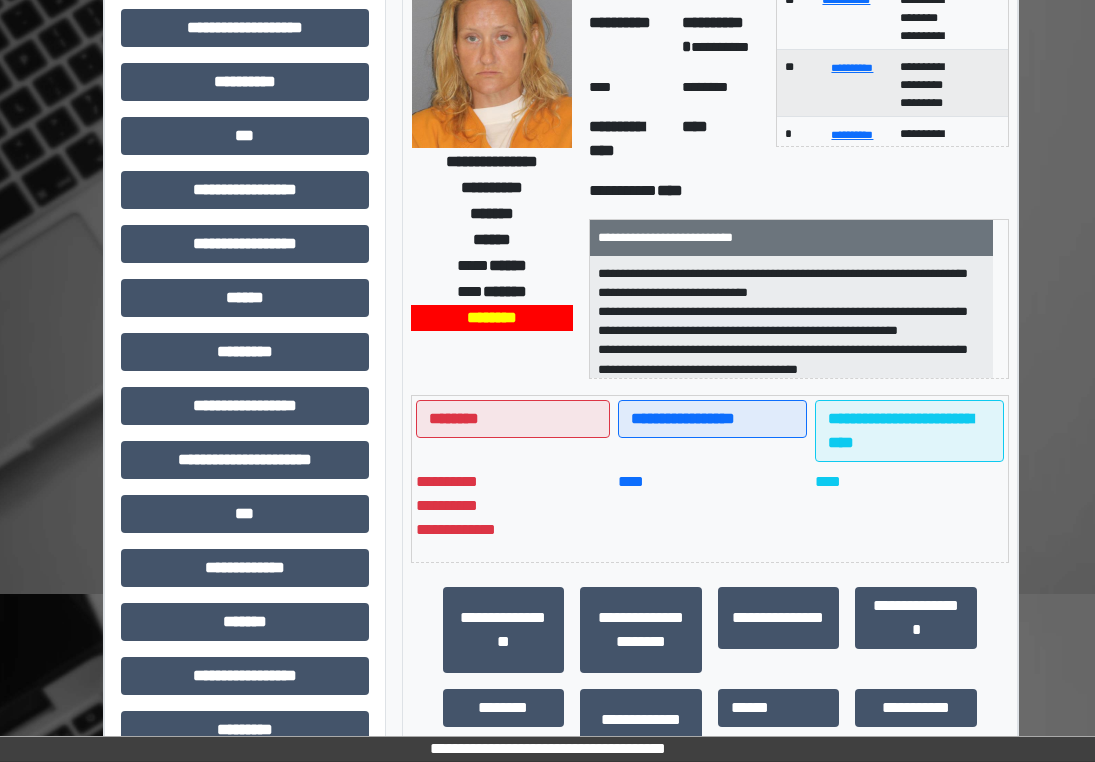 scroll, scrollTop: 436, scrollLeft: 1, axis: both 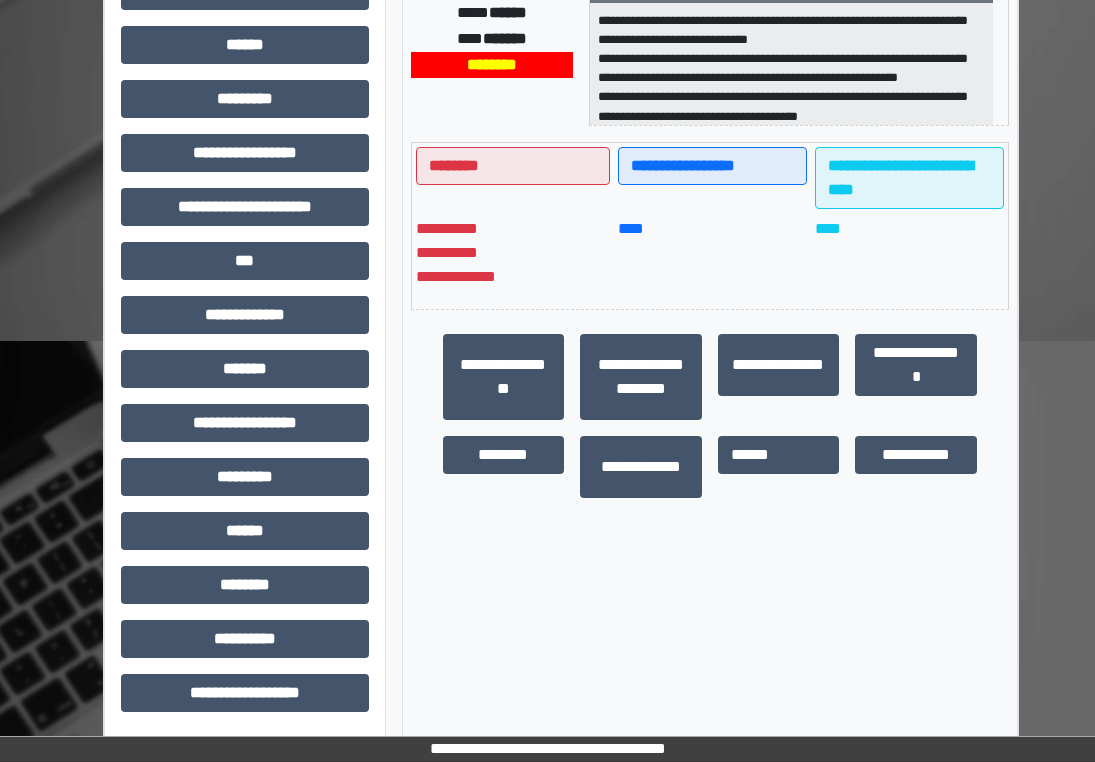 click on "**********" at bounding box center (710, 215) 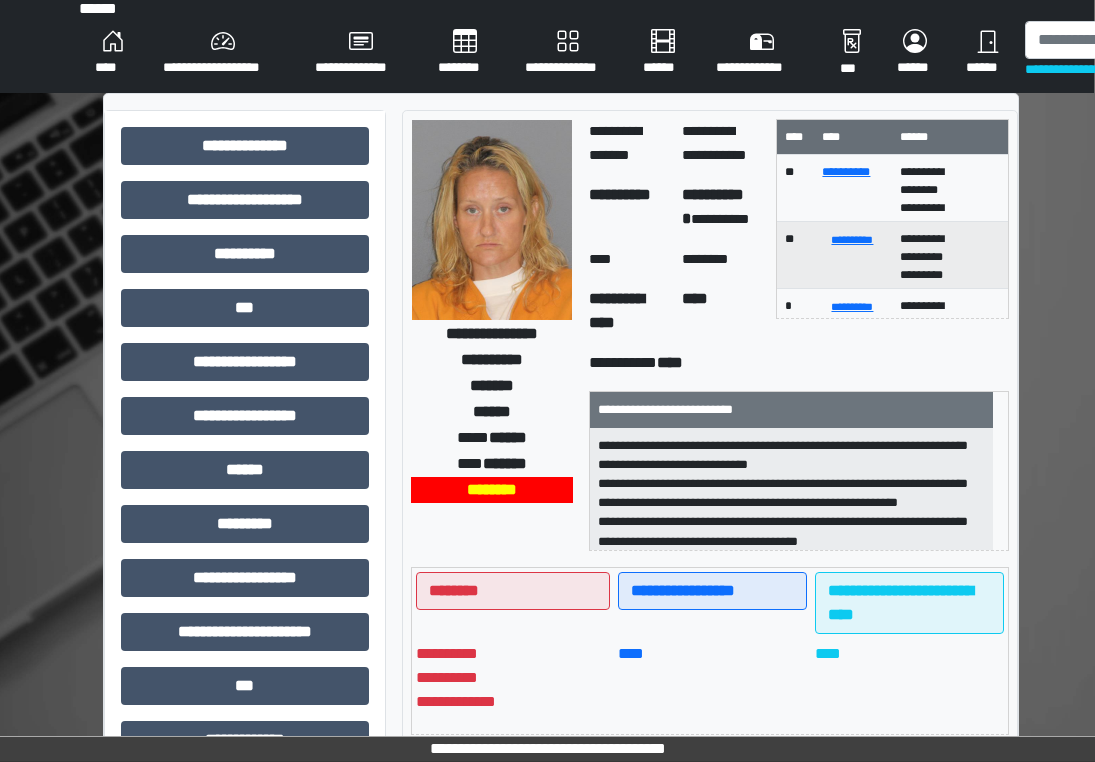scroll, scrollTop: 0, scrollLeft: 1, axis: horizontal 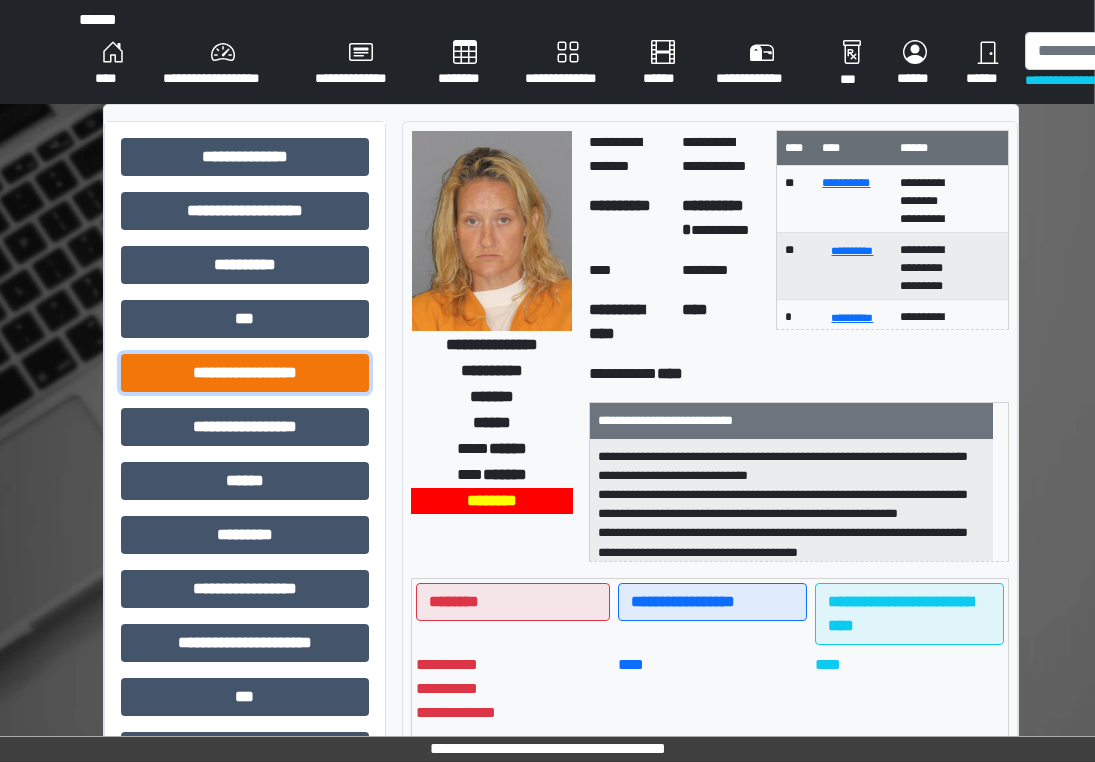 click on "**********" at bounding box center (245, 373) 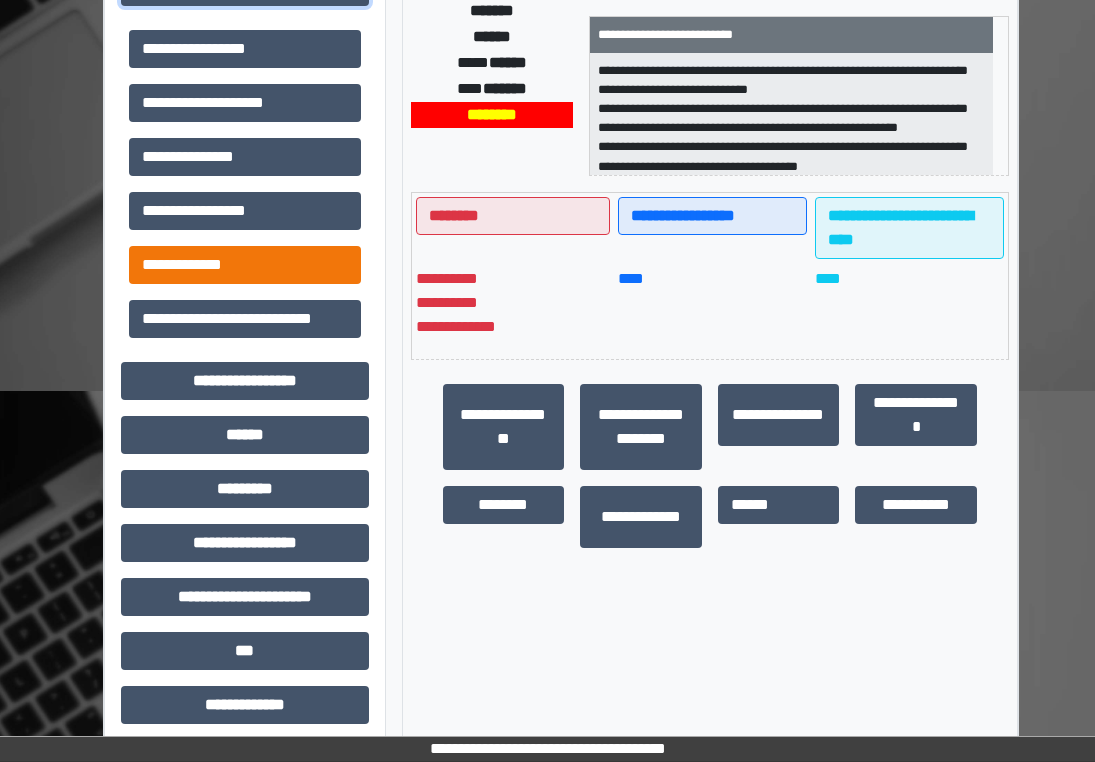 scroll, scrollTop: 500, scrollLeft: 1, axis: both 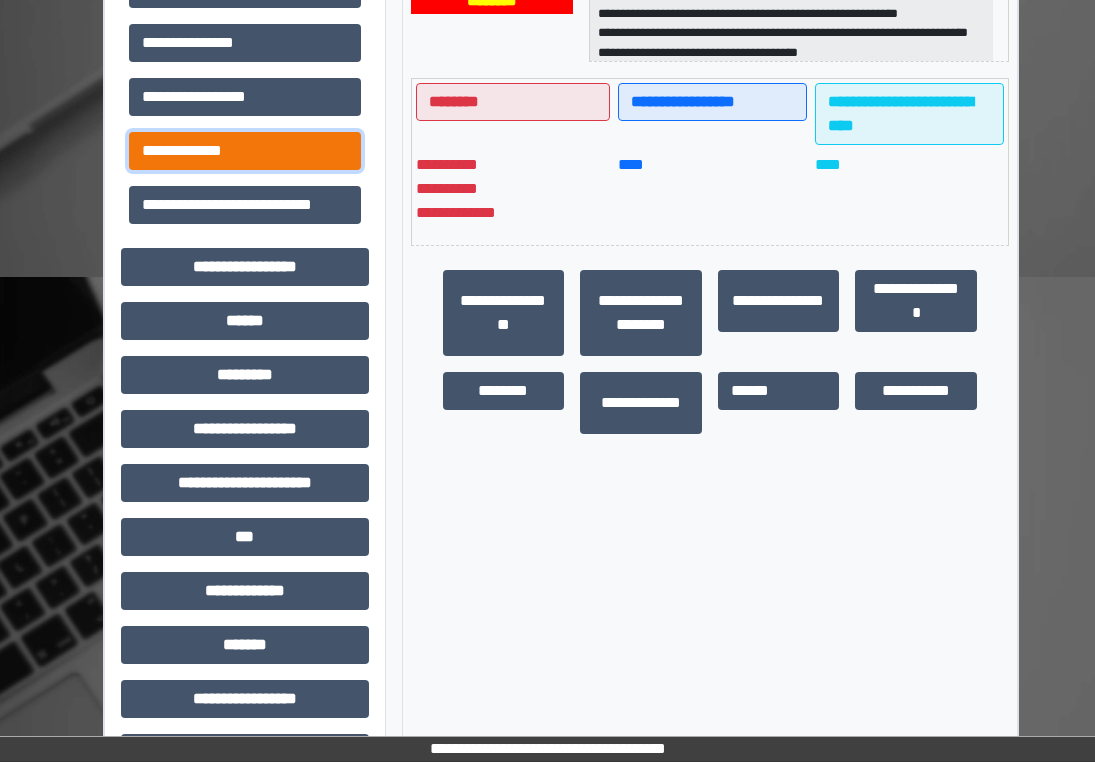 click on "**********" at bounding box center (245, 151) 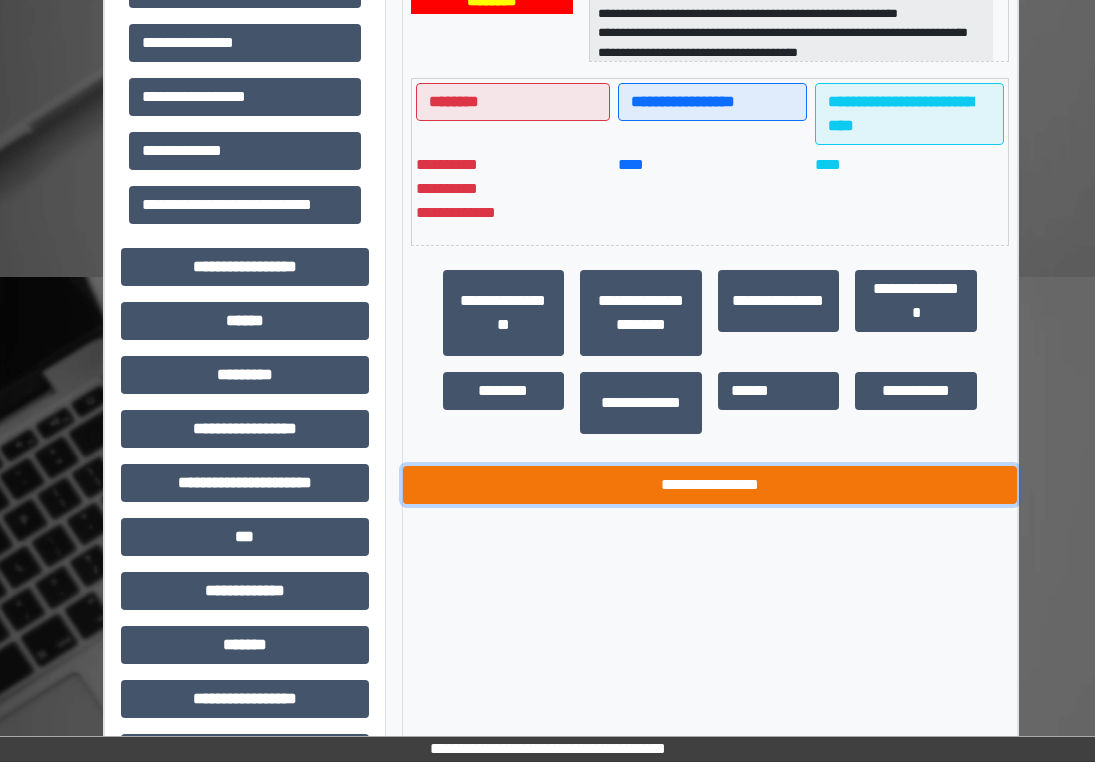 click on "**********" at bounding box center [710, 485] 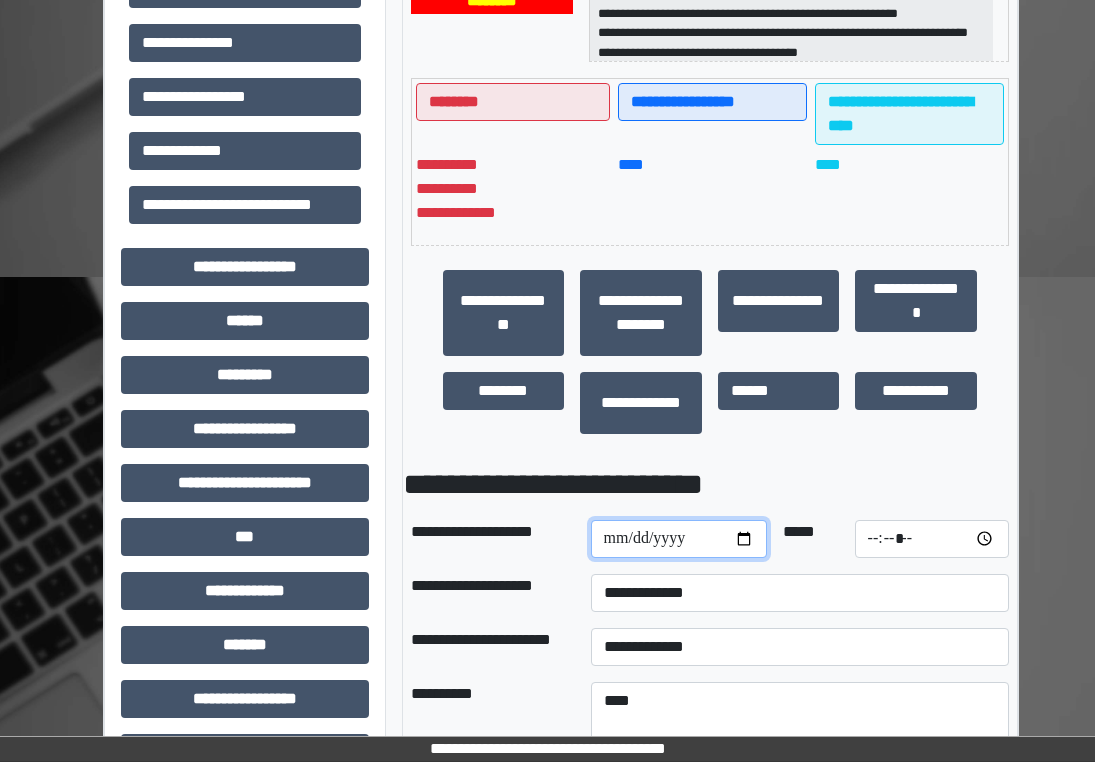 click at bounding box center (679, 539) 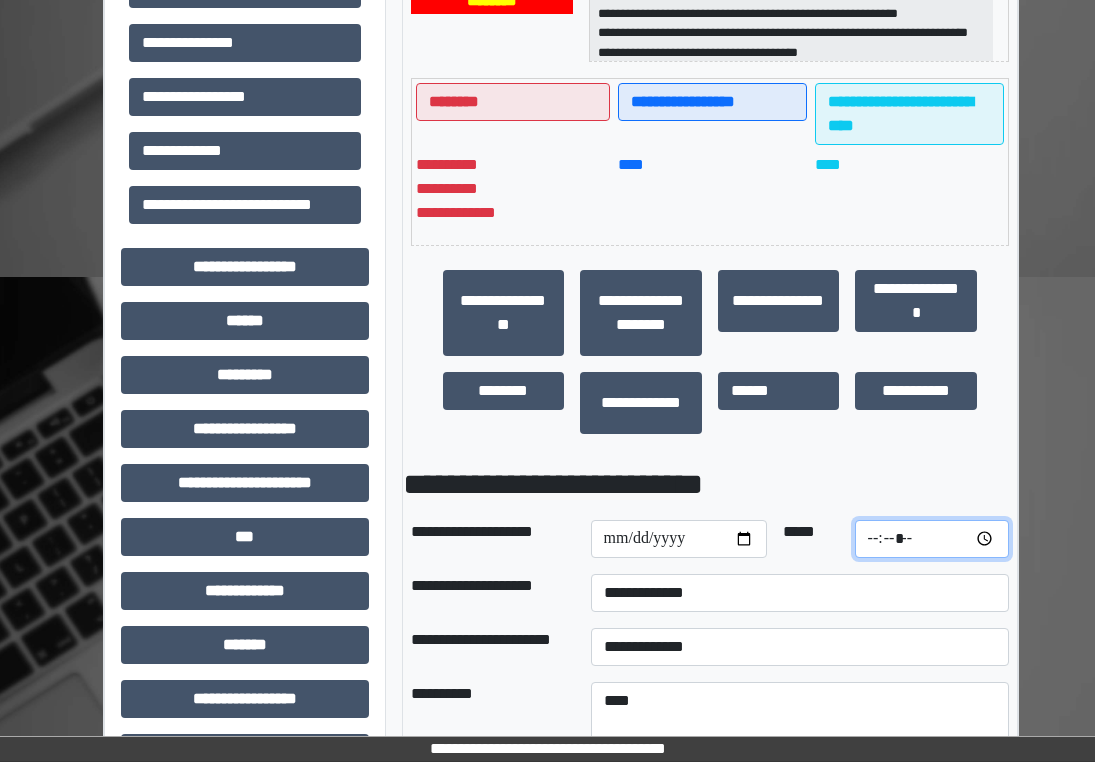click at bounding box center [932, 539] 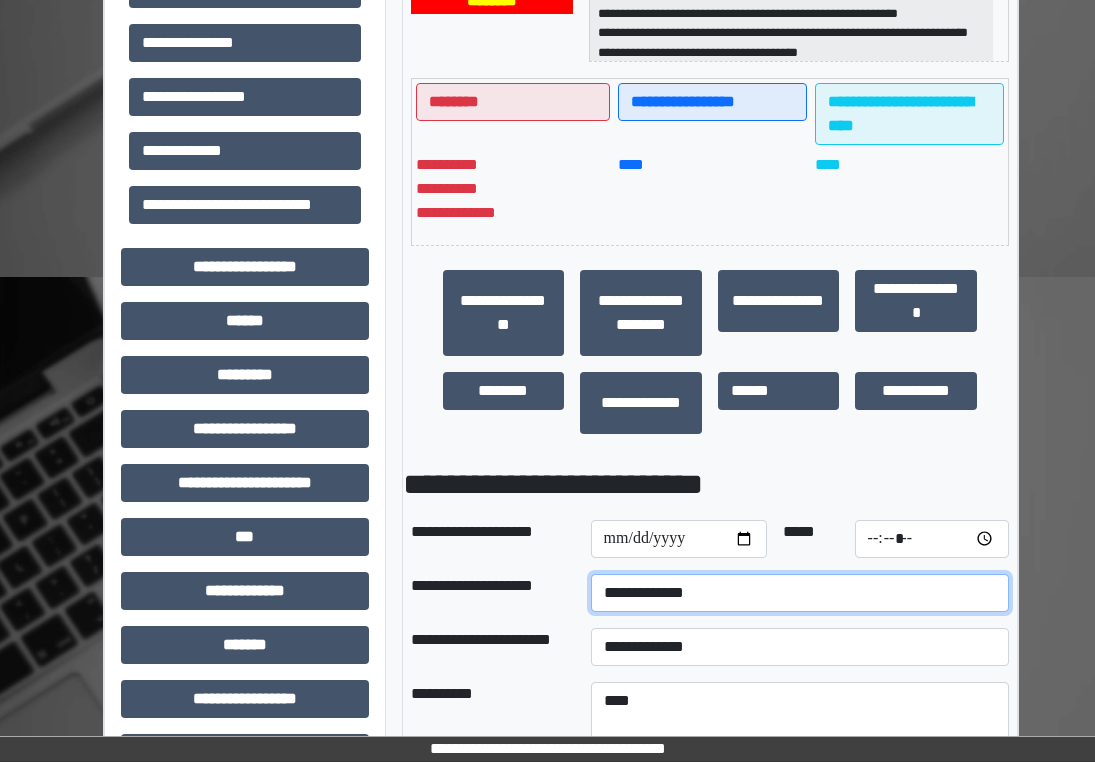click on "**********" at bounding box center [800, 593] 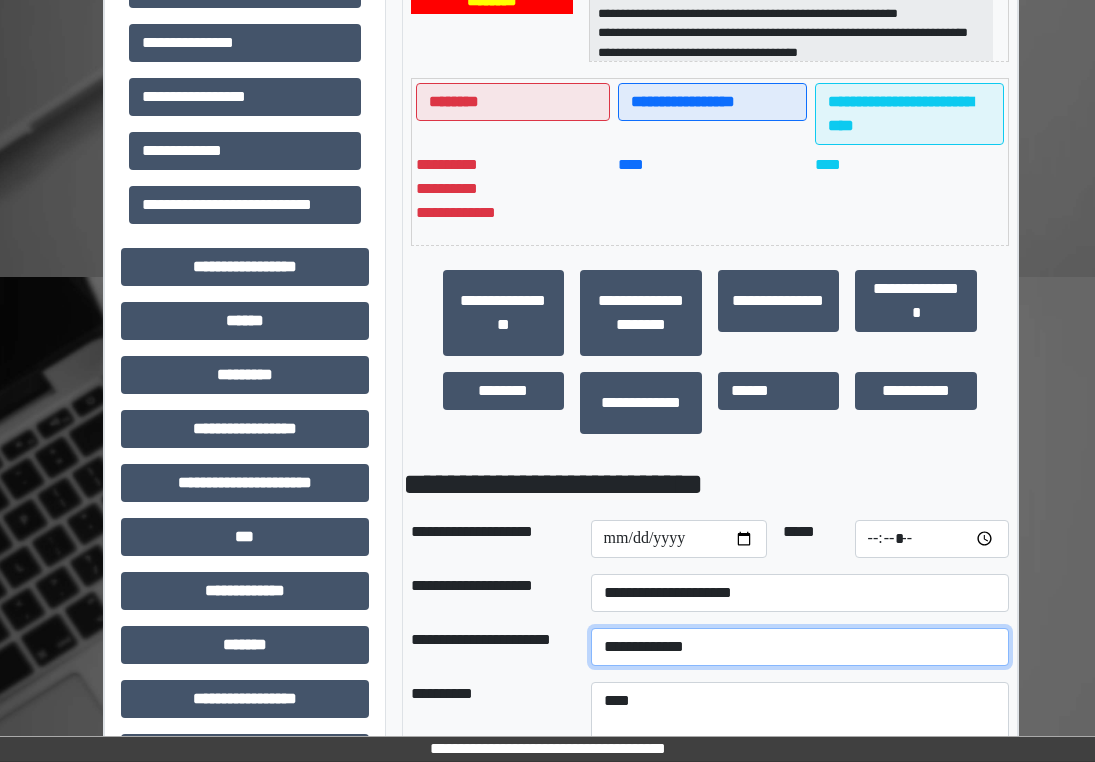 click on "**********" at bounding box center [800, 647] 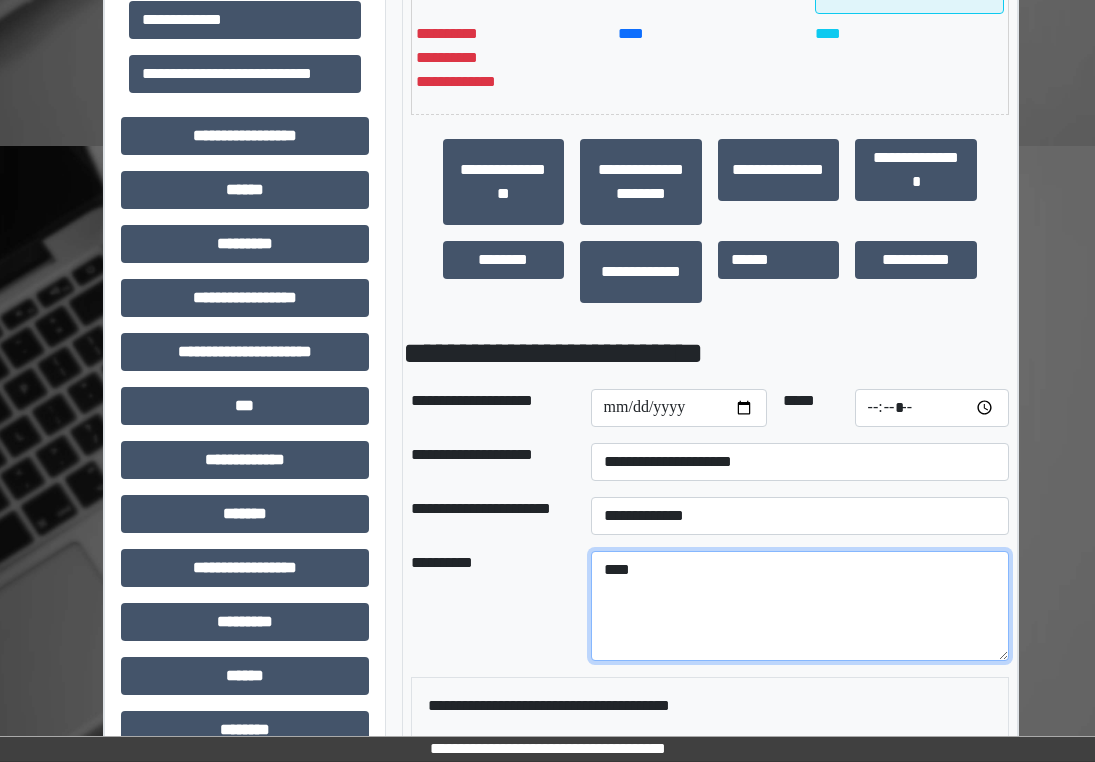 scroll, scrollTop: 900, scrollLeft: 1, axis: both 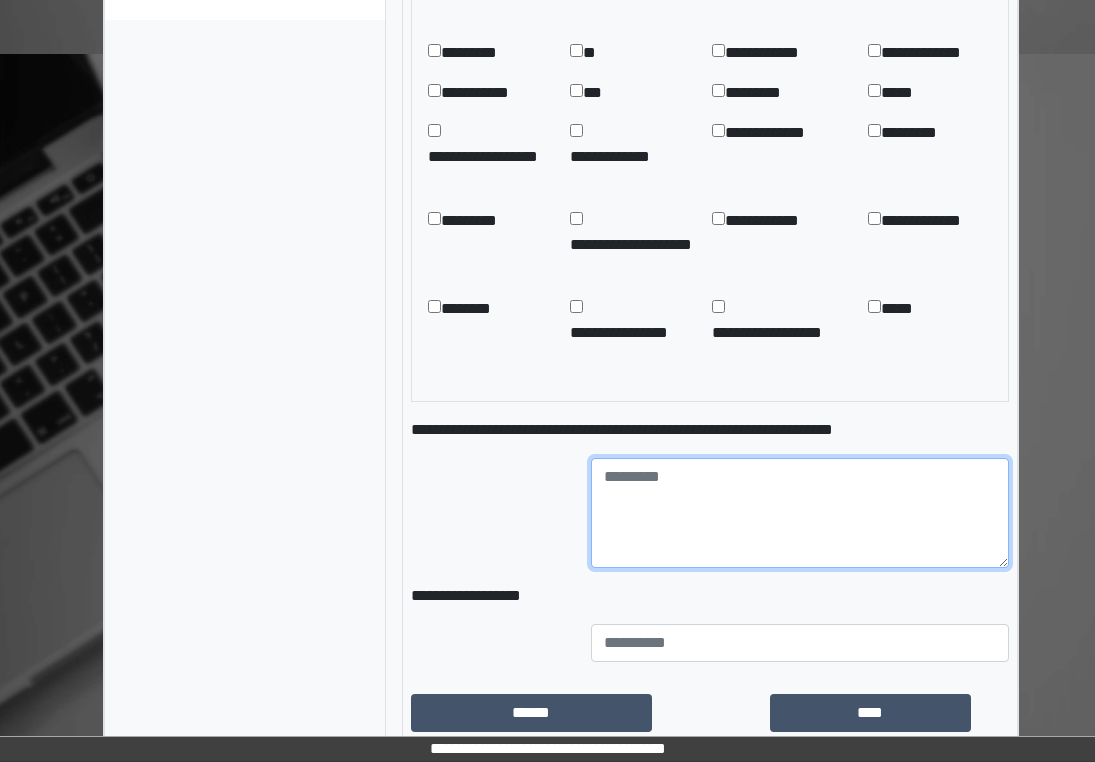 click at bounding box center [800, 513] 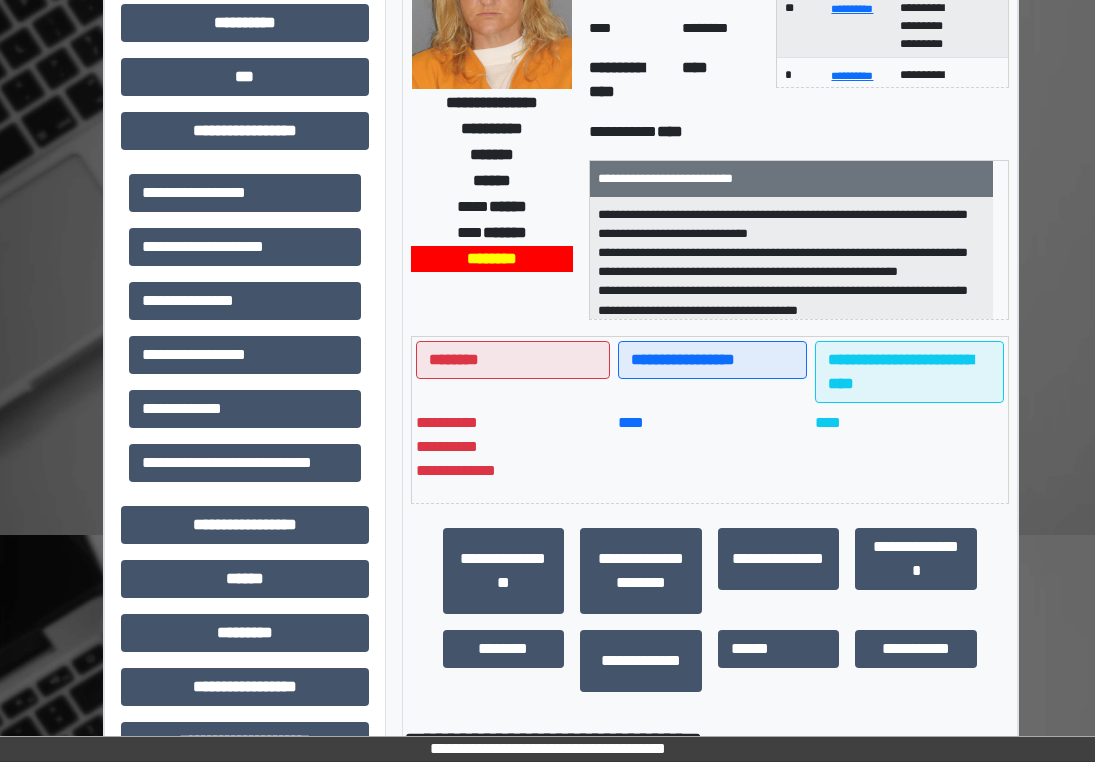 scroll, scrollTop: 0, scrollLeft: 1, axis: horizontal 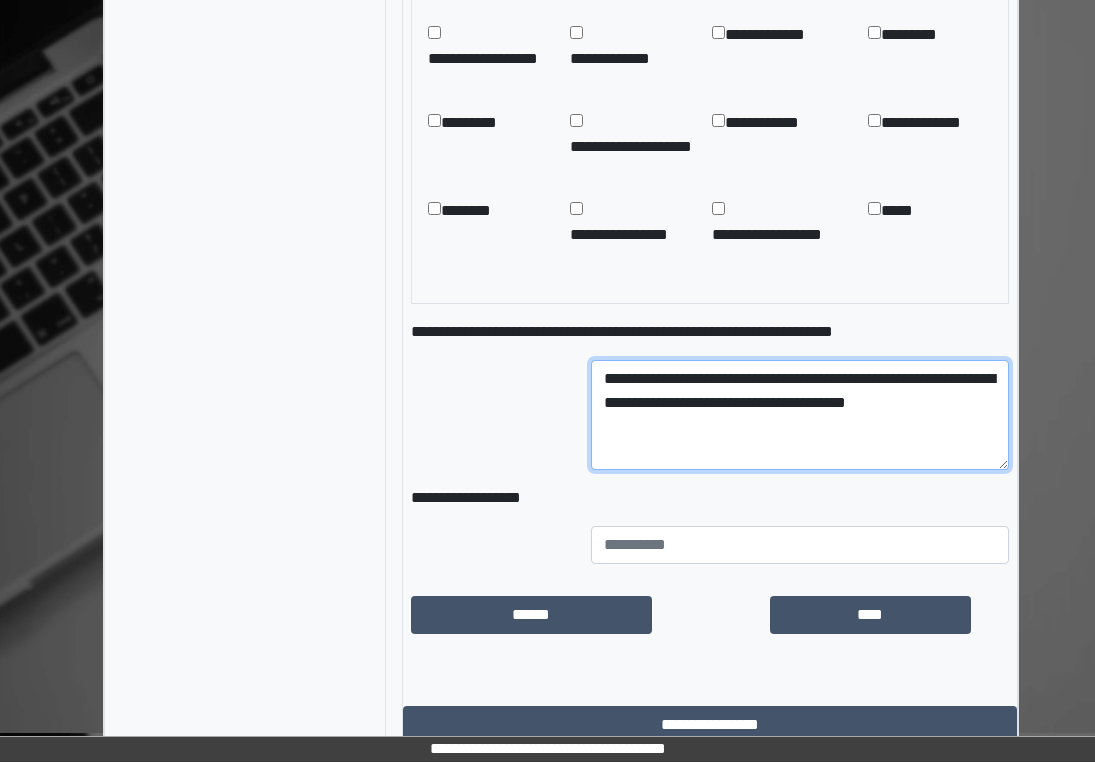 click on "**********" at bounding box center [800, 415] 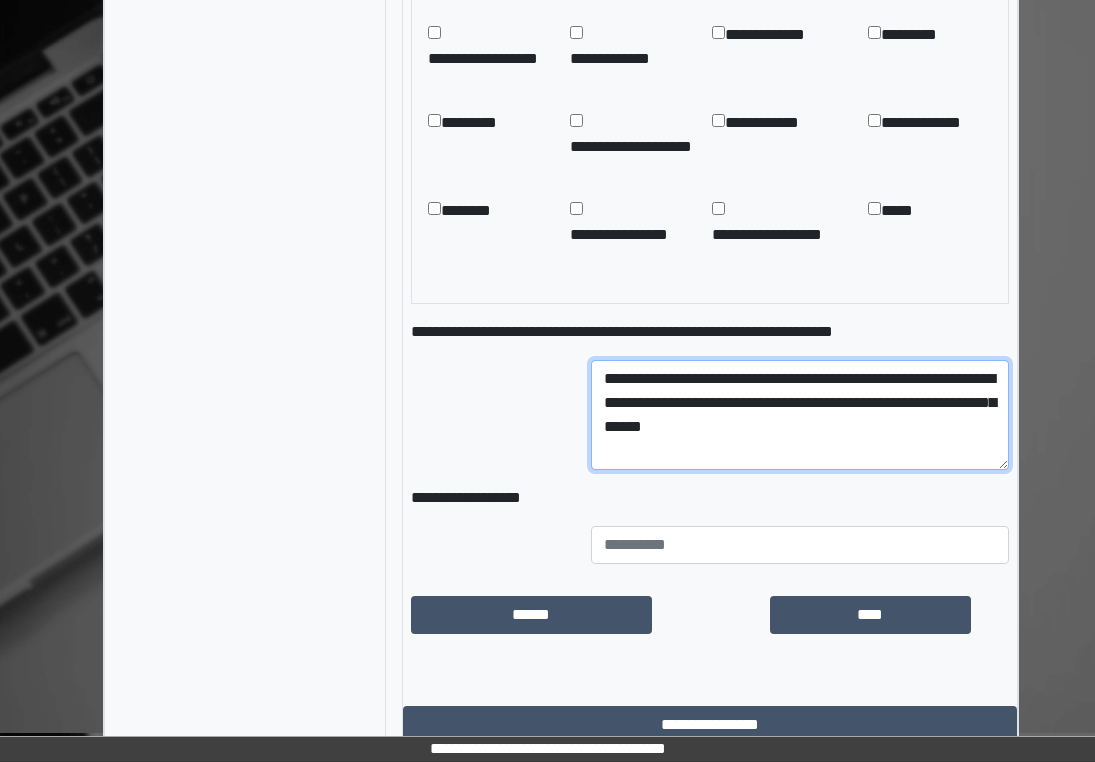 click on "**********" at bounding box center [800, 415] 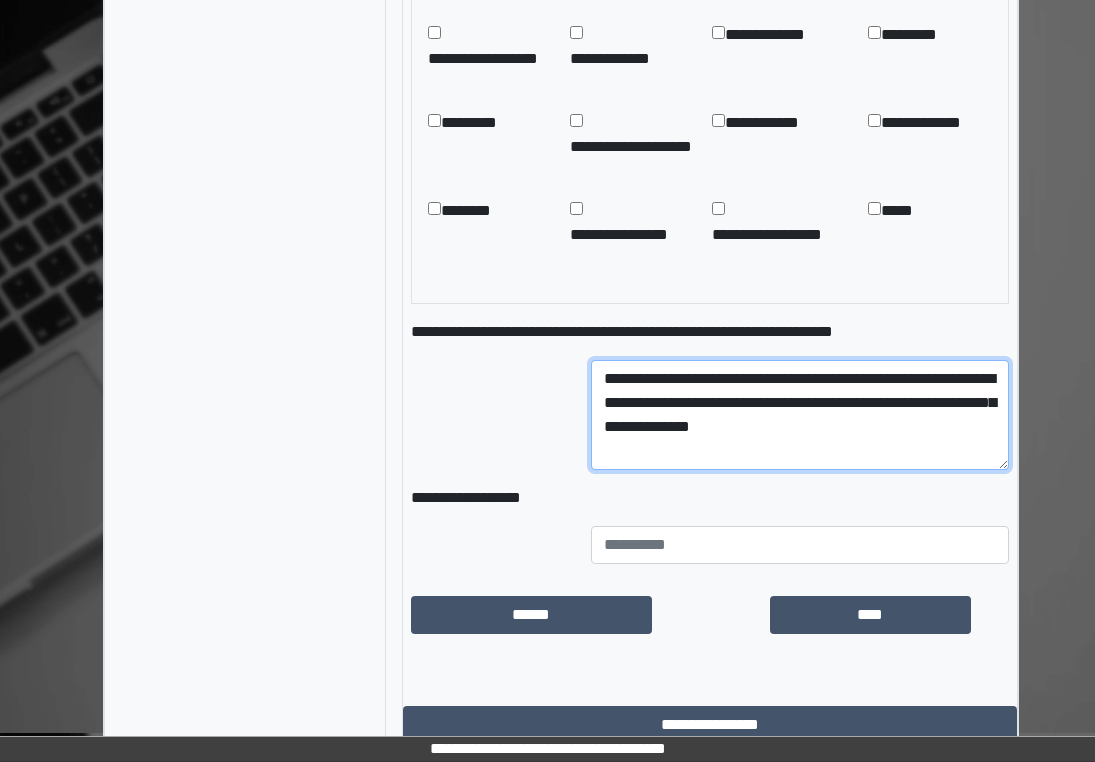 click on "**********" at bounding box center (800, 415) 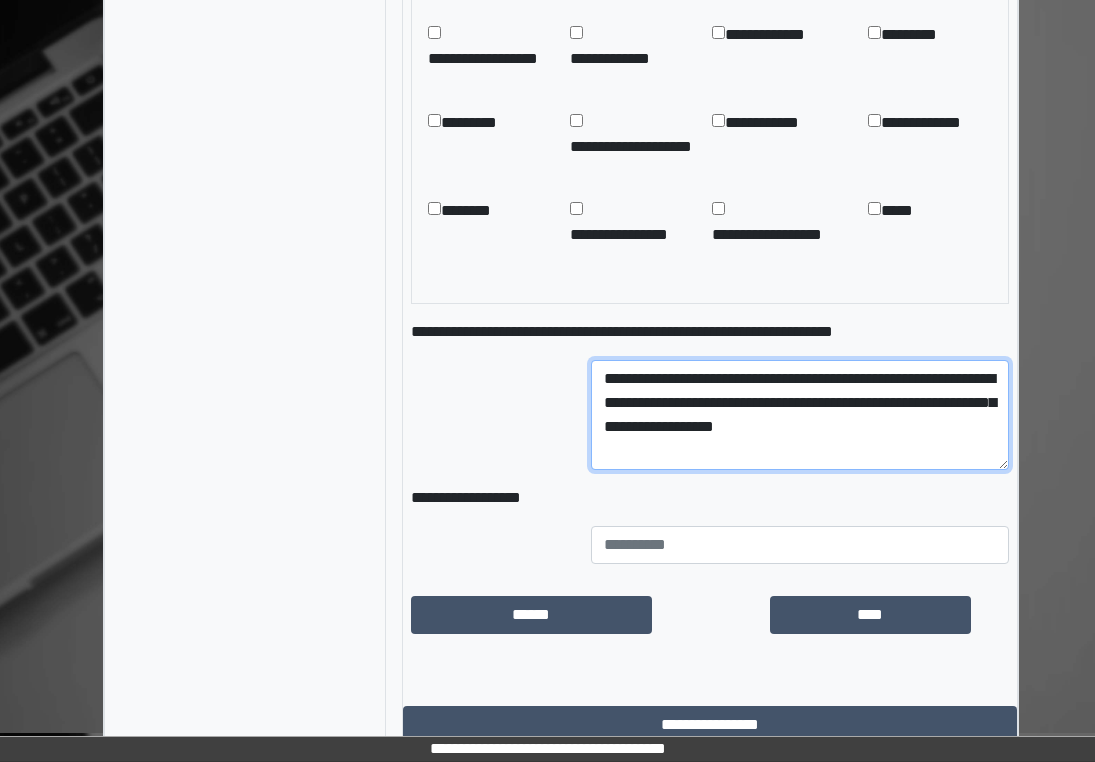 click on "**********" at bounding box center (800, 415) 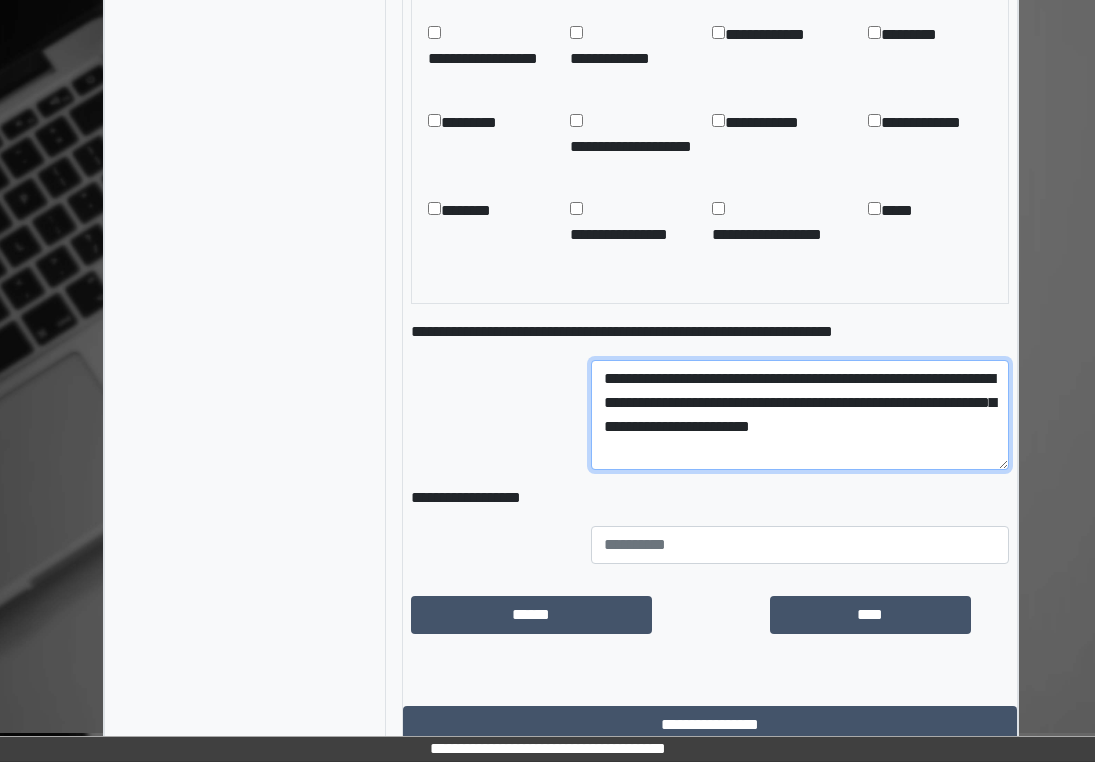 drag, startPoint x: 943, startPoint y: 406, endPoint x: 926, endPoint y: 403, distance: 17.262676 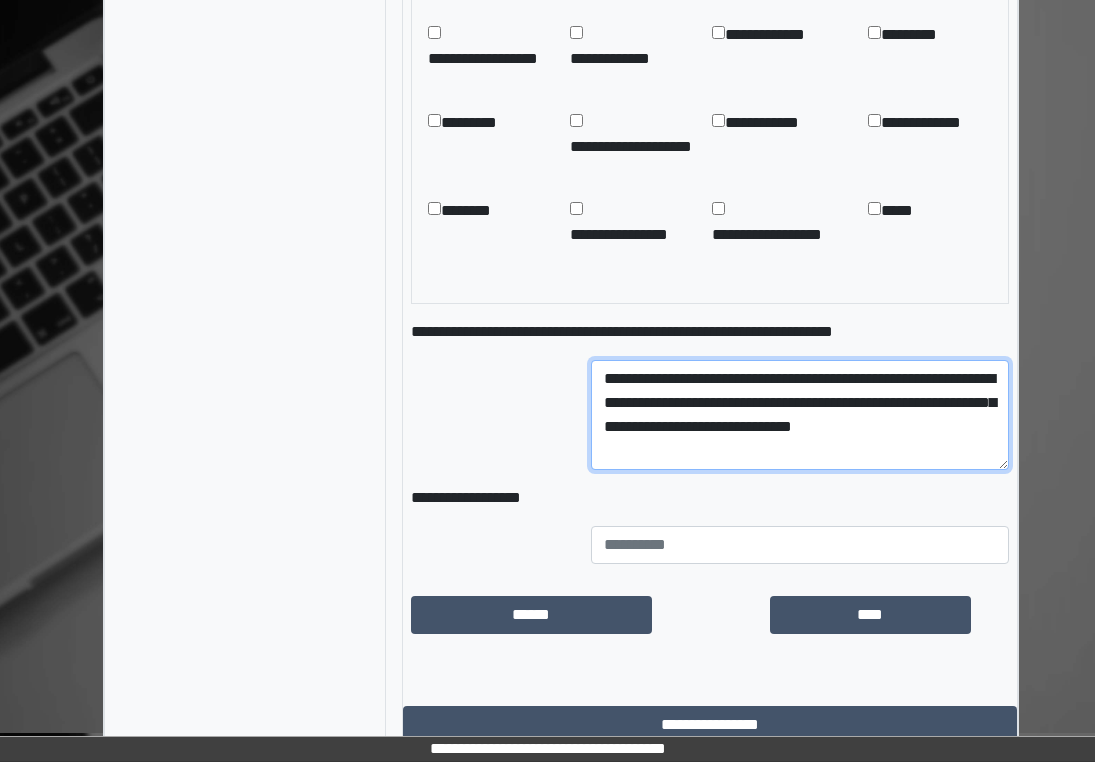drag, startPoint x: 966, startPoint y: 426, endPoint x: 930, endPoint y: 424, distance: 36.05551 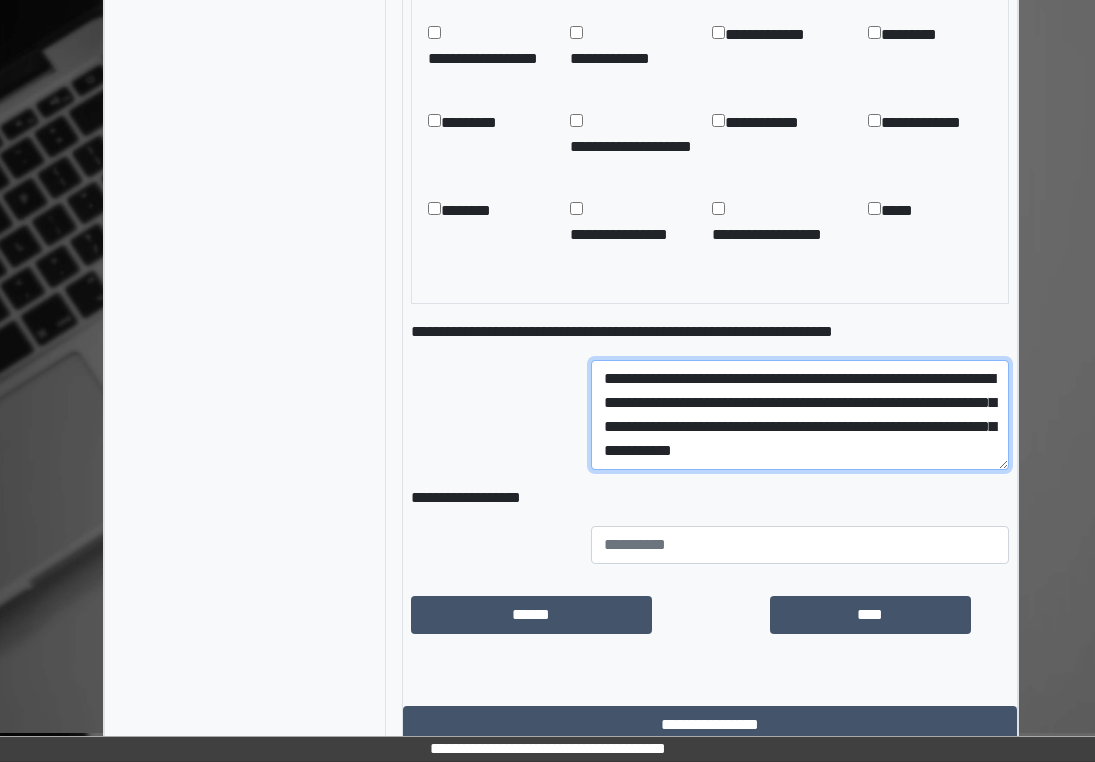click on "**********" at bounding box center [800, 415] 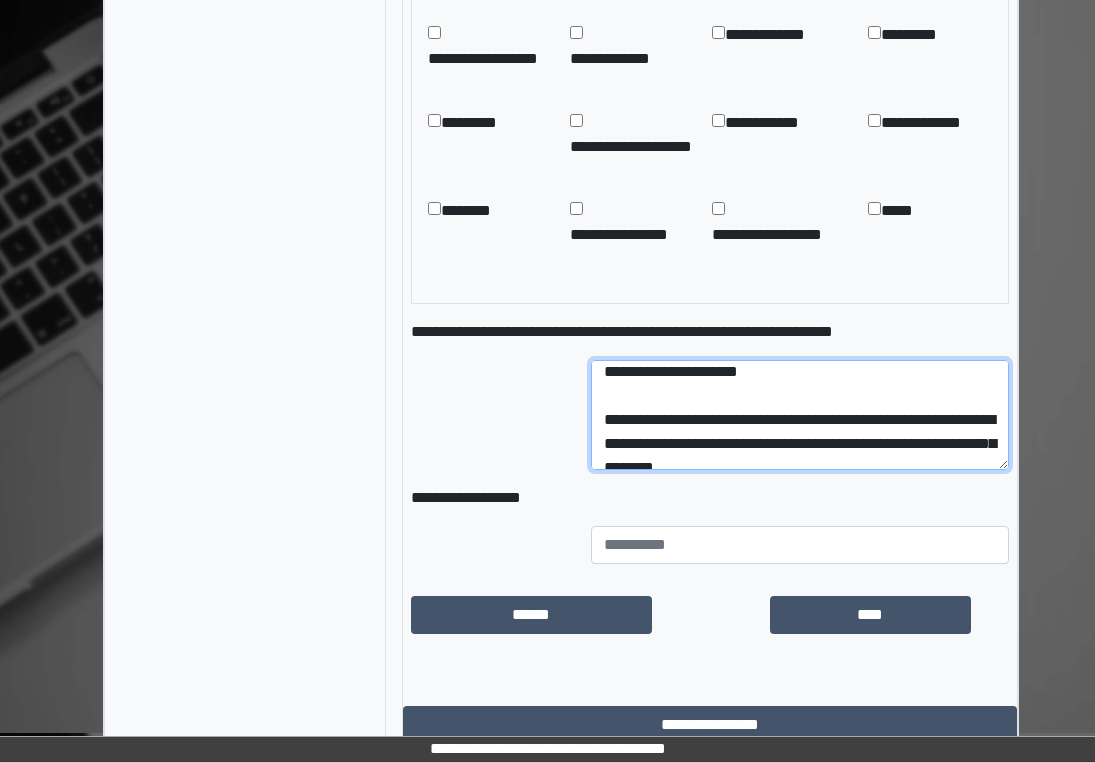 scroll, scrollTop: 48, scrollLeft: 0, axis: vertical 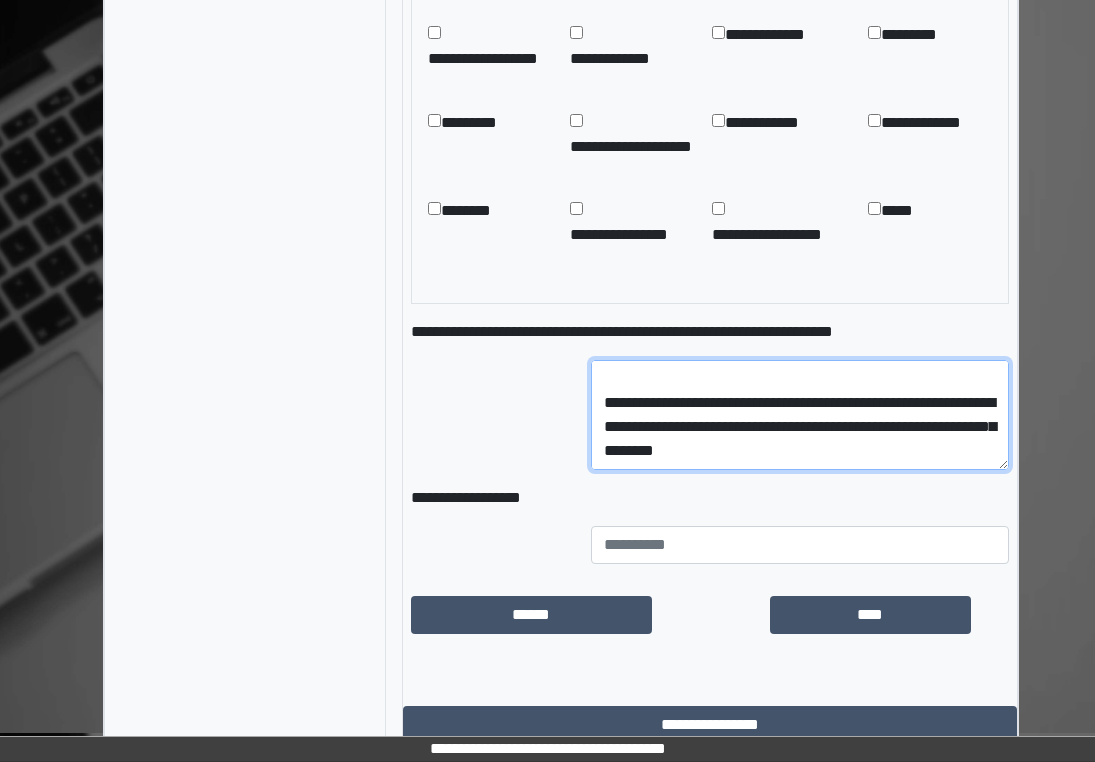click on "**********" at bounding box center [800, 415] 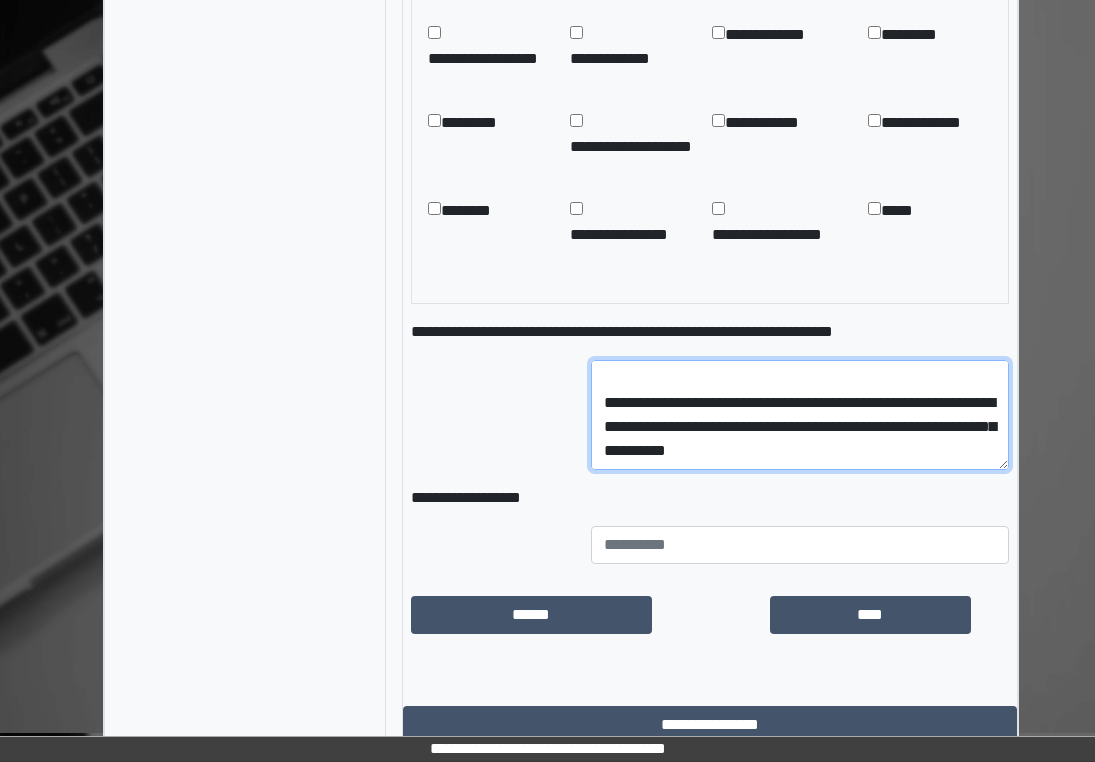 scroll, scrollTop: 88, scrollLeft: 0, axis: vertical 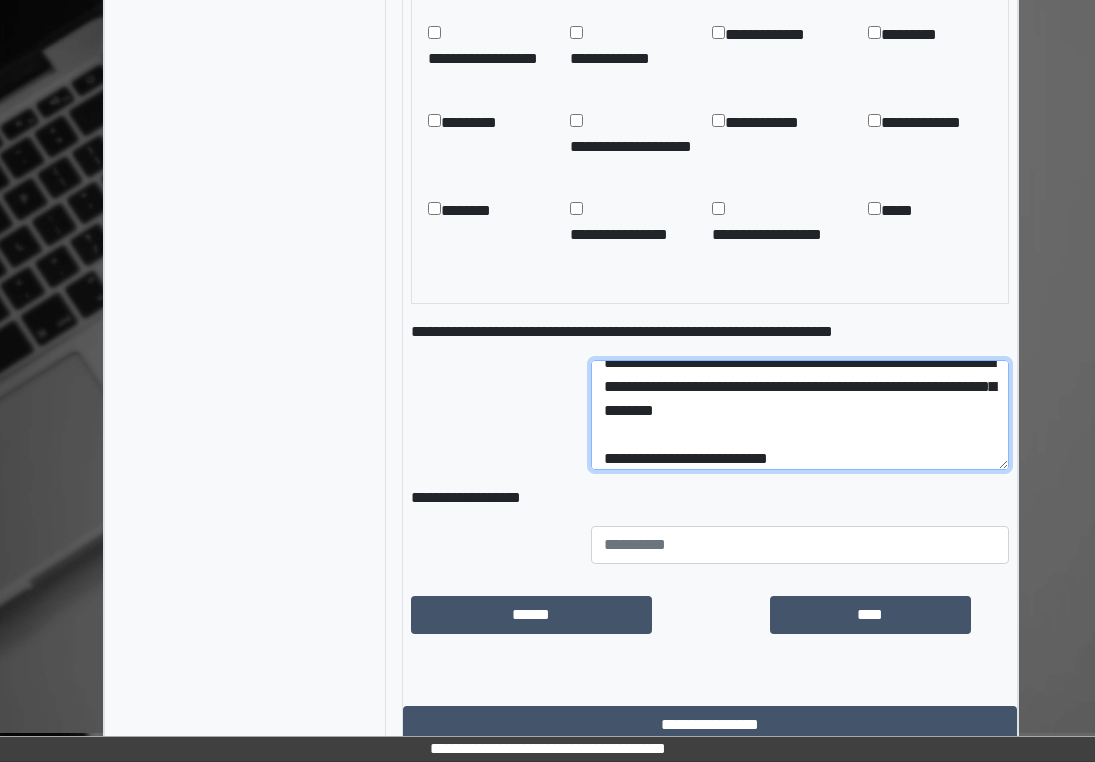type on "**********" 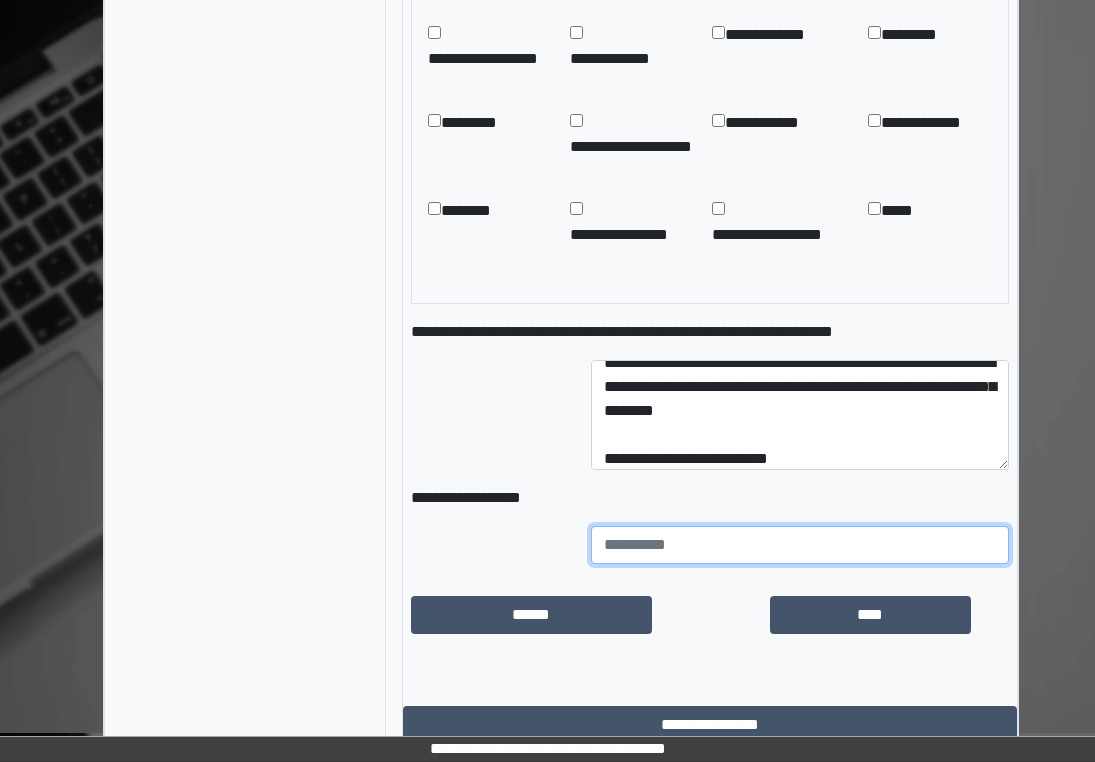 click at bounding box center [800, 545] 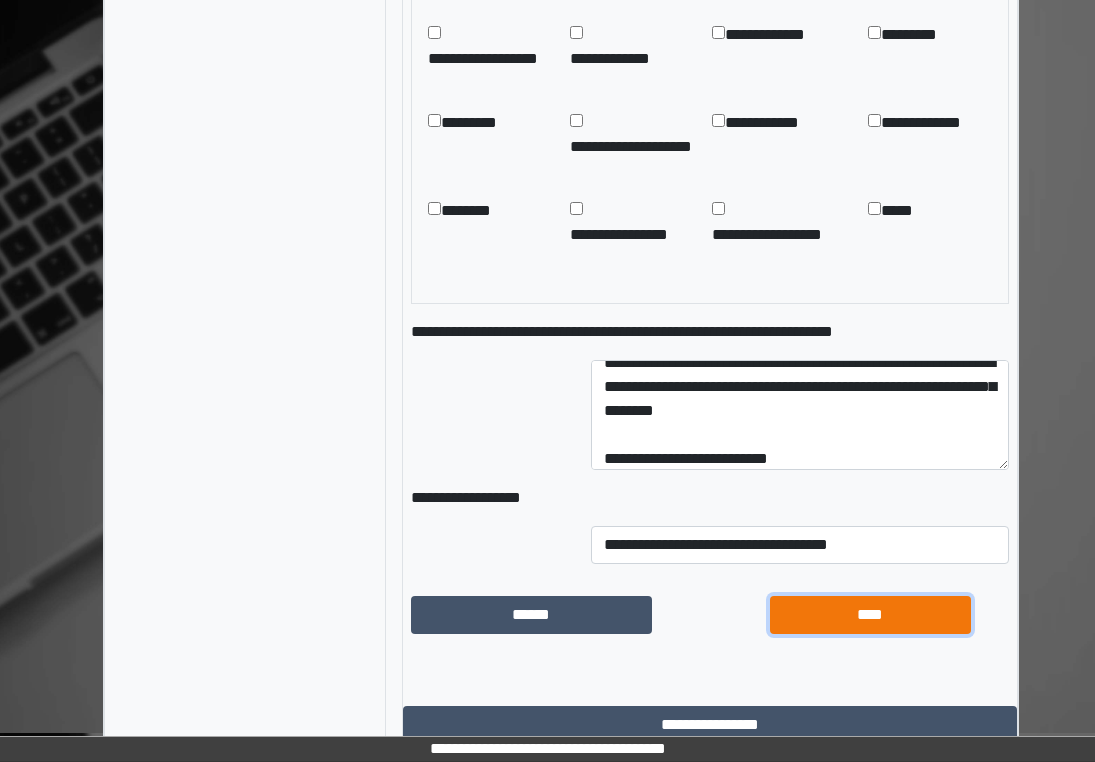 click on "****" at bounding box center (870, 615) 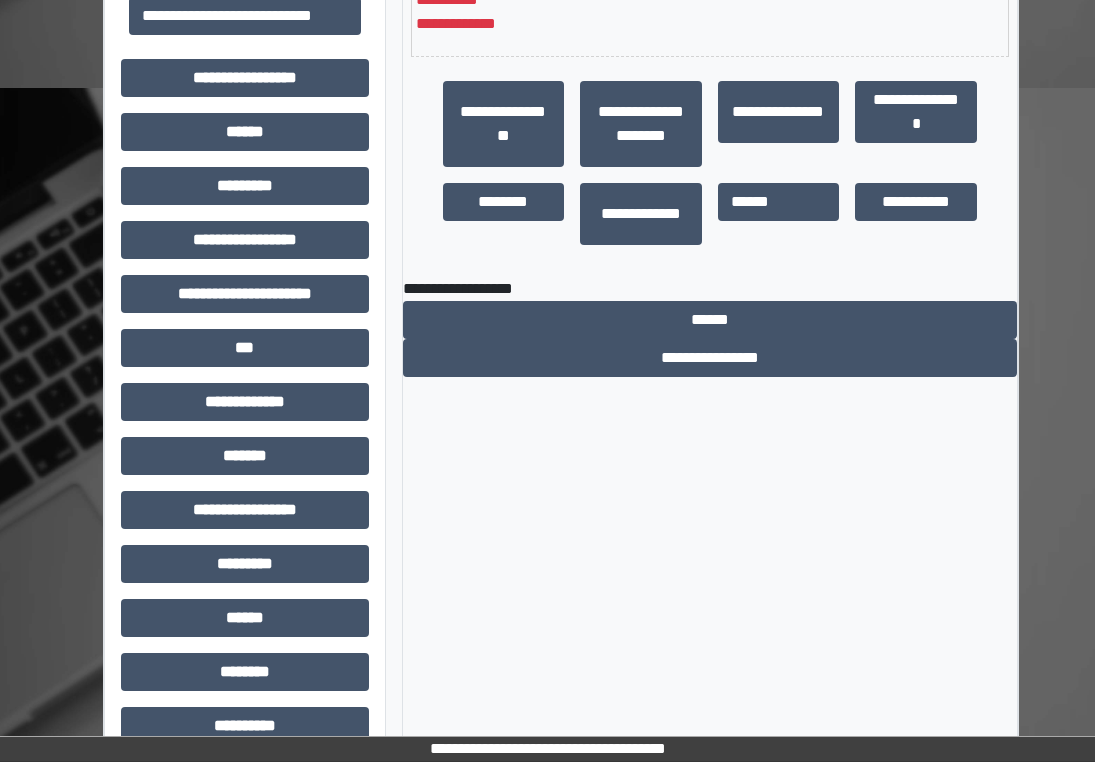 scroll, scrollTop: 376, scrollLeft: 1, axis: both 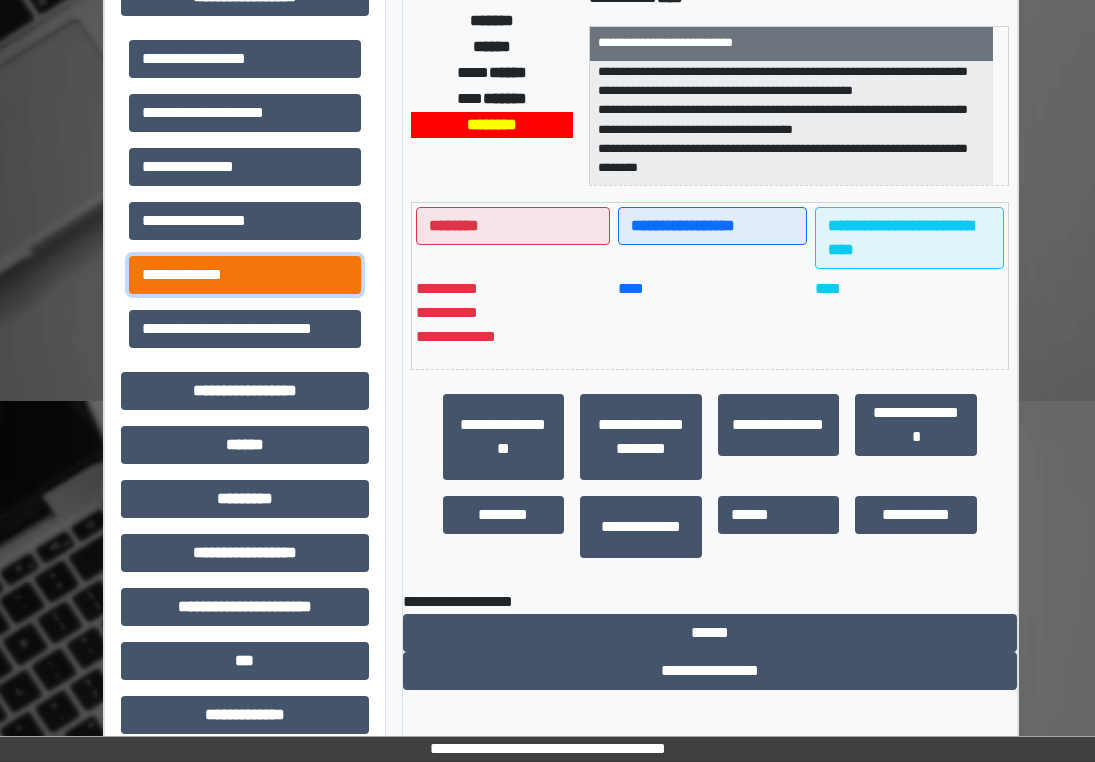 click on "**********" at bounding box center [245, 275] 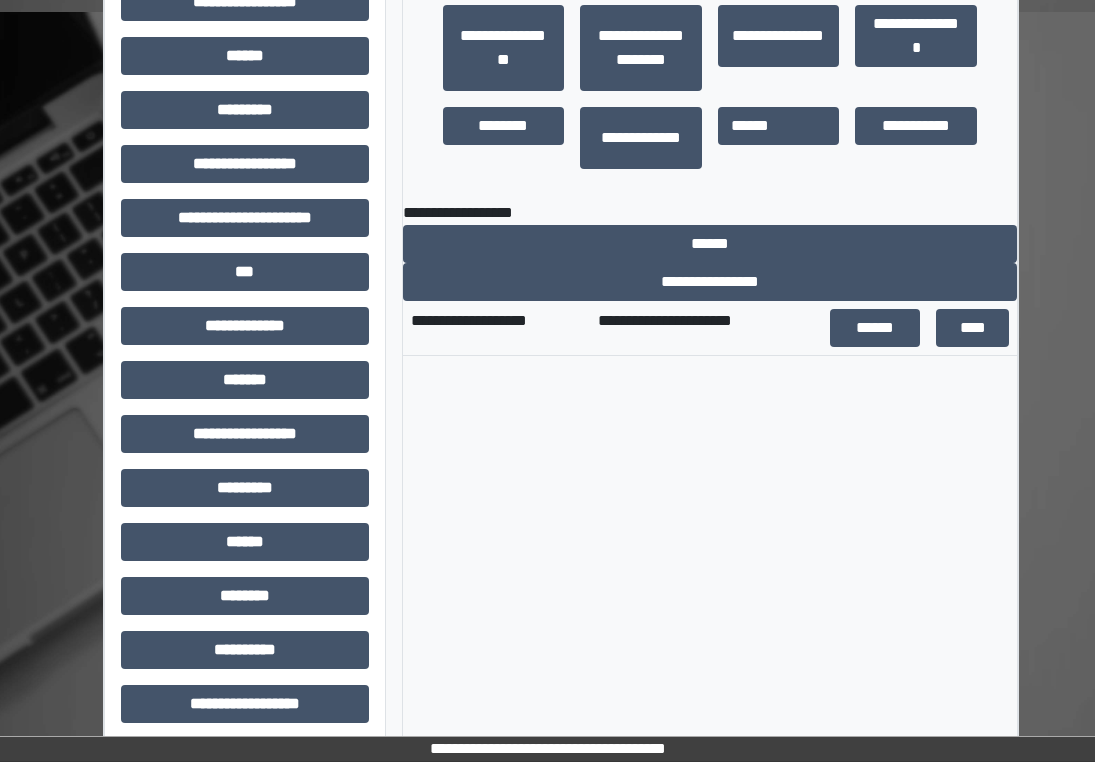 scroll, scrollTop: 776, scrollLeft: 1, axis: both 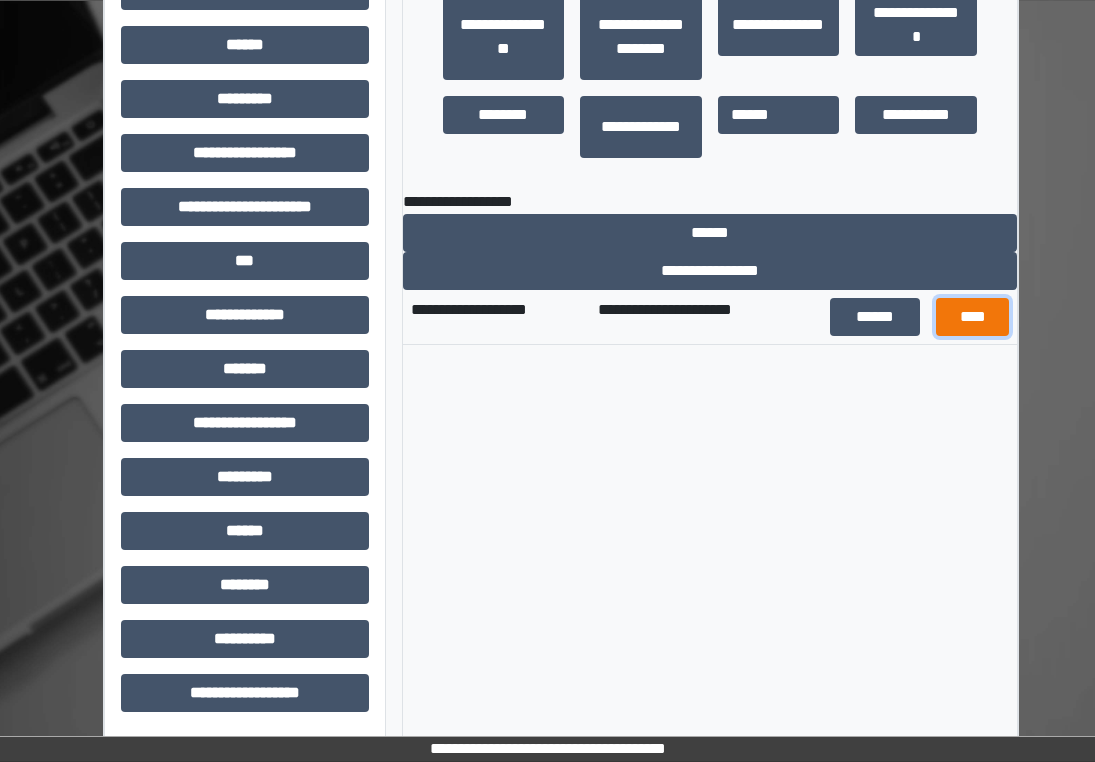 click on "****" at bounding box center [972, 317] 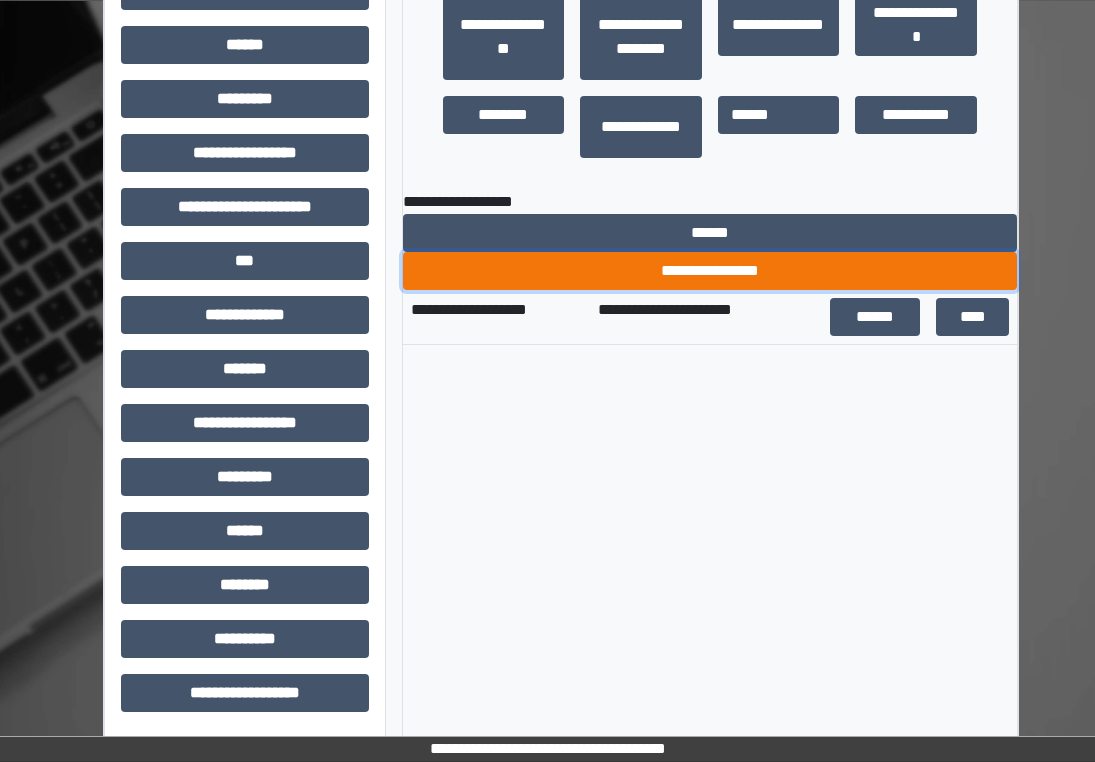 click on "**********" at bounding box center [710, 271] 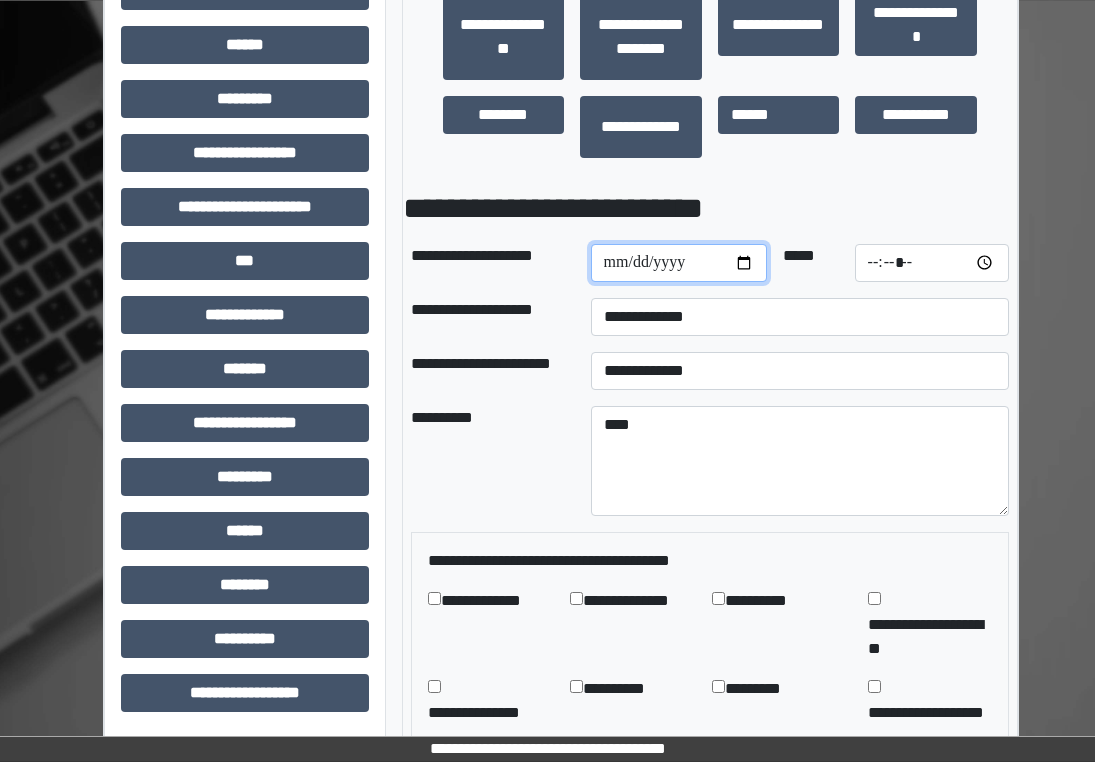 click at bounding box center (679, 263) 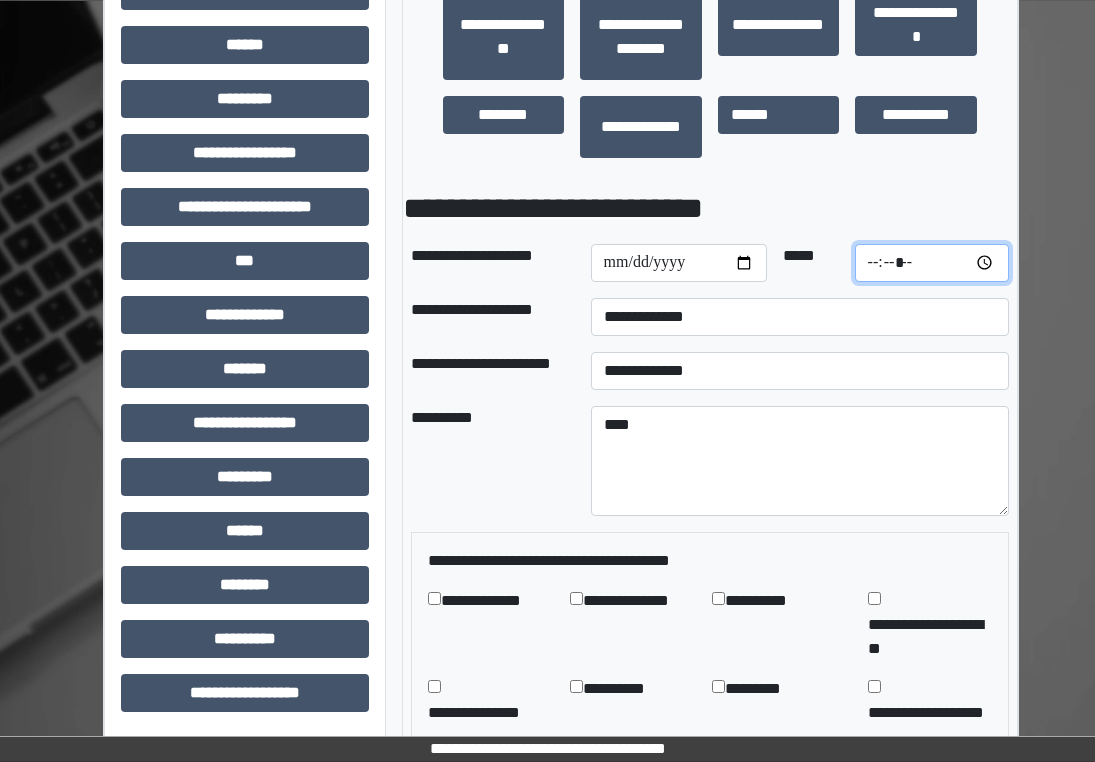 click at bounding box center (932, 263) 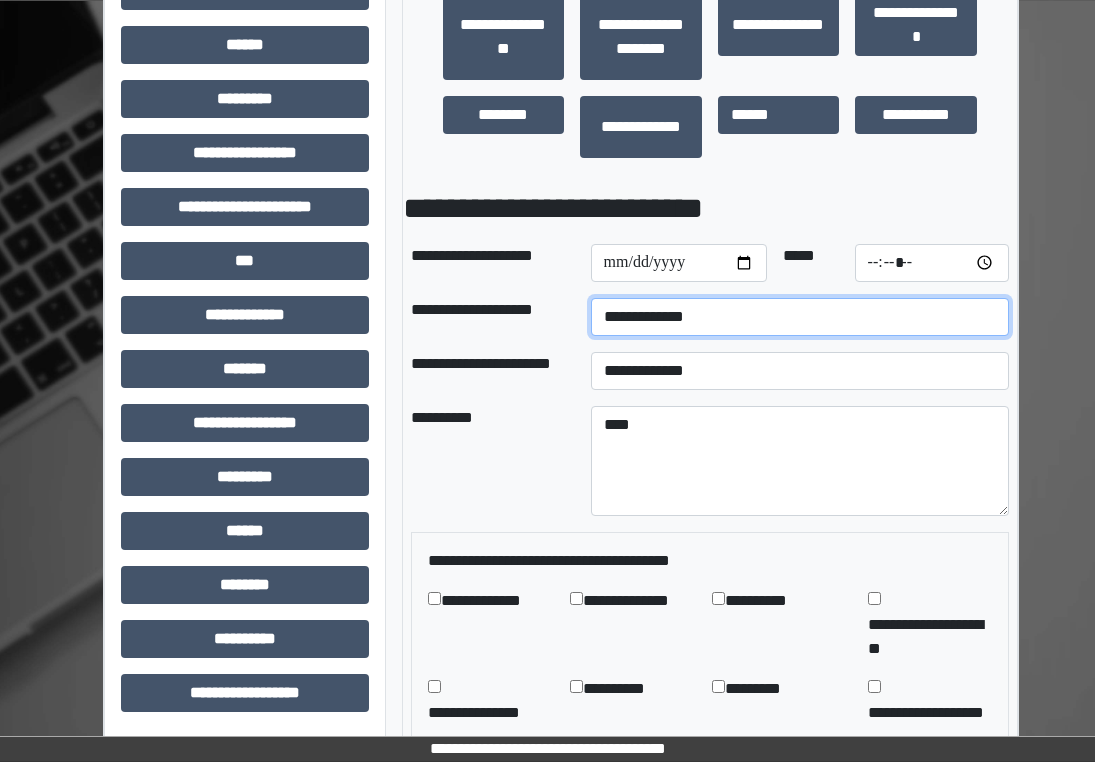 click on "**********" at bounding box center [800, 317] 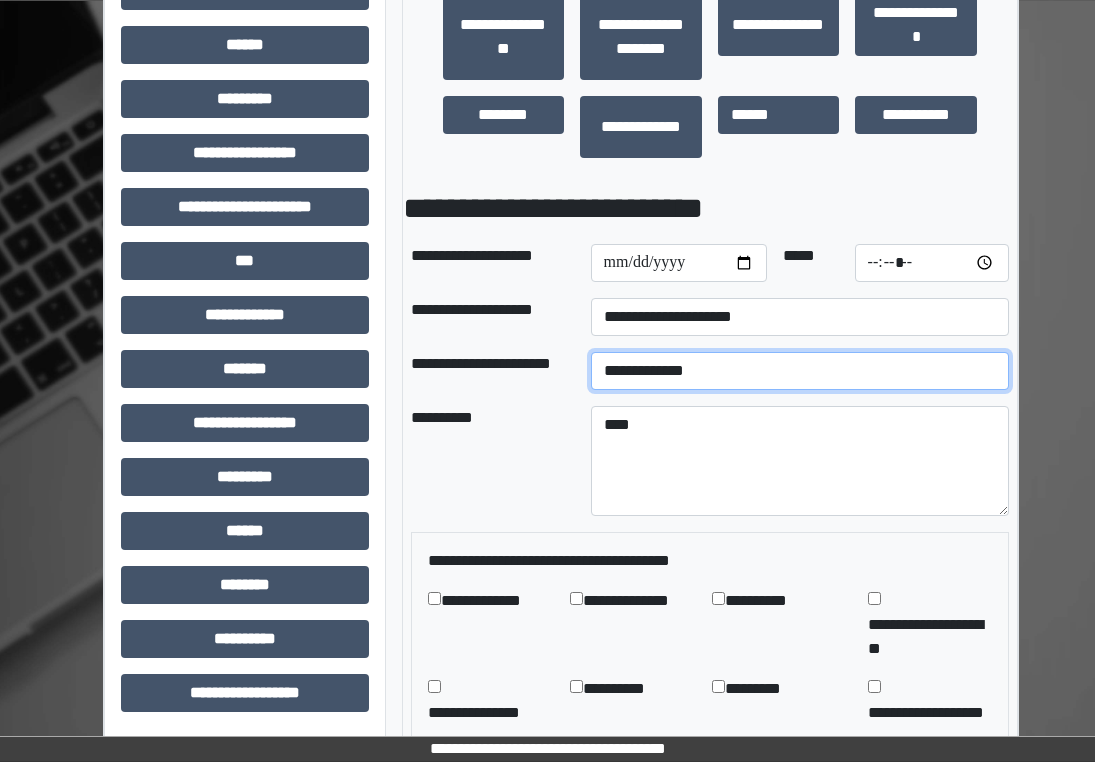 click on "**********" at bounding box center (800, 371) 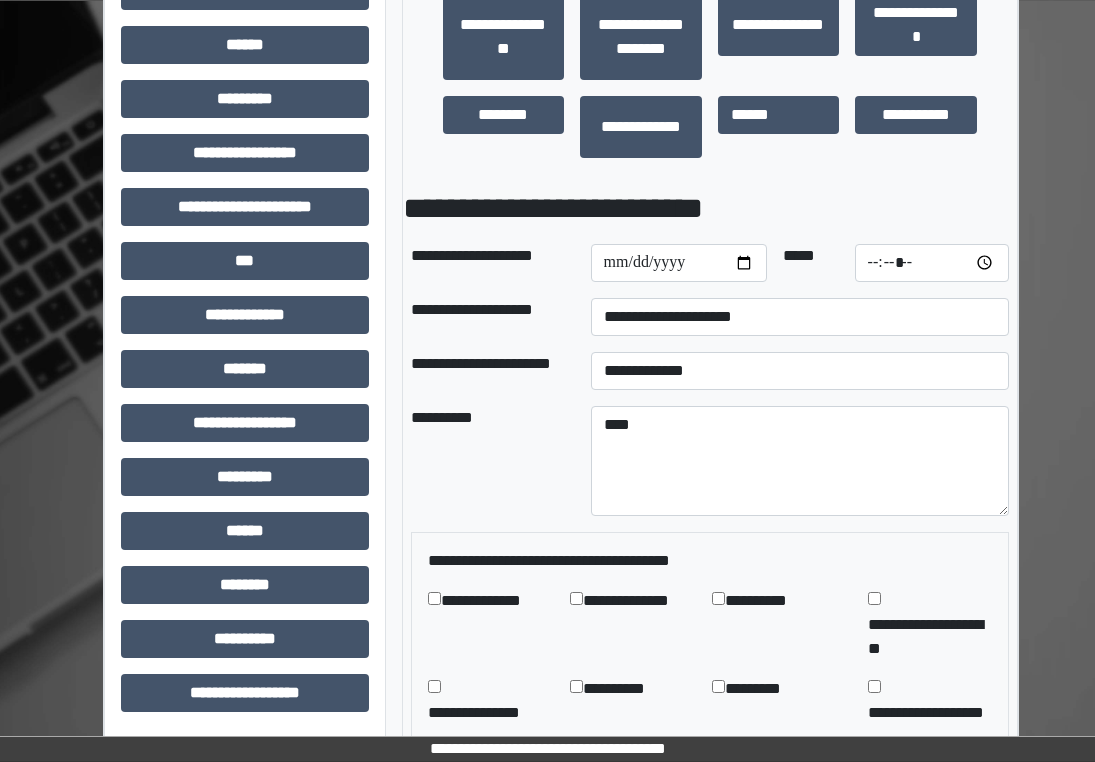click on "**********" at bounding box center [710, 829] 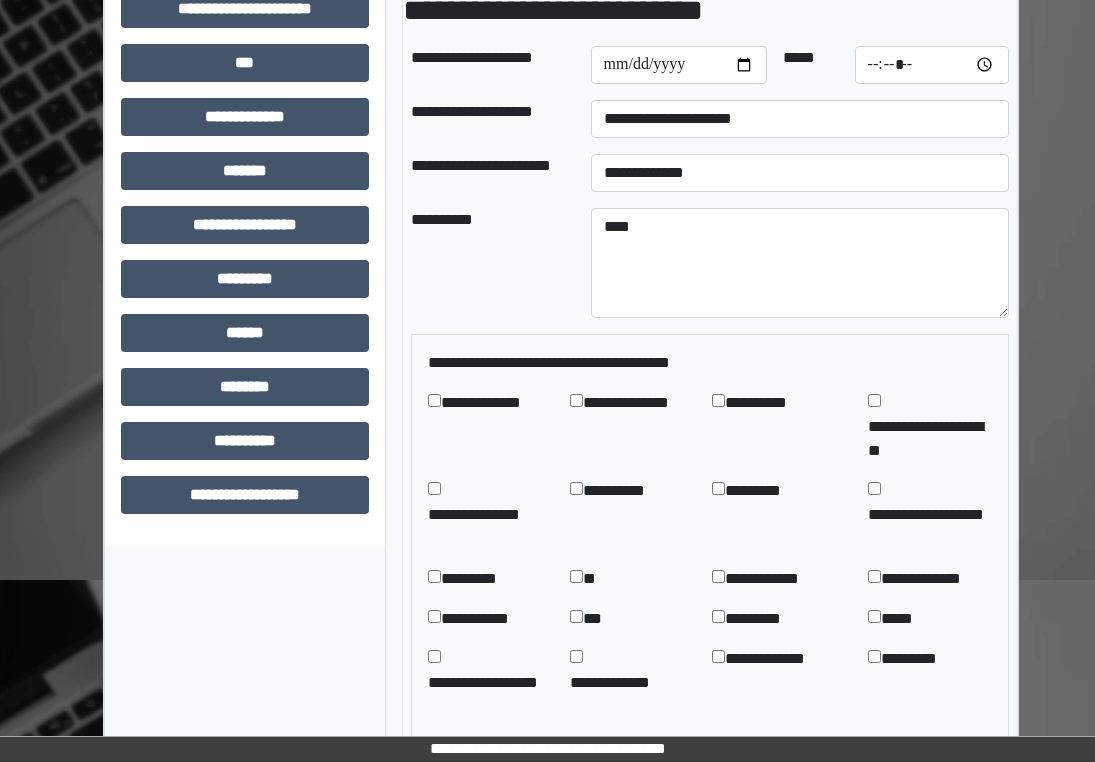 scroll, scrollTop: 976, scrollLeft: 1, axis: both 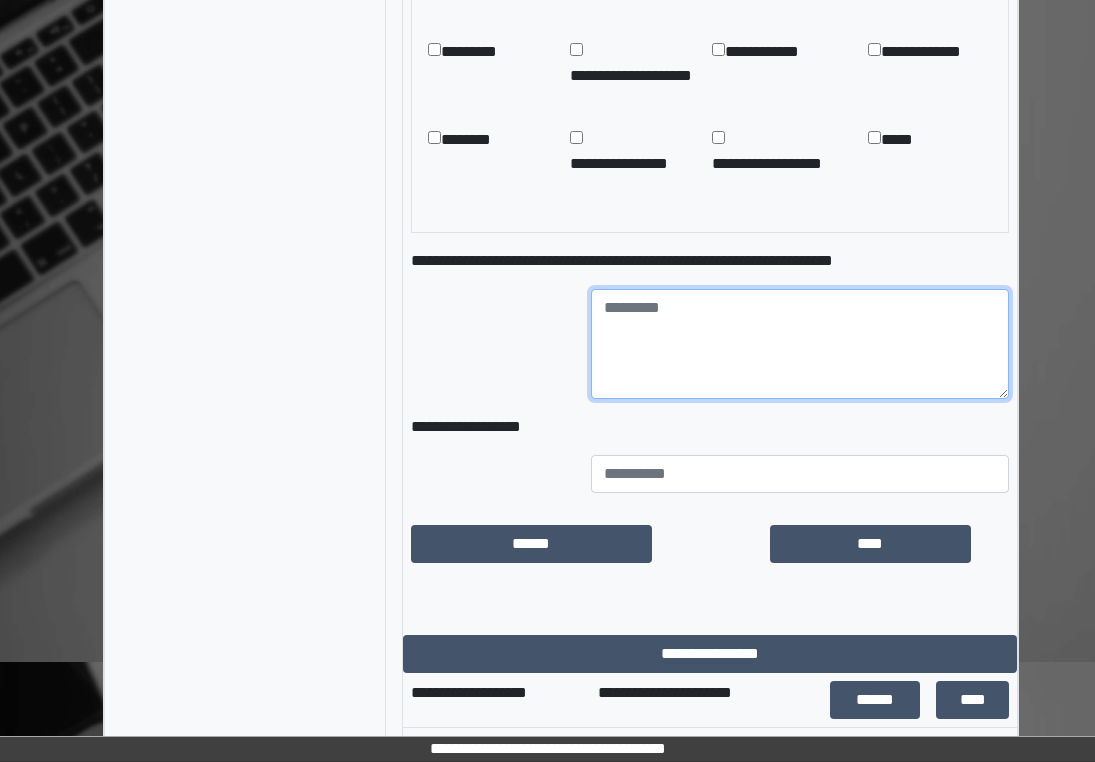 click at bounding box center (800, 344) 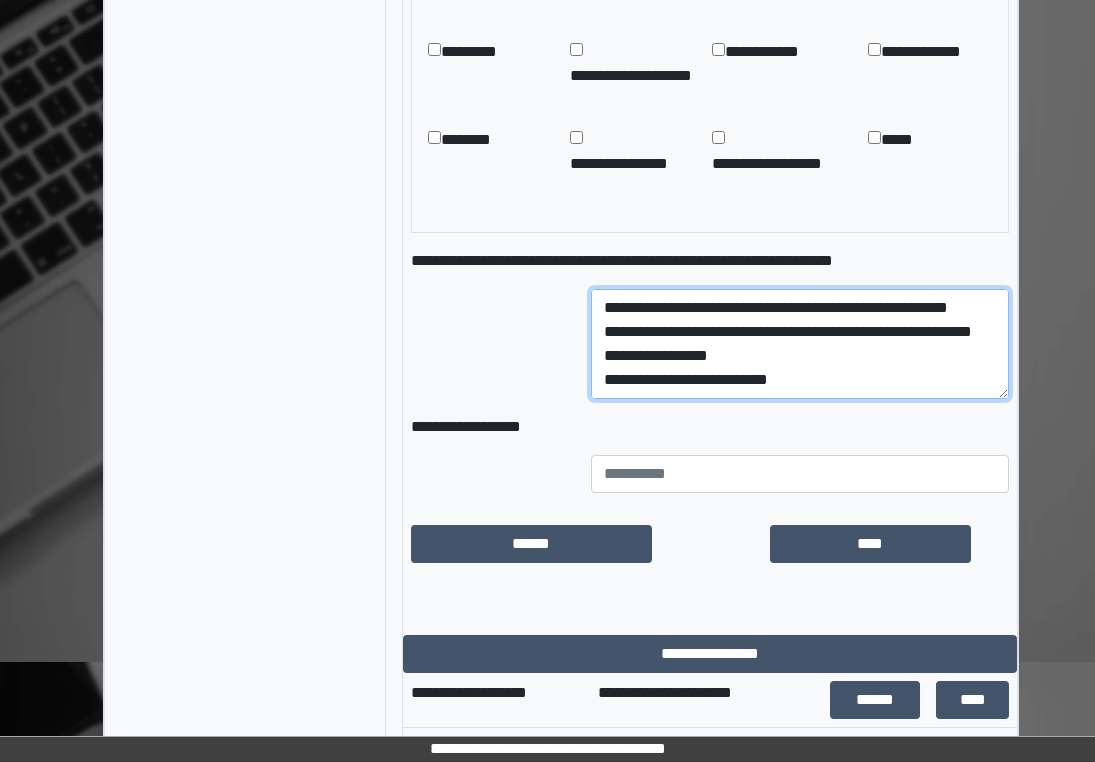 scroll, scrollTop: 0, scrollLeft: 0, axis: both 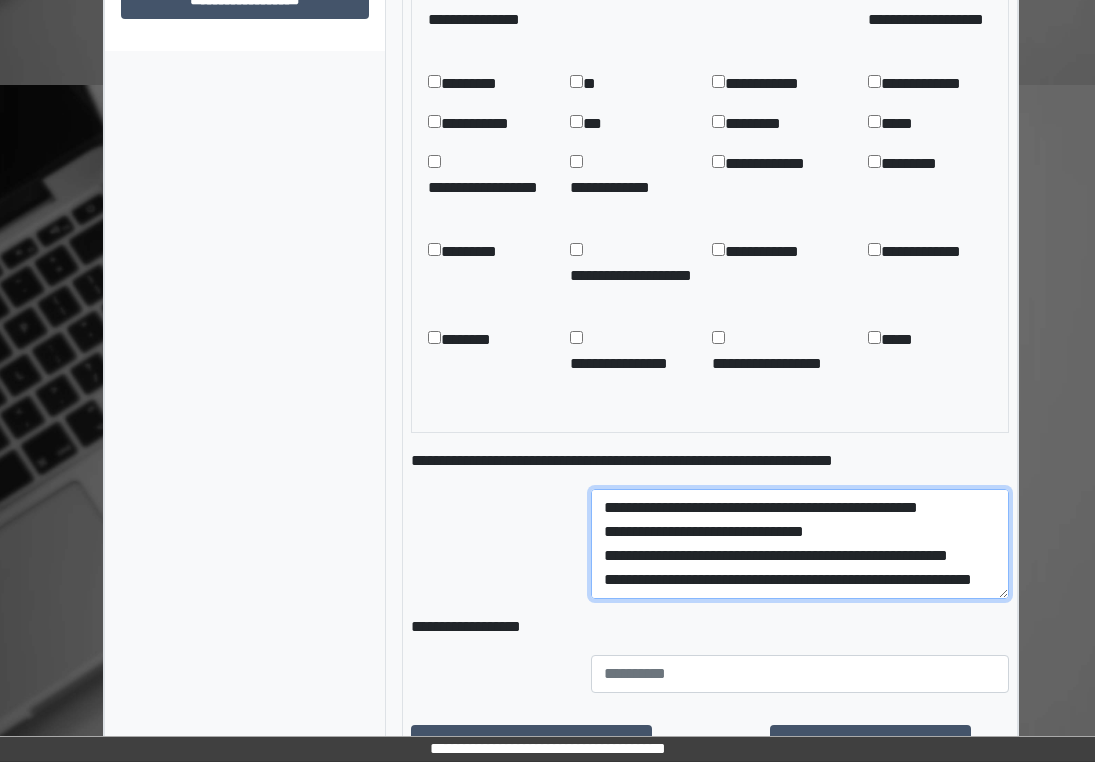 click on "**********" at bounding box center (800, 544) 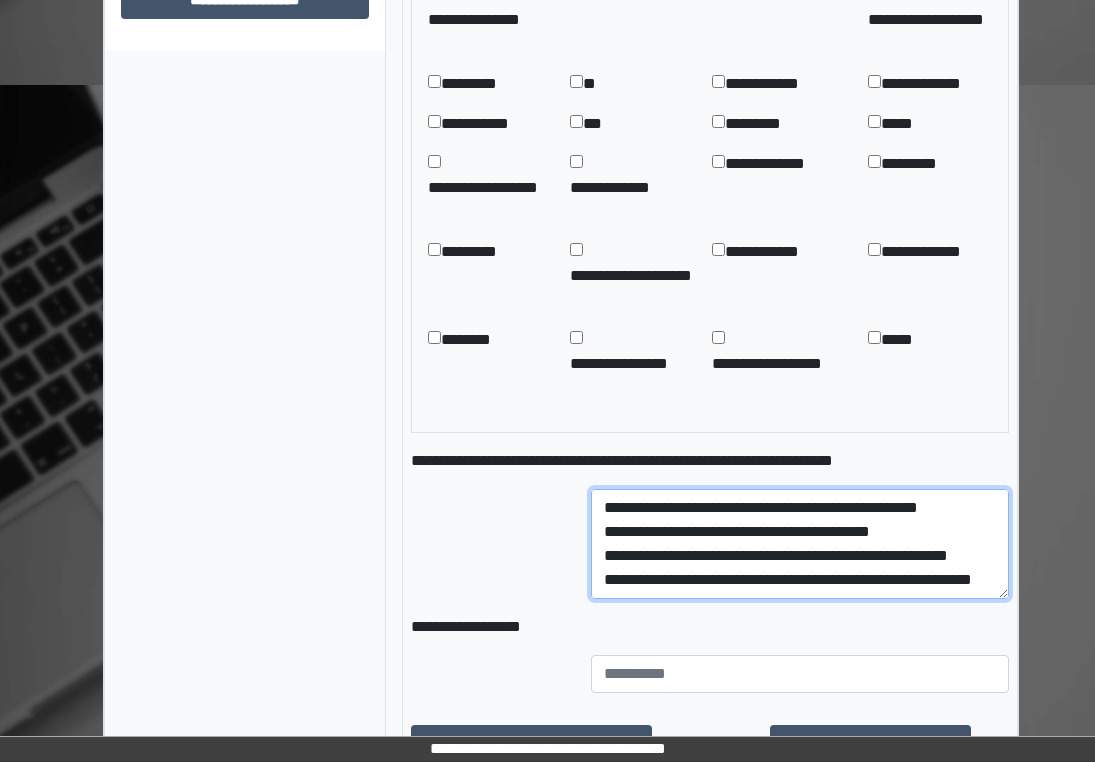 click on "**********" at bounding box center [800, 544] 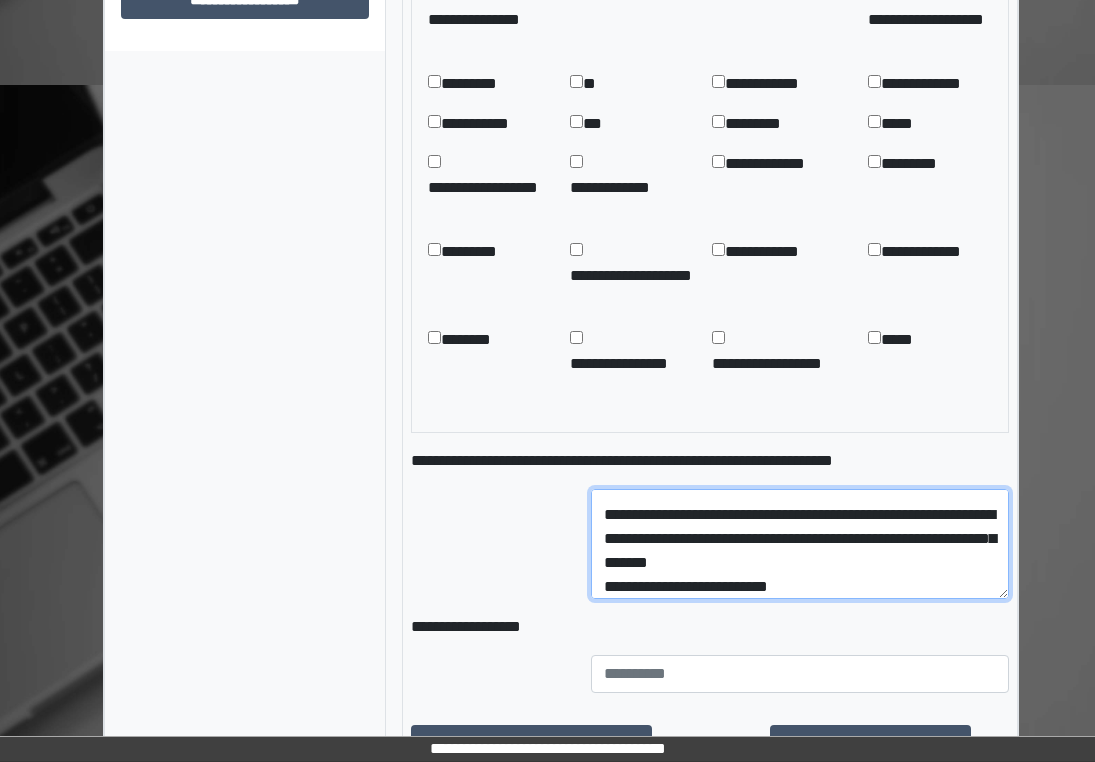 scroll, scrollTop: 72, scrollLeft: 0, axis: vertical 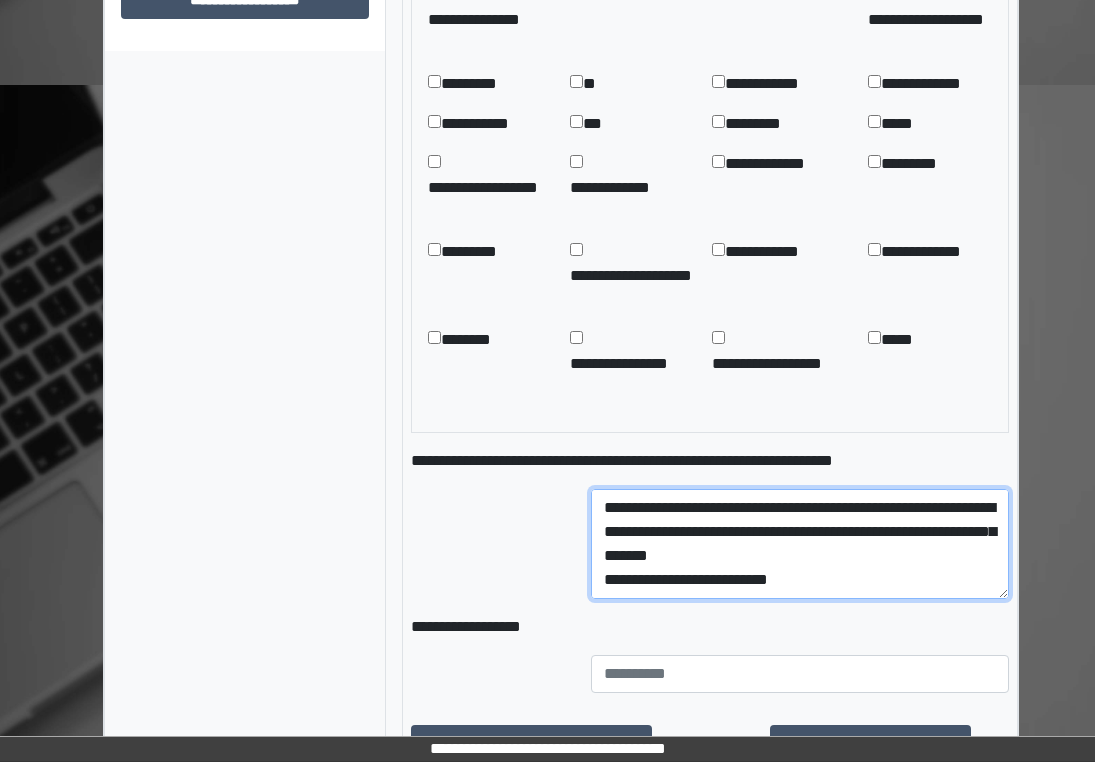 click on "**********" at bounding box center [800, 544] 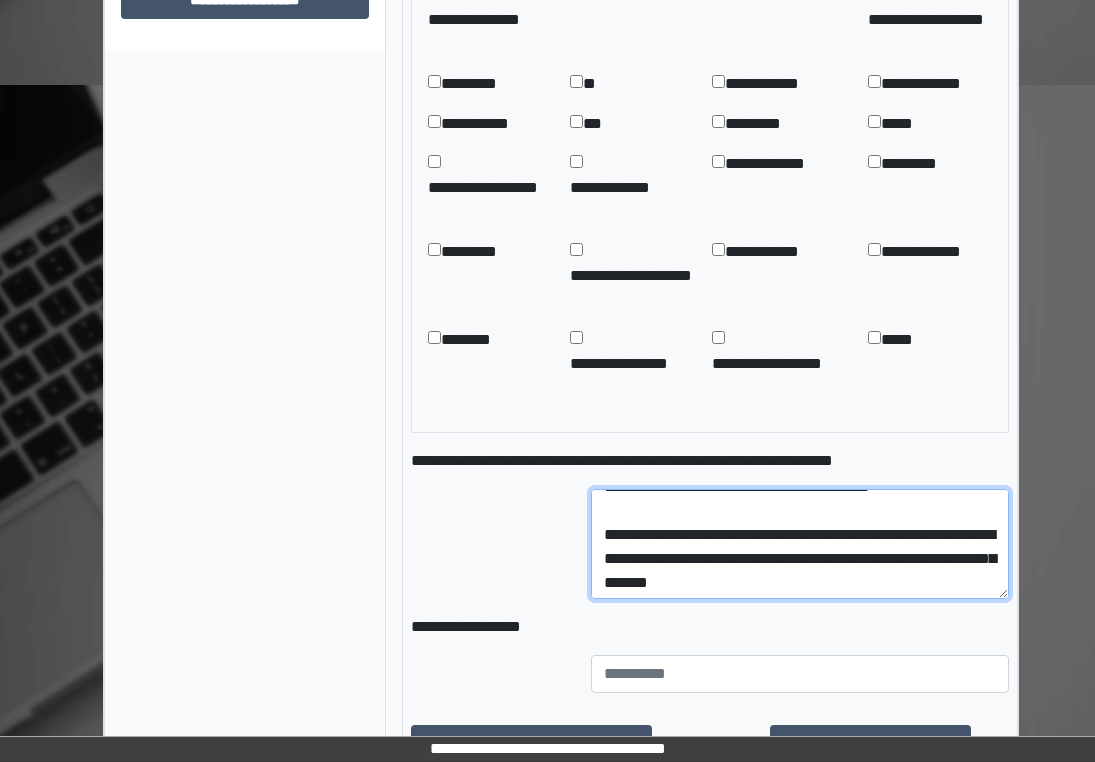 scroll, scrollTop: 0, scrollLeft: 0, axis: both 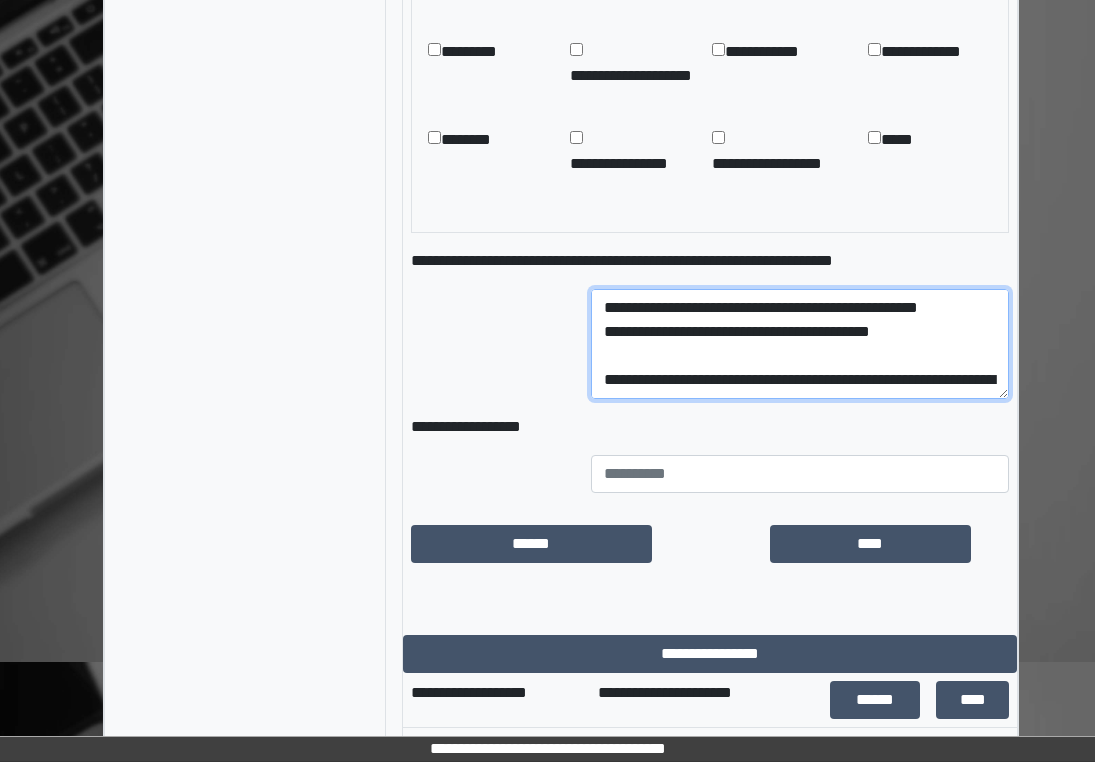 type on "**********" 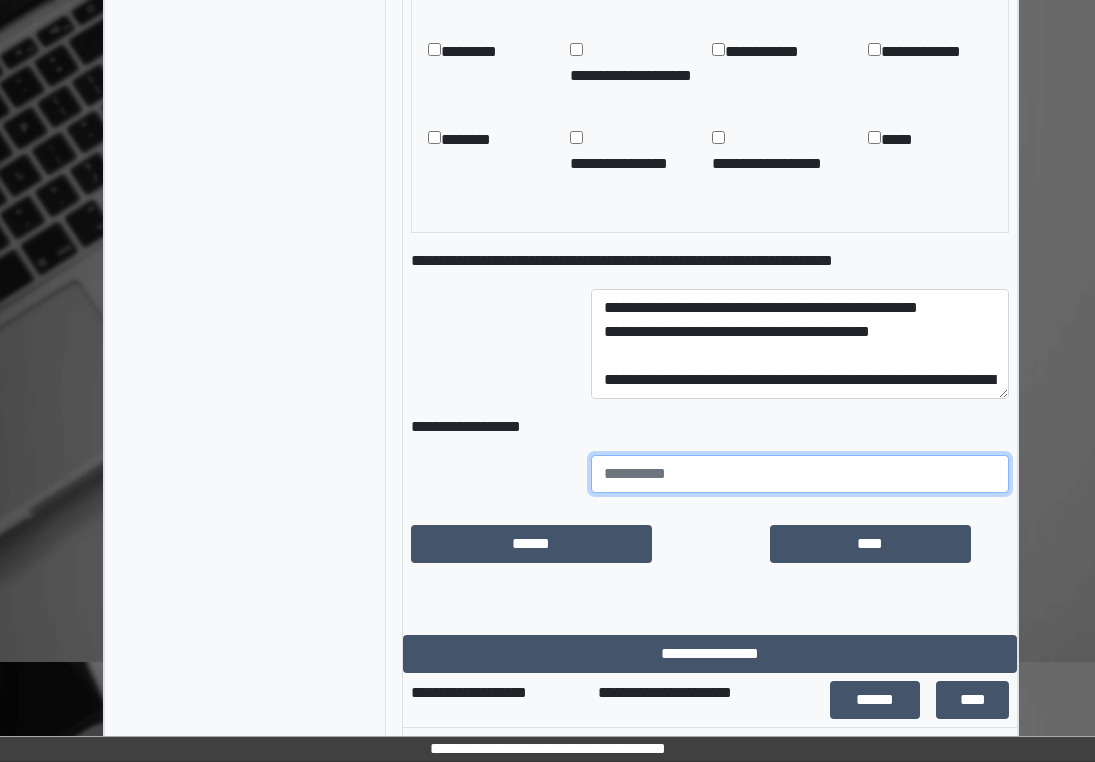 click at bounding box center (800, 474) 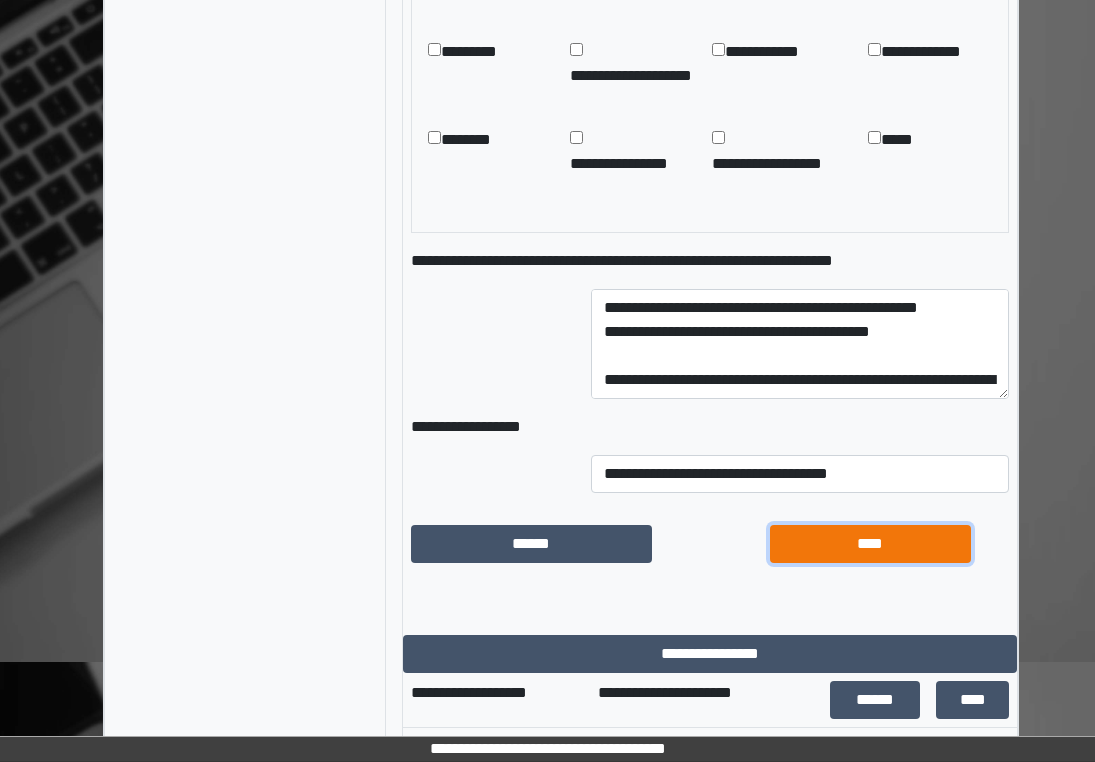 click on "****" at bounding box center (870, 544) 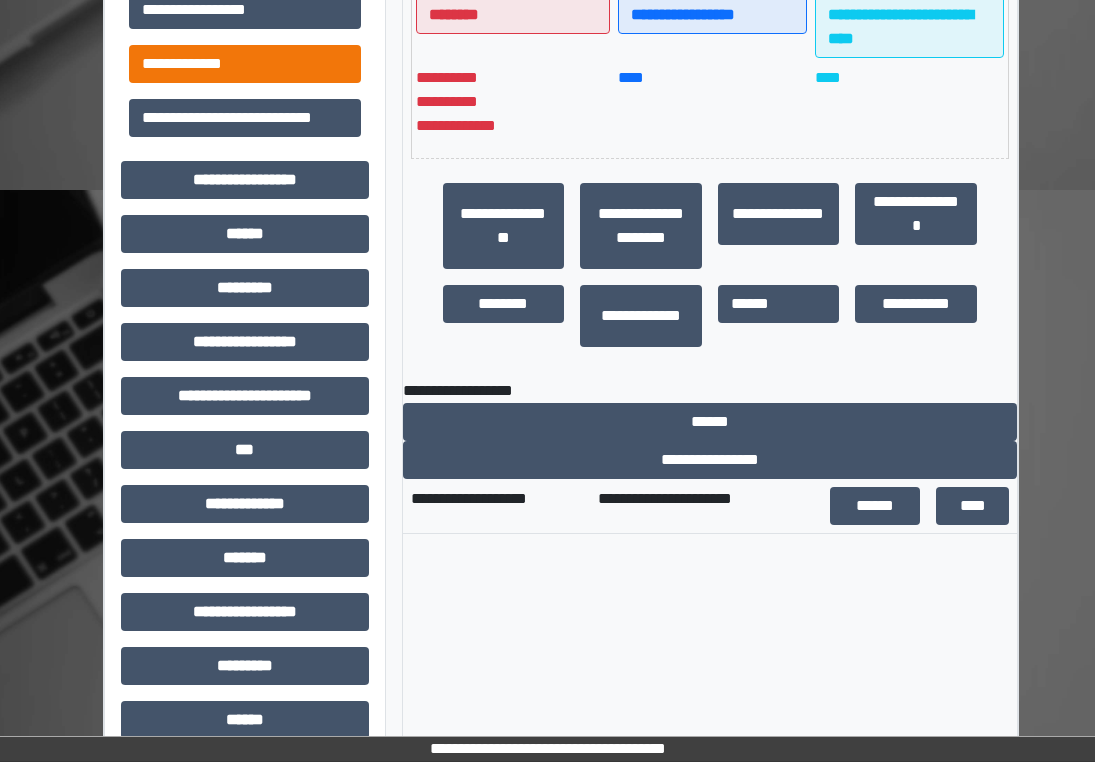 scroll, scrollTop: 576, scrollLeft: 1, axis: both 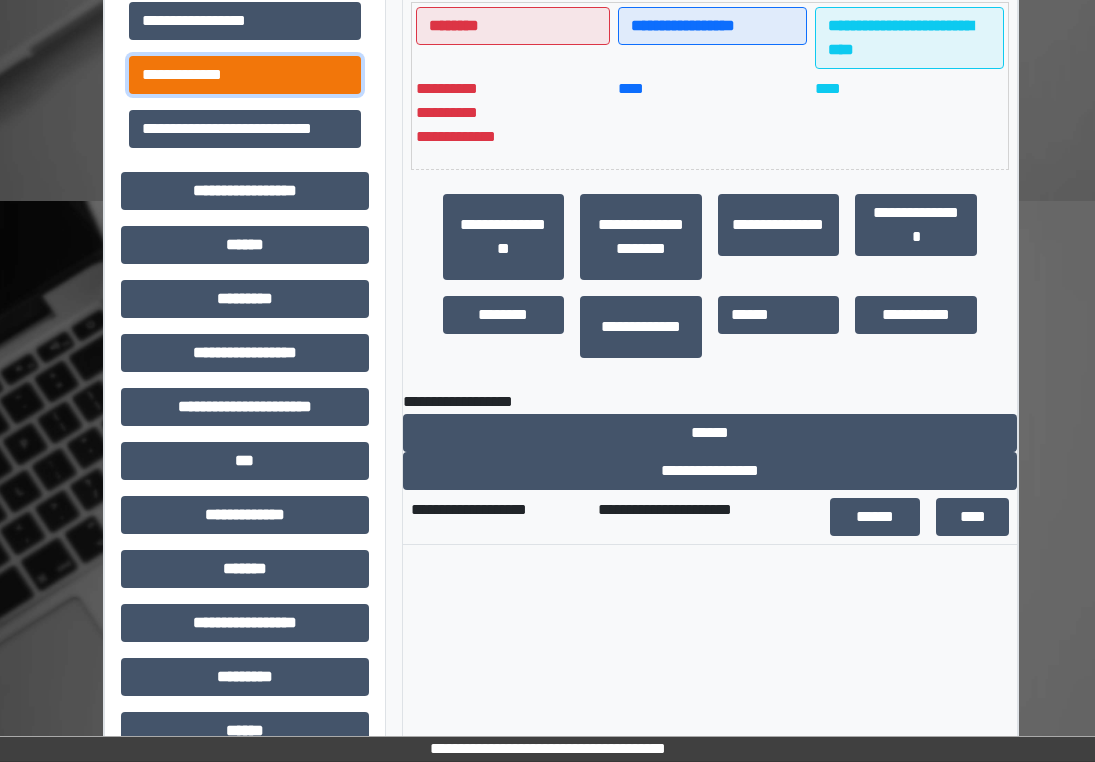 click on "**********" at bounding box center [245, 75] 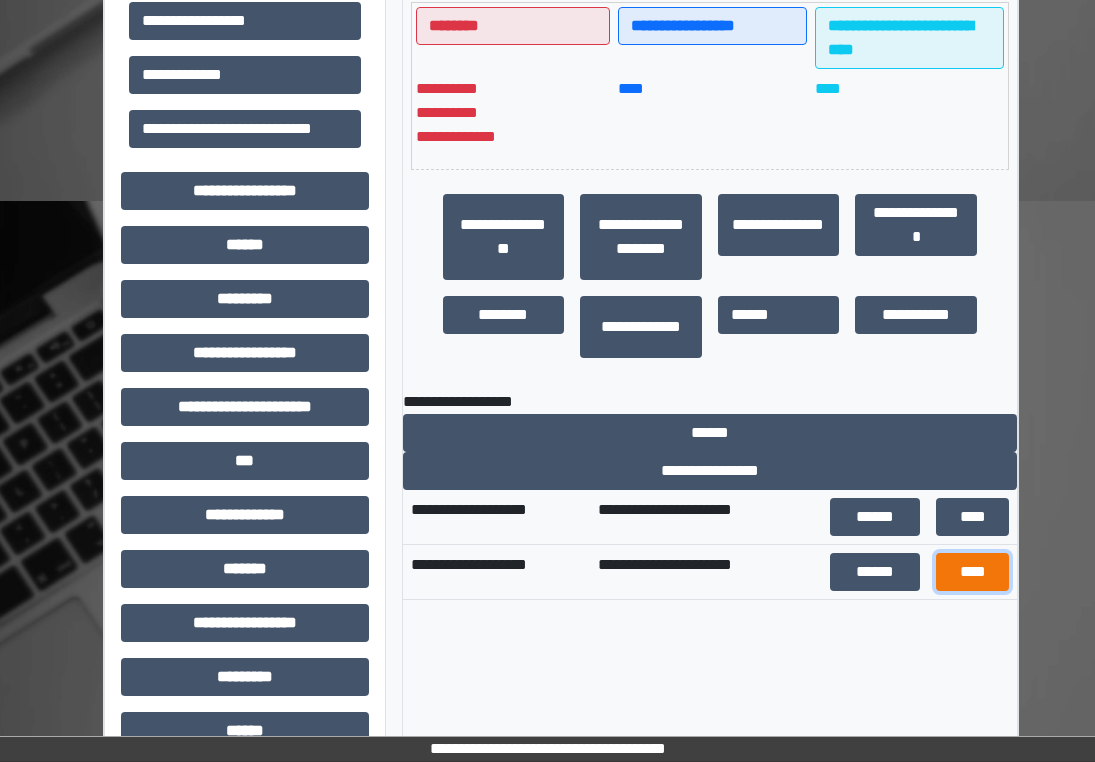 click on "****" at bounding box center [972, 572] 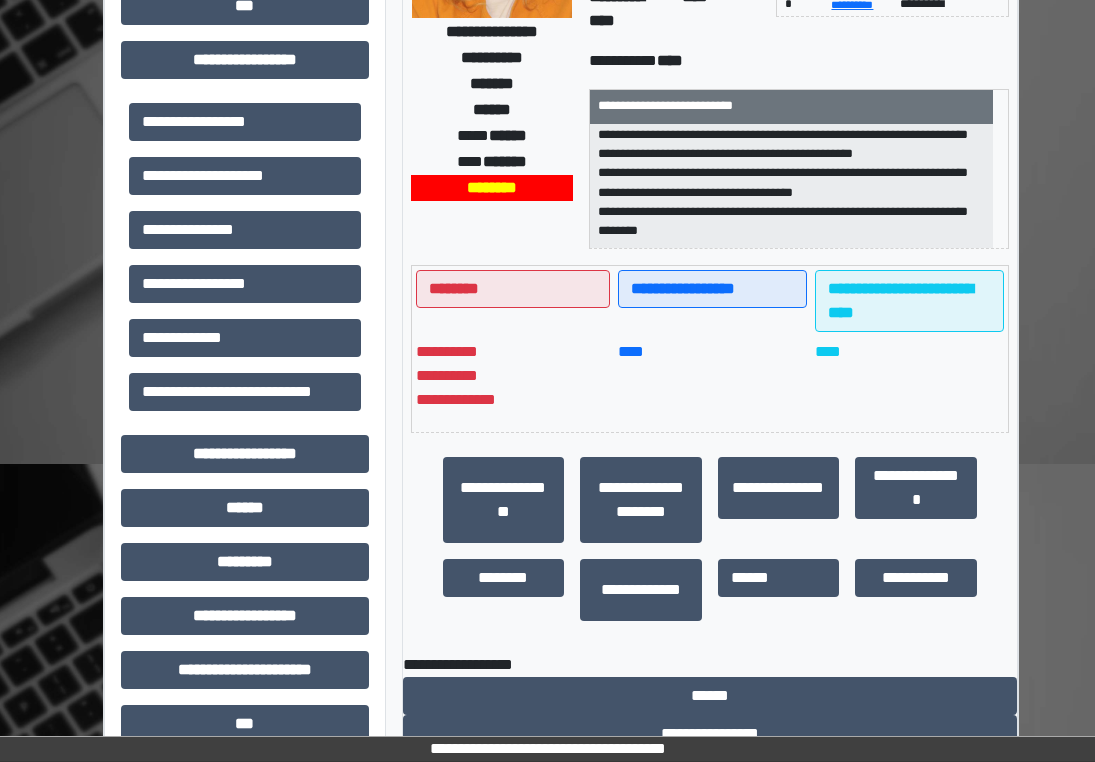 scroll, scrollTop: 0, scrollLeft: 1, axis: horizontal 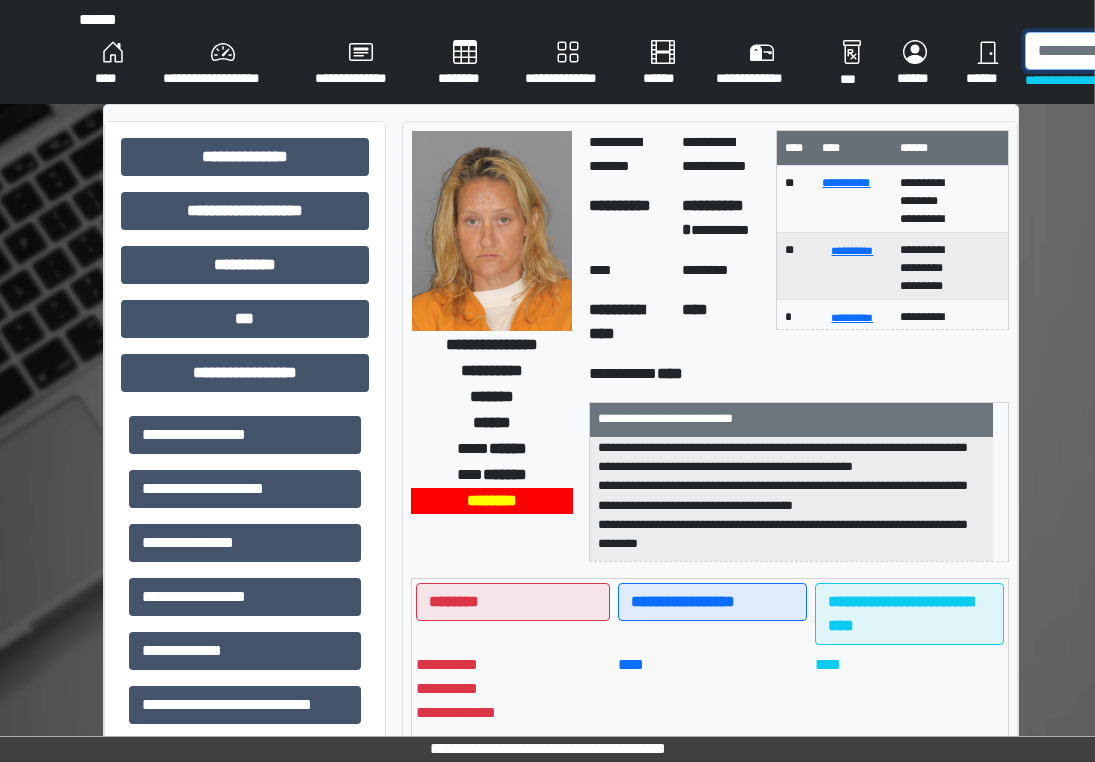 click at bounding box center [1128, 51] 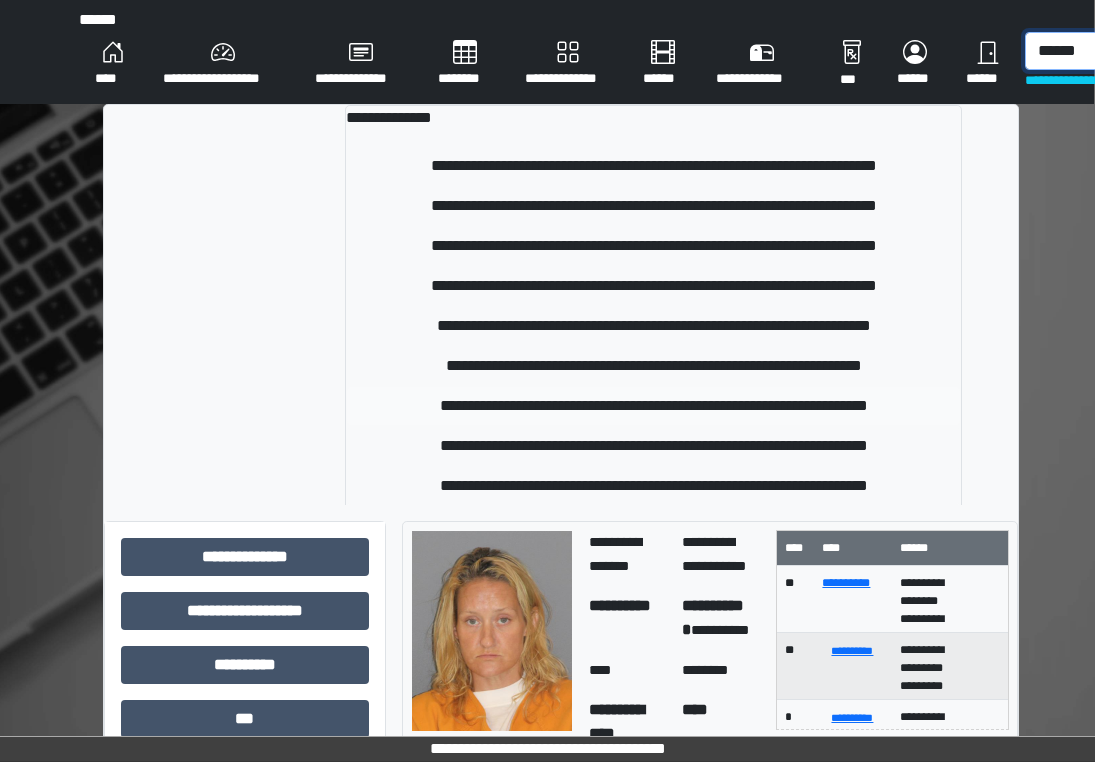 type on "******" 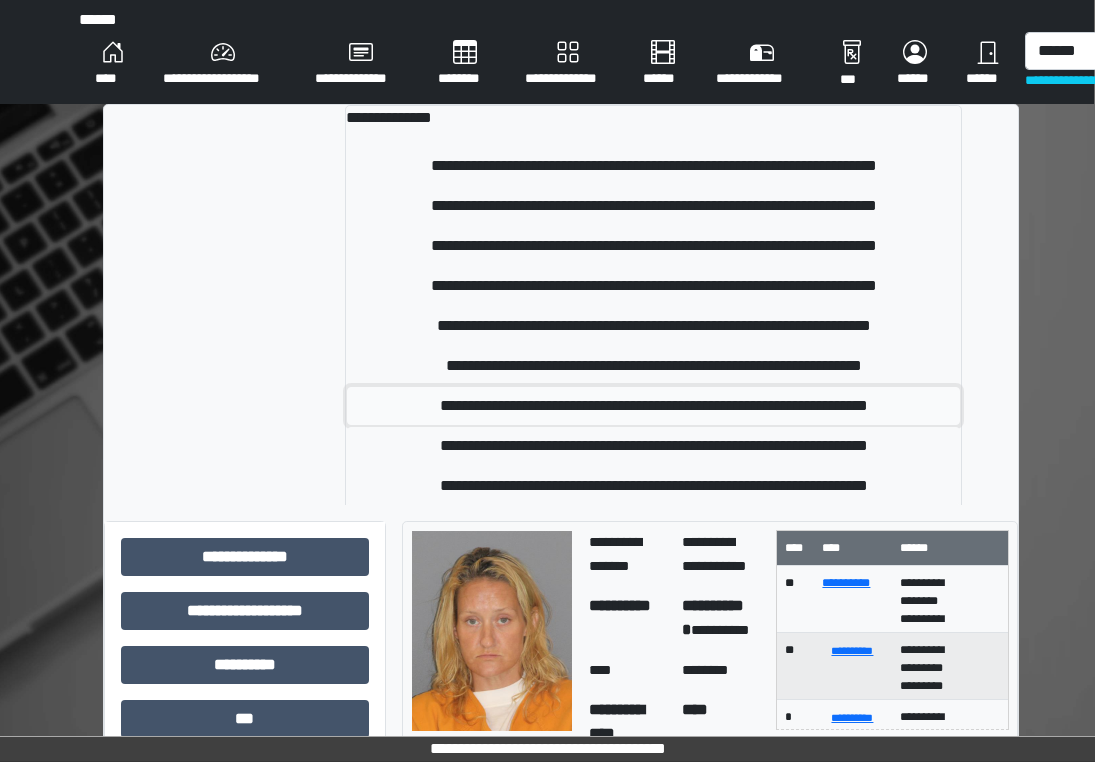 click on "**********" at bounding box center (653, 406) 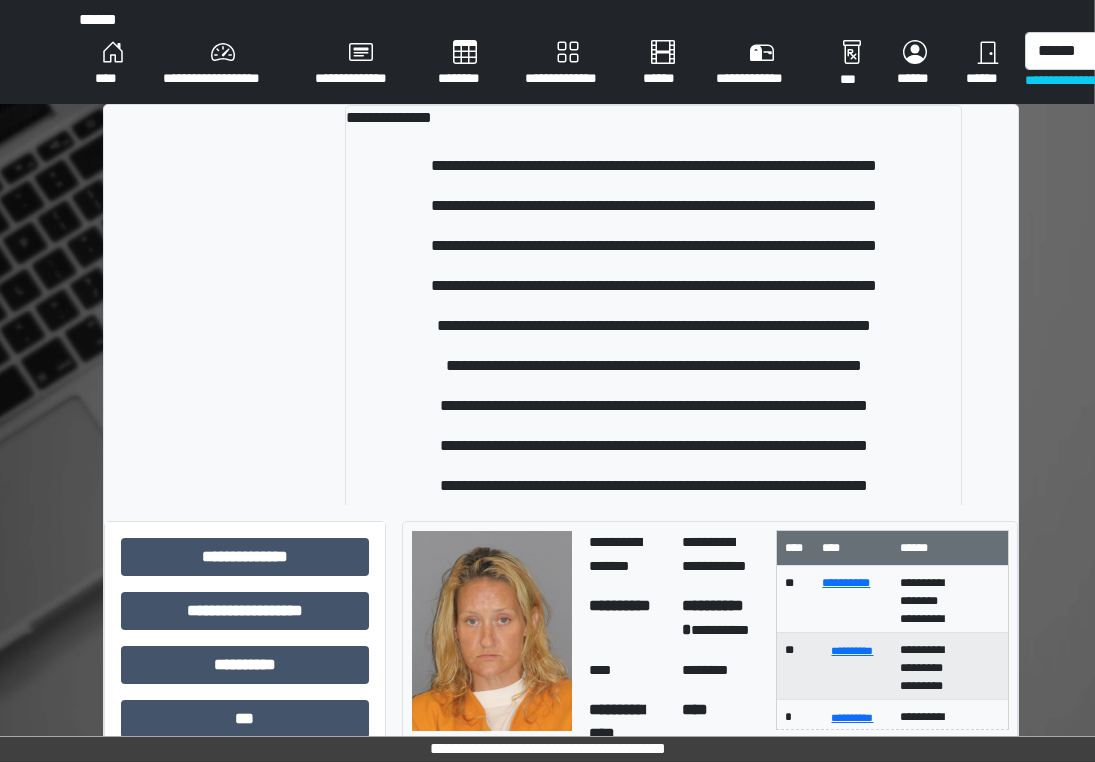 type 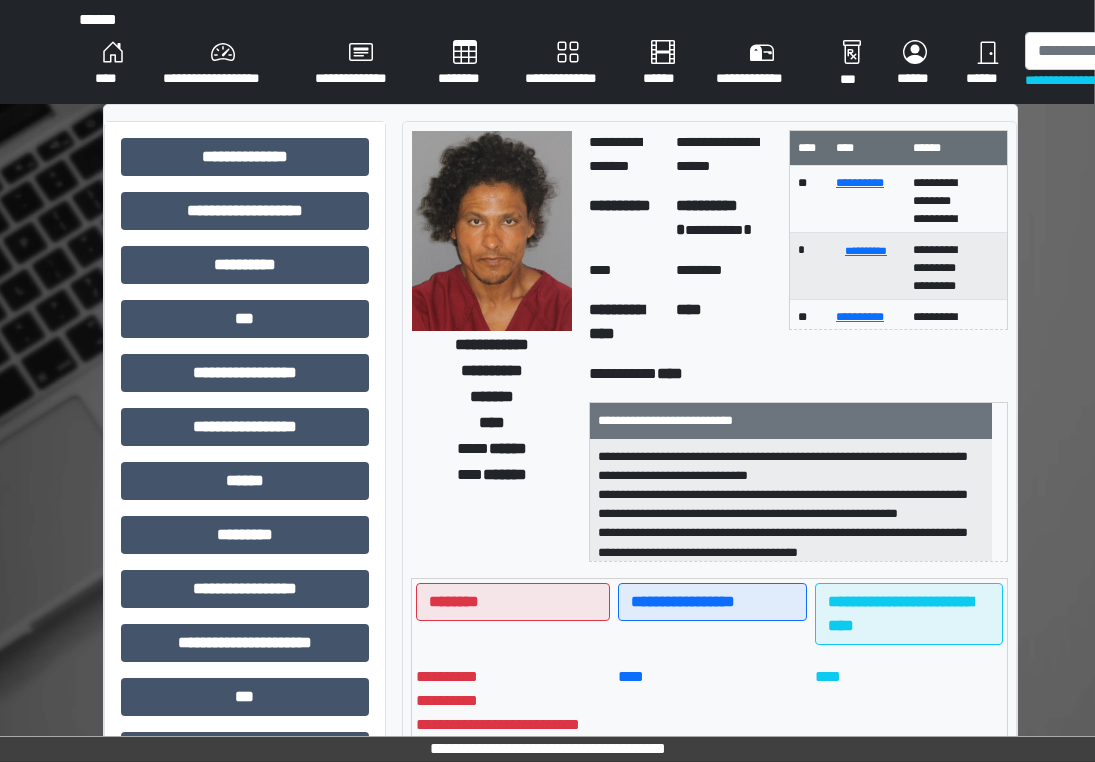 click on "******" at bounding box center (987, 64) 